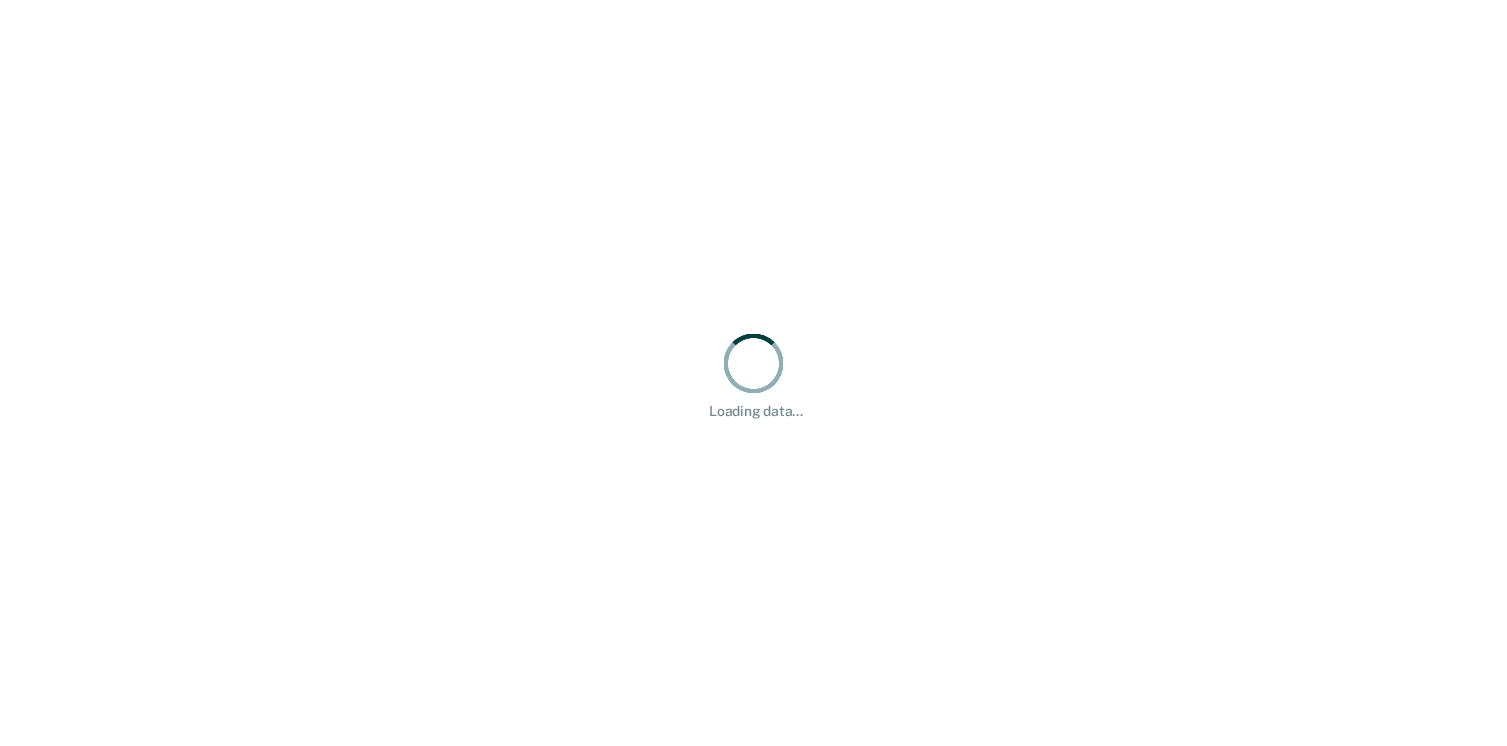 scroll, scrollTop: 0, scrollLeft: 0, axis: both 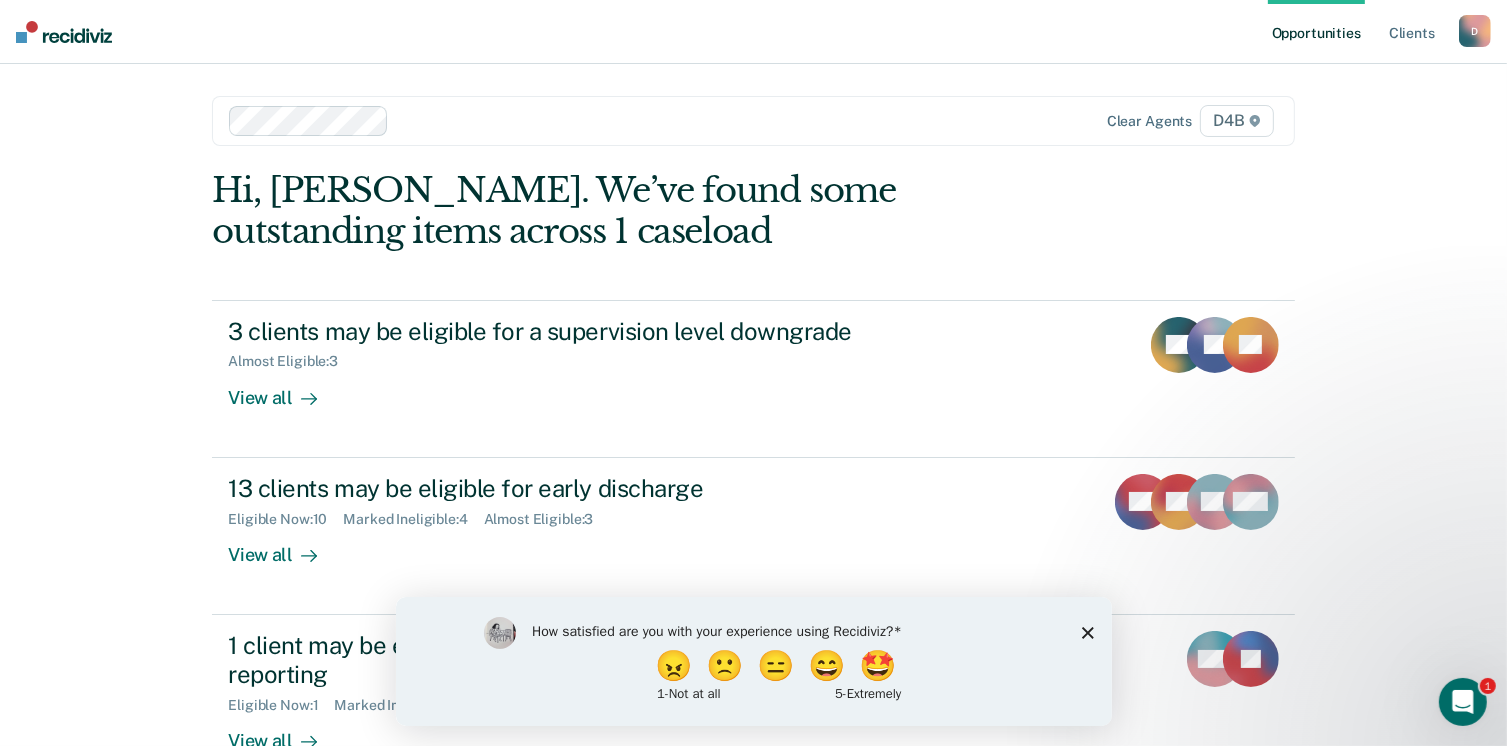 click 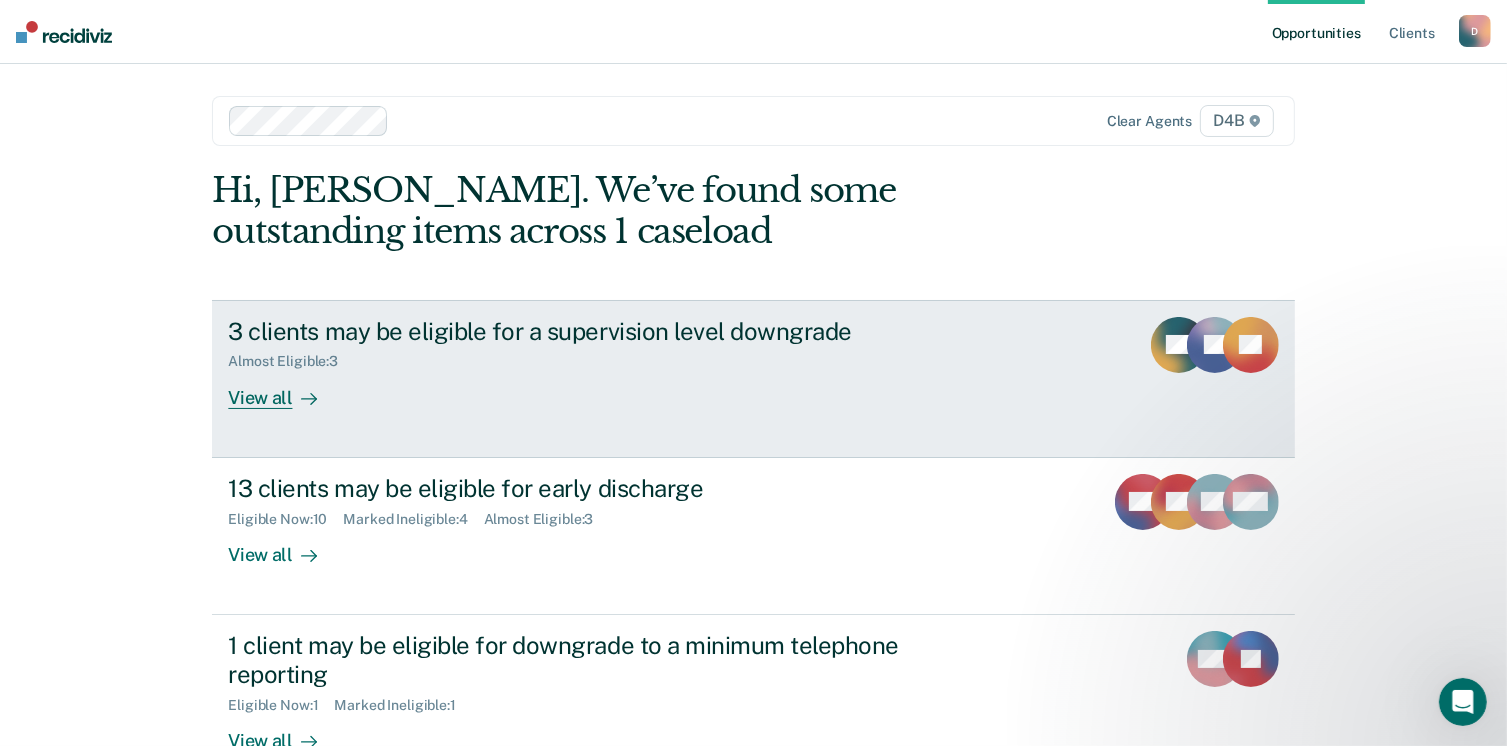 scroll, scrollTop: 53, scrollLeft: 0, axis: vertical 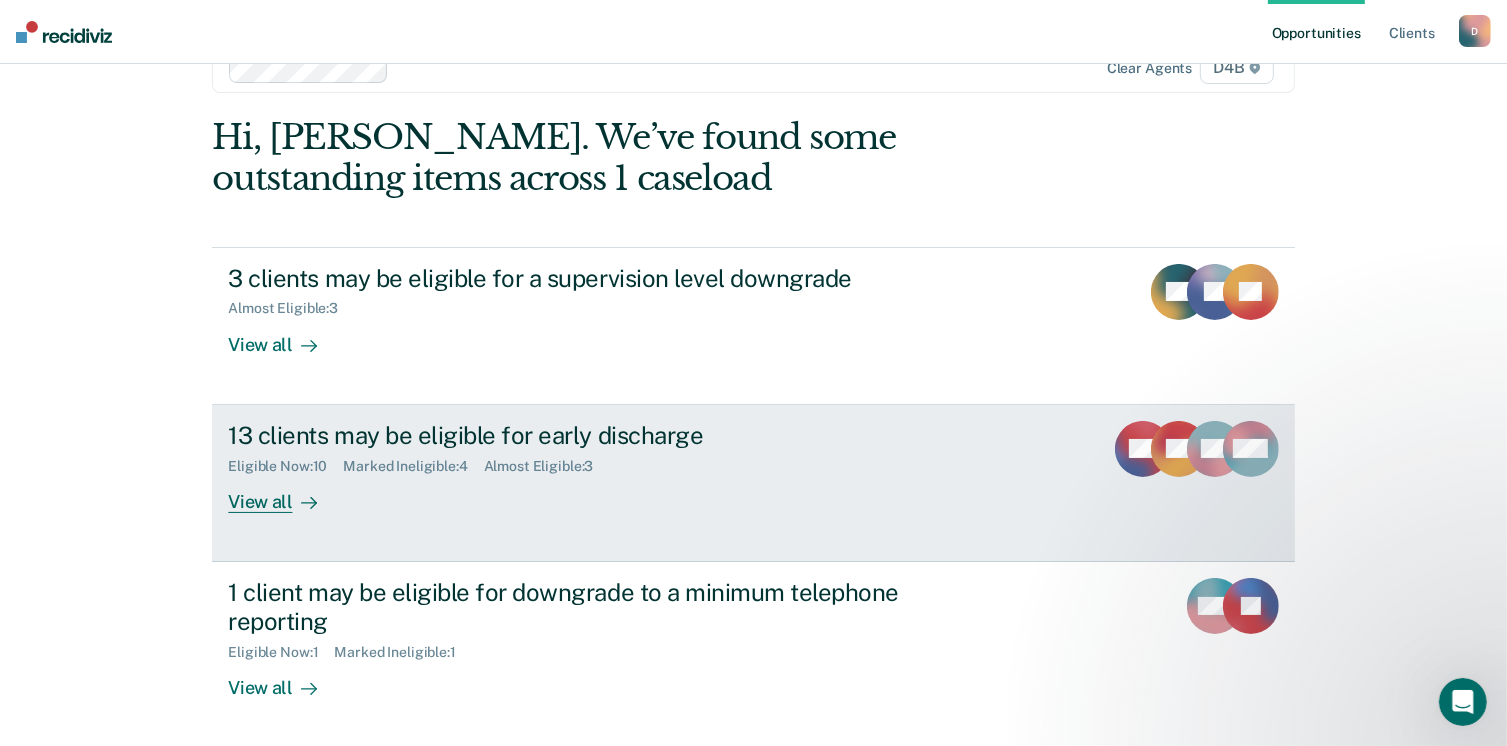 click on "13 clients may be eligible for early discharge" at bounding box center (579, 435) 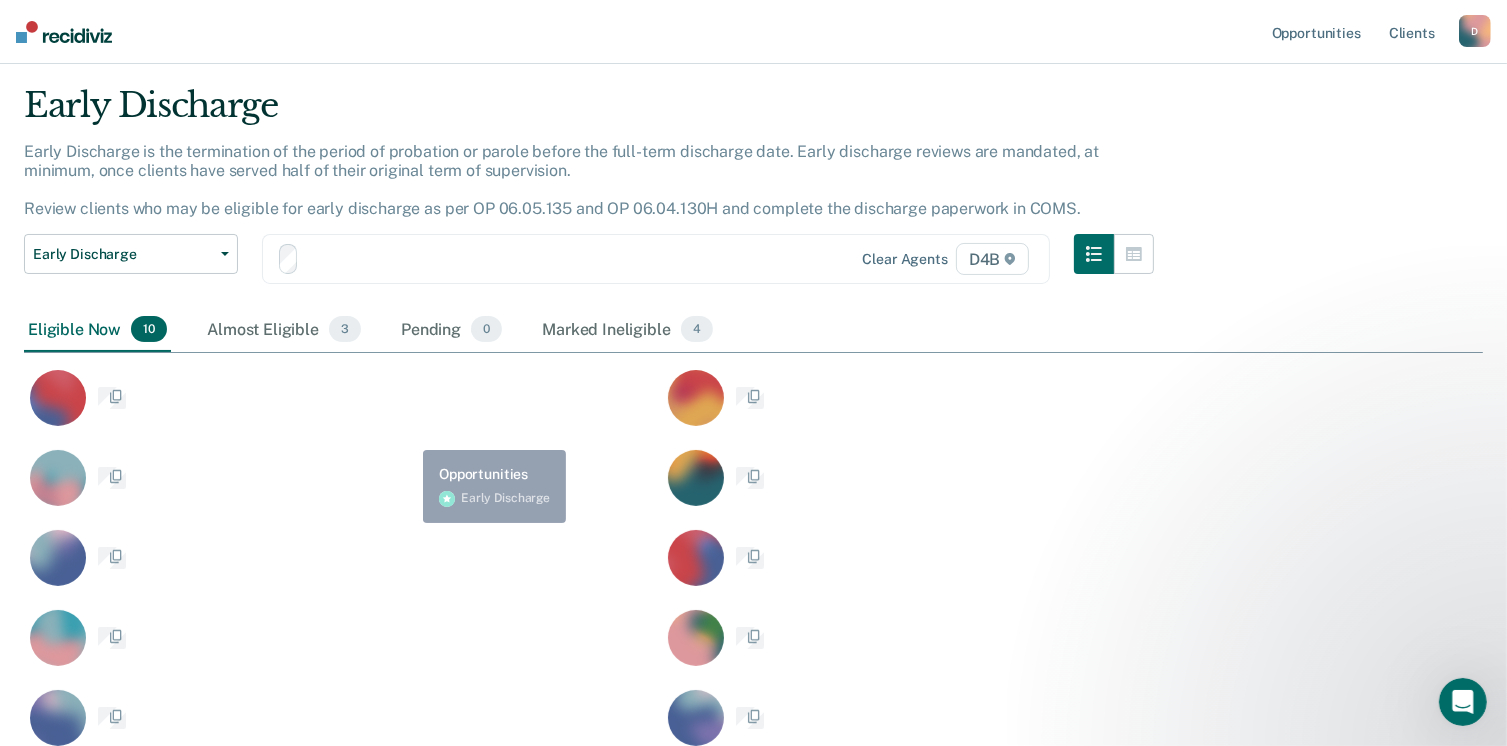 scroll, scrollTop: 0, scrollLeft: 0, axis: both 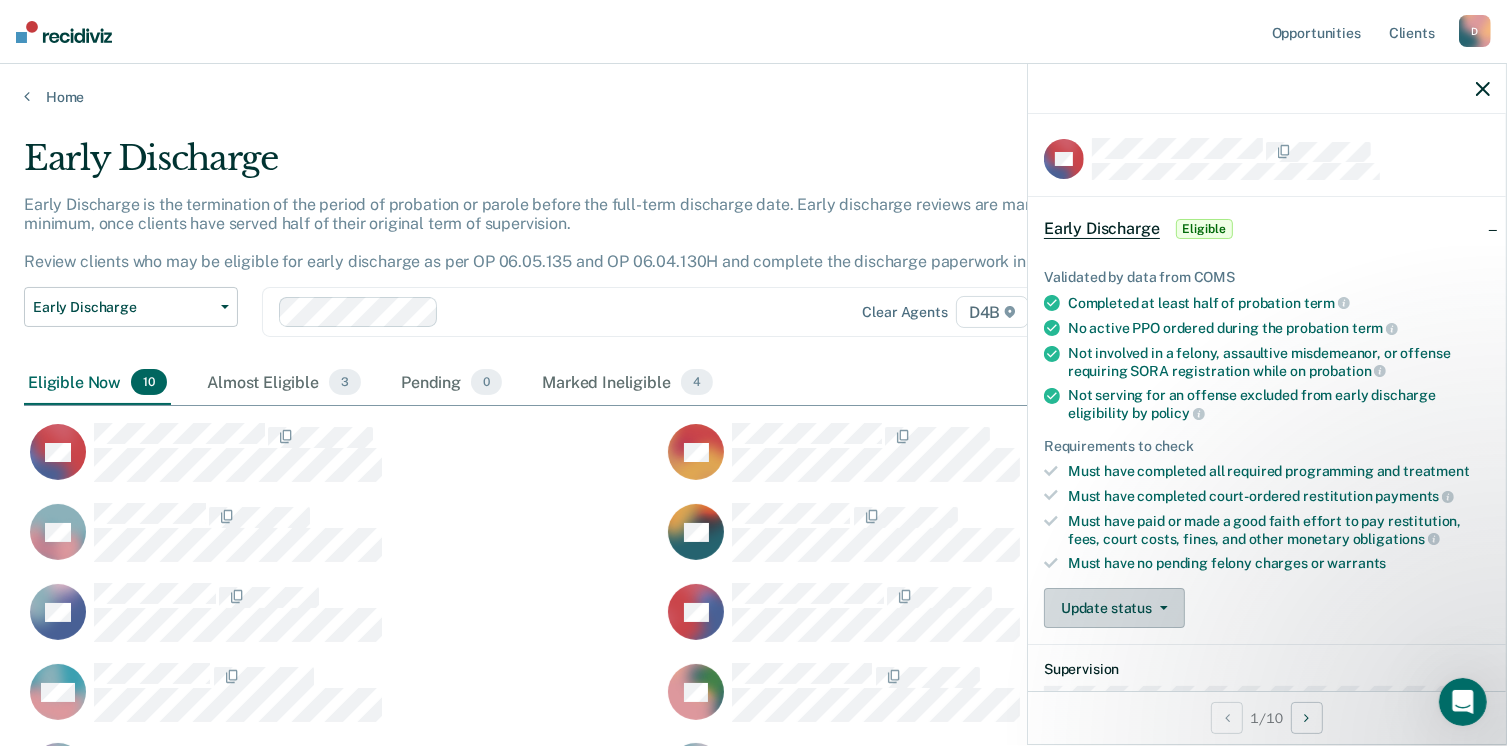 click on "Update status" at bounding box center [1114, 608] 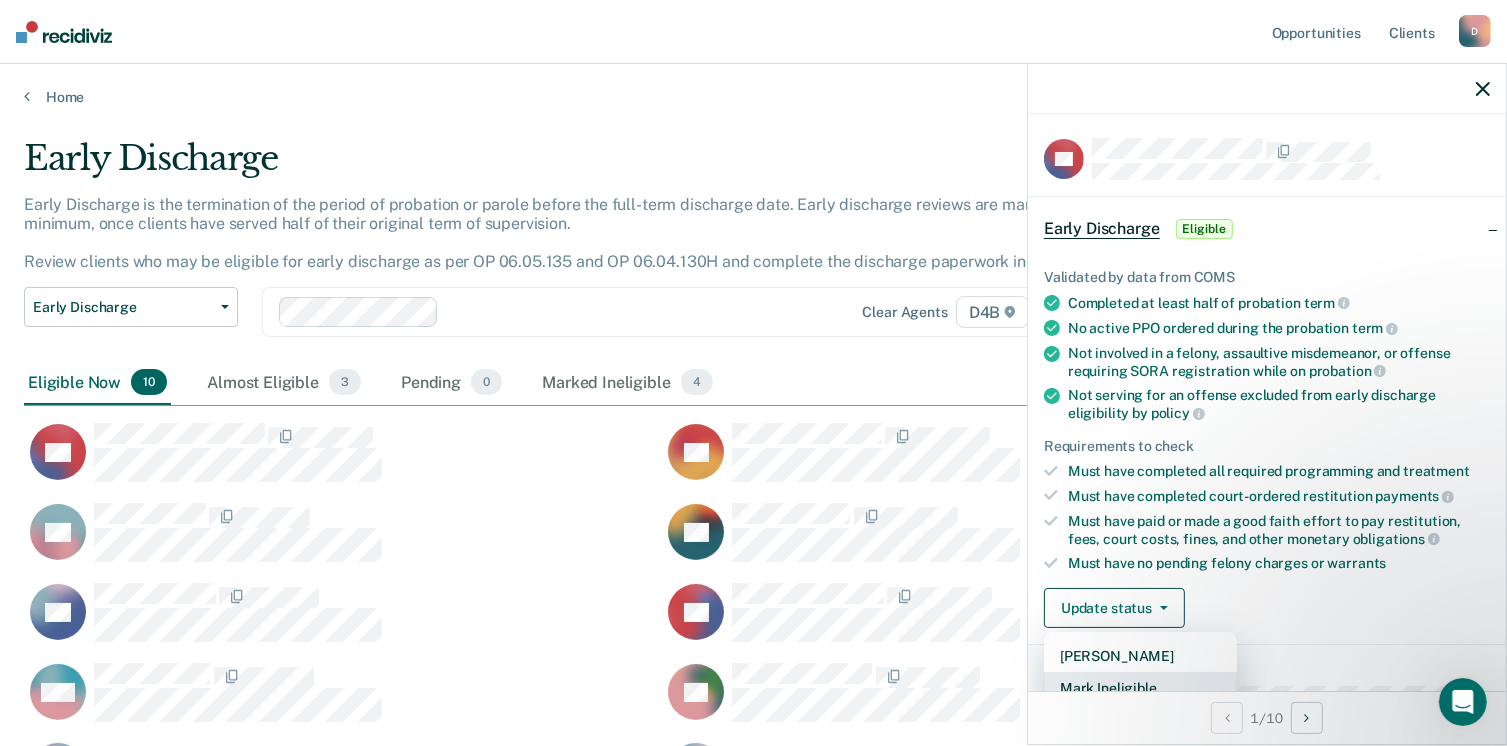 scroll, scrollTop: 5, scrollLeft: 0, axis: vertical 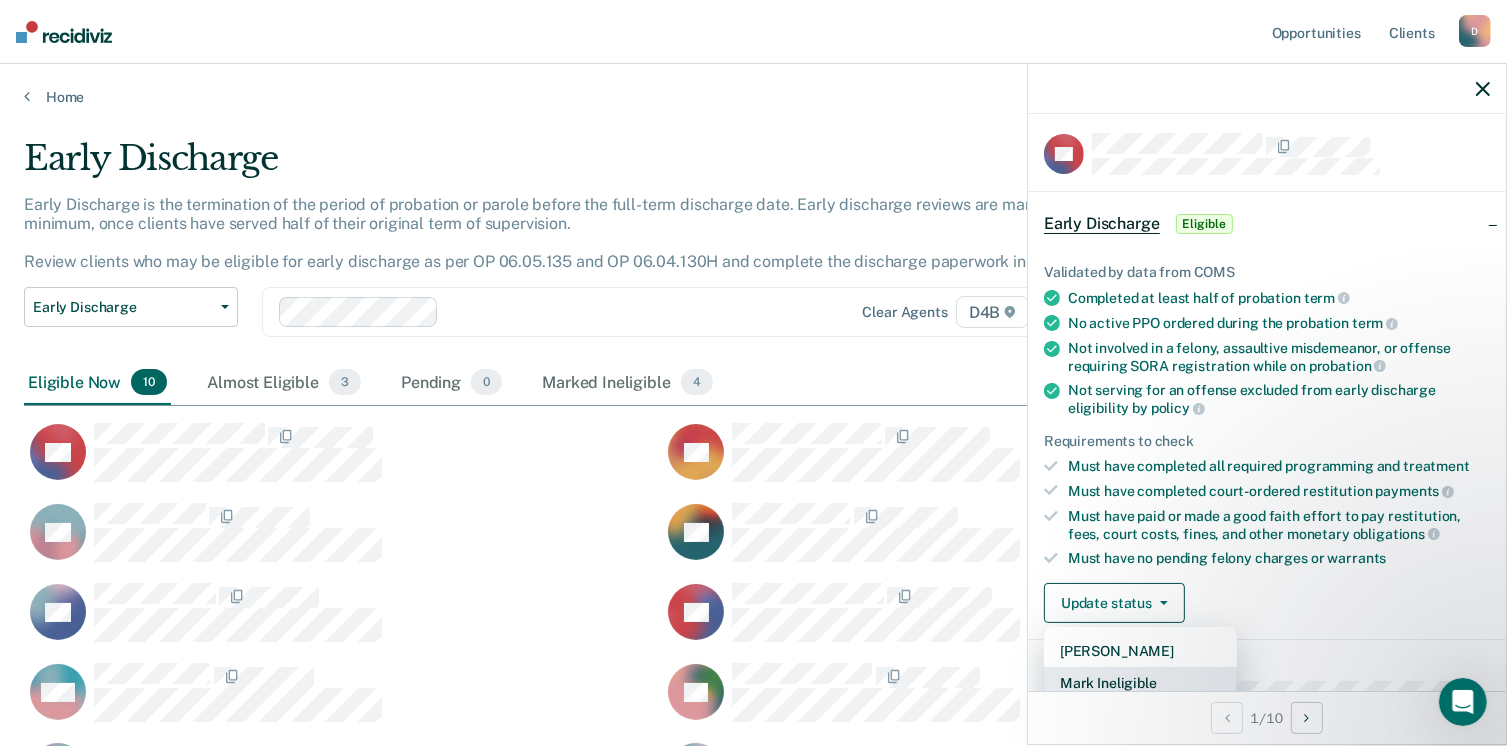 click on "Mark Ineligible" at bounding box center (1140, 683) 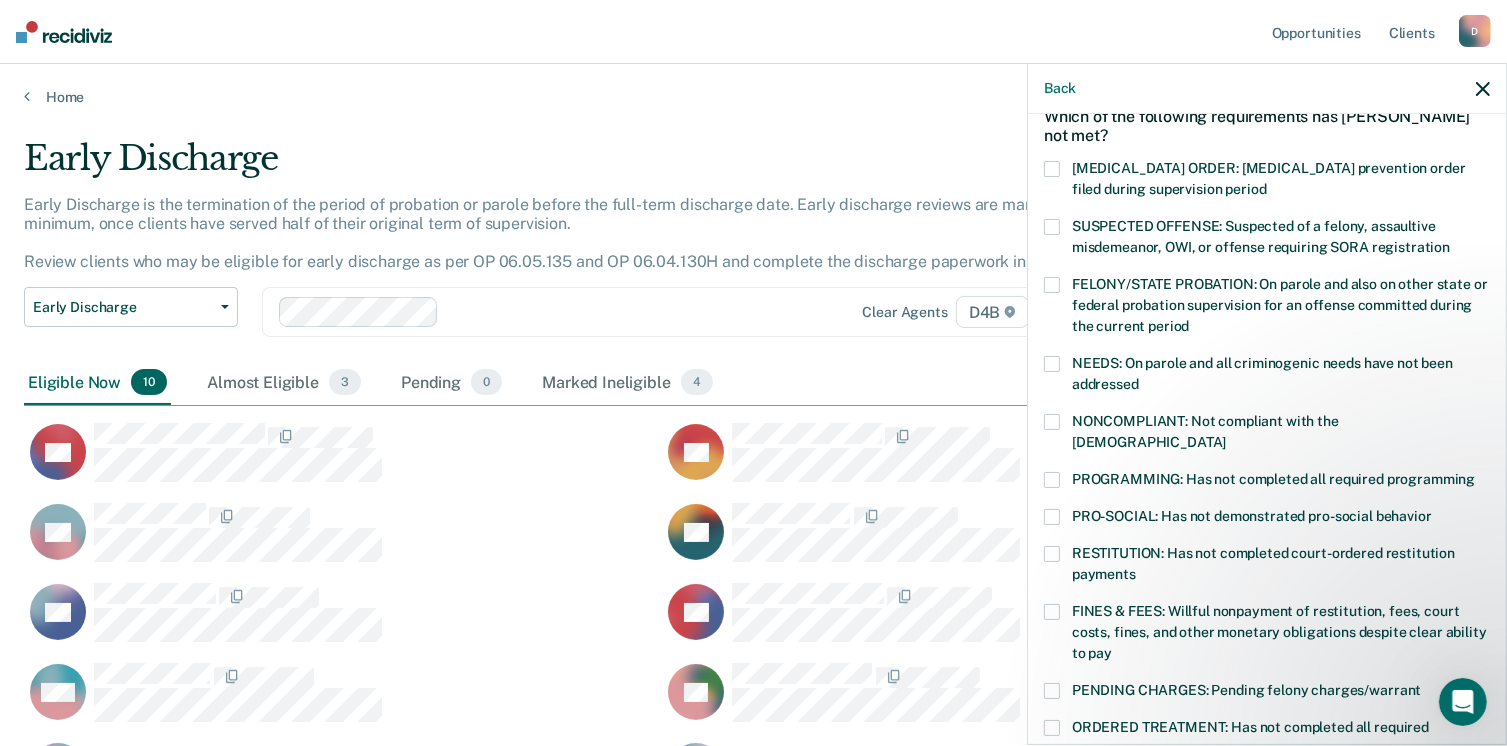 scroll, scrollTop: 205, scrollLeft: 0, axis: vertical 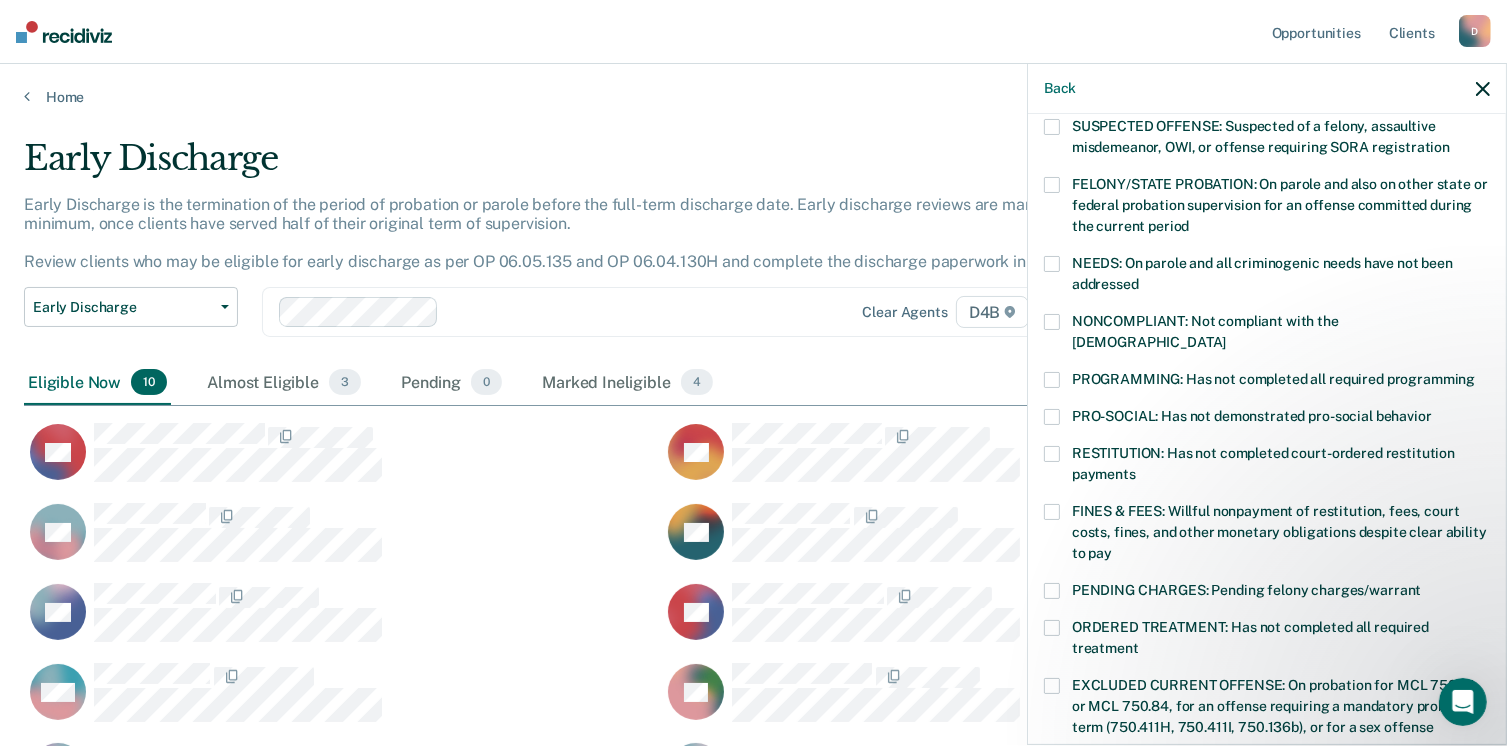 click at bounding box center (1052, 591) 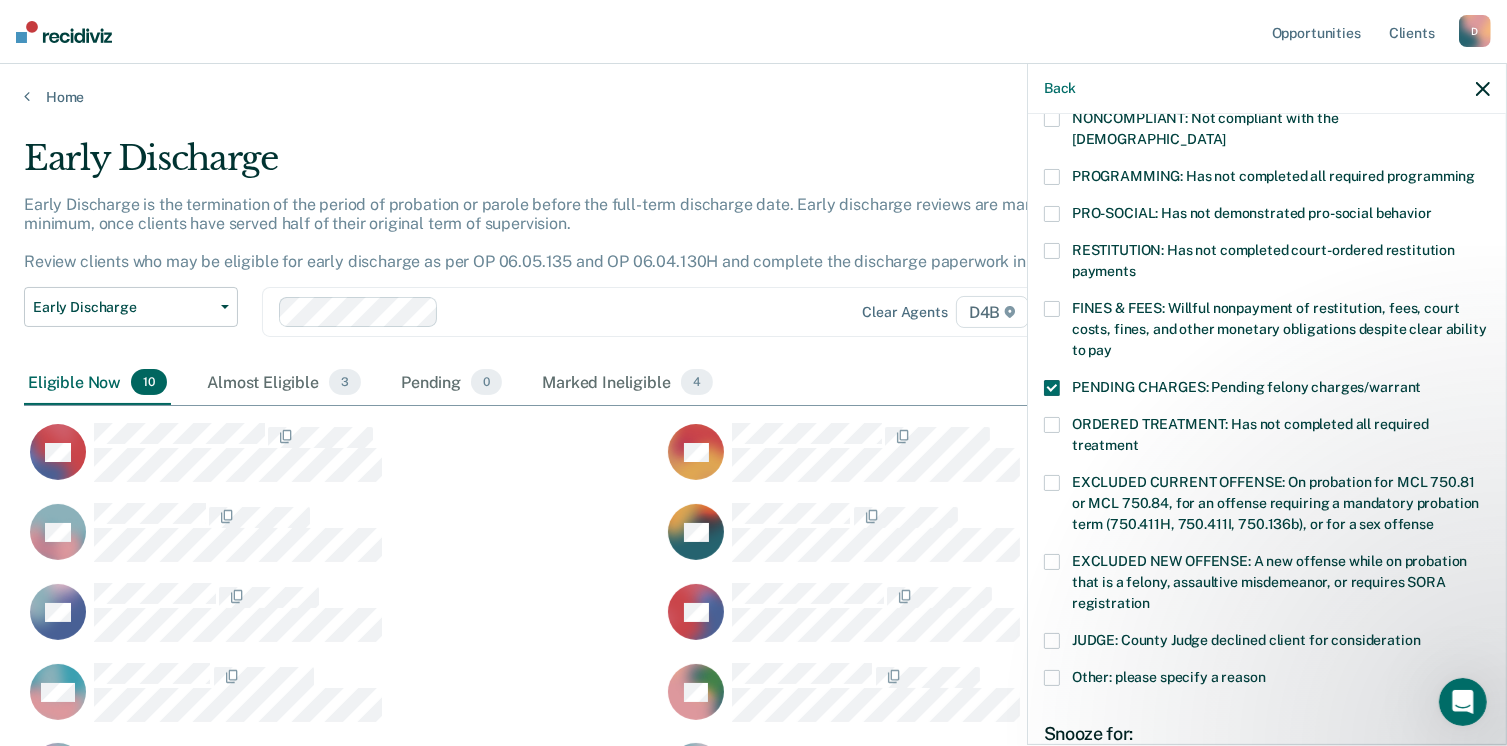 scroll, scrollTop: 505, scrollLeft: 0, axis: vertical 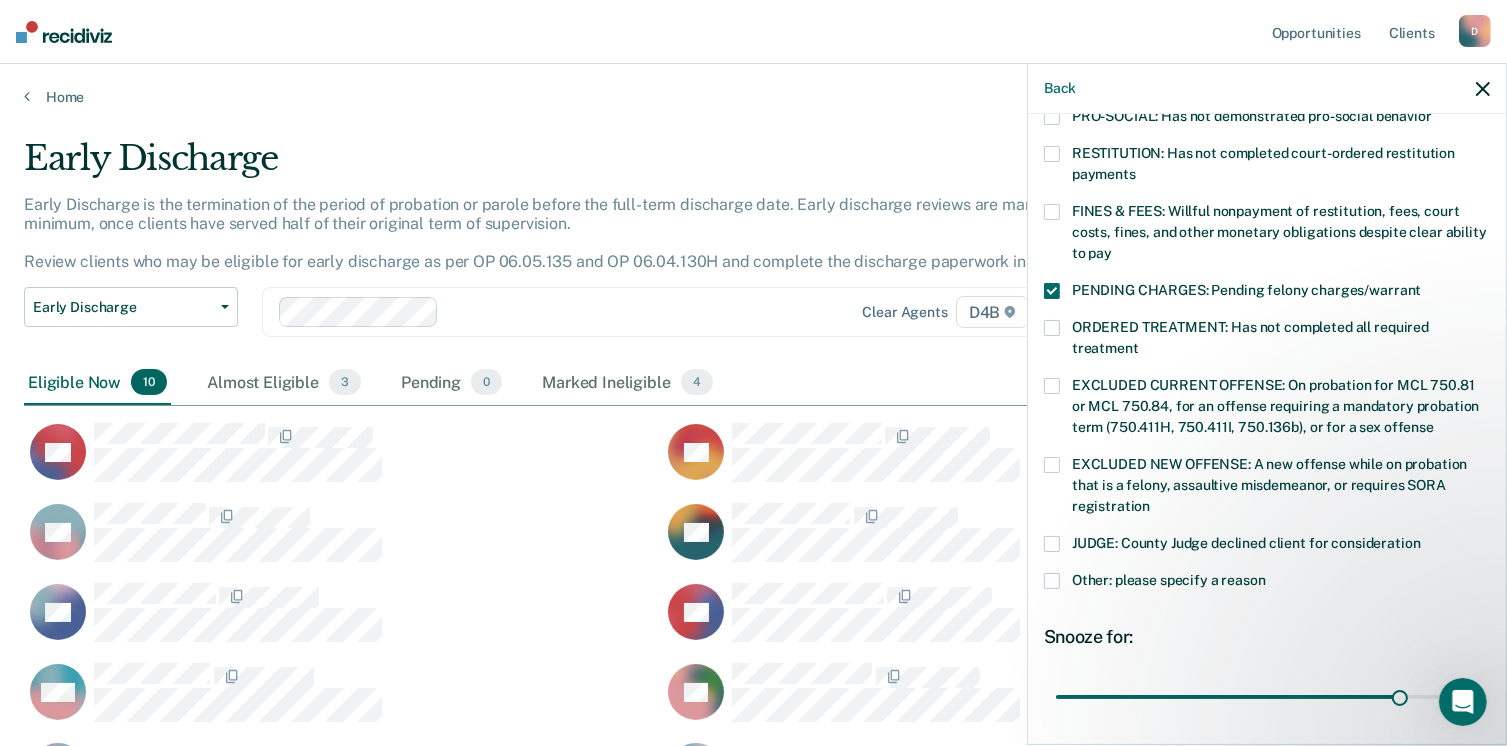 click at bounding box center [1052, 291] 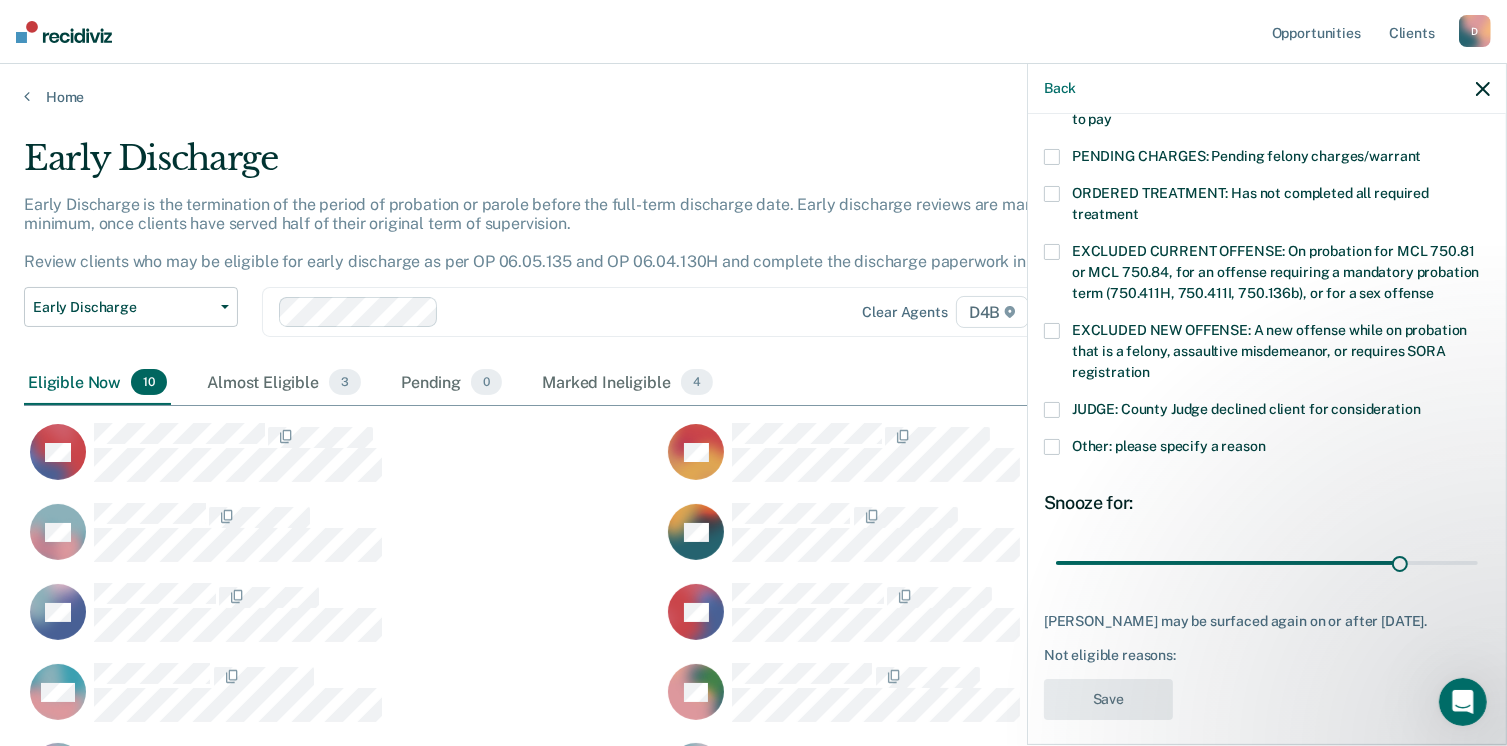 scroll, scrollTop: 647, scrollLeft: 0, axis: vertical 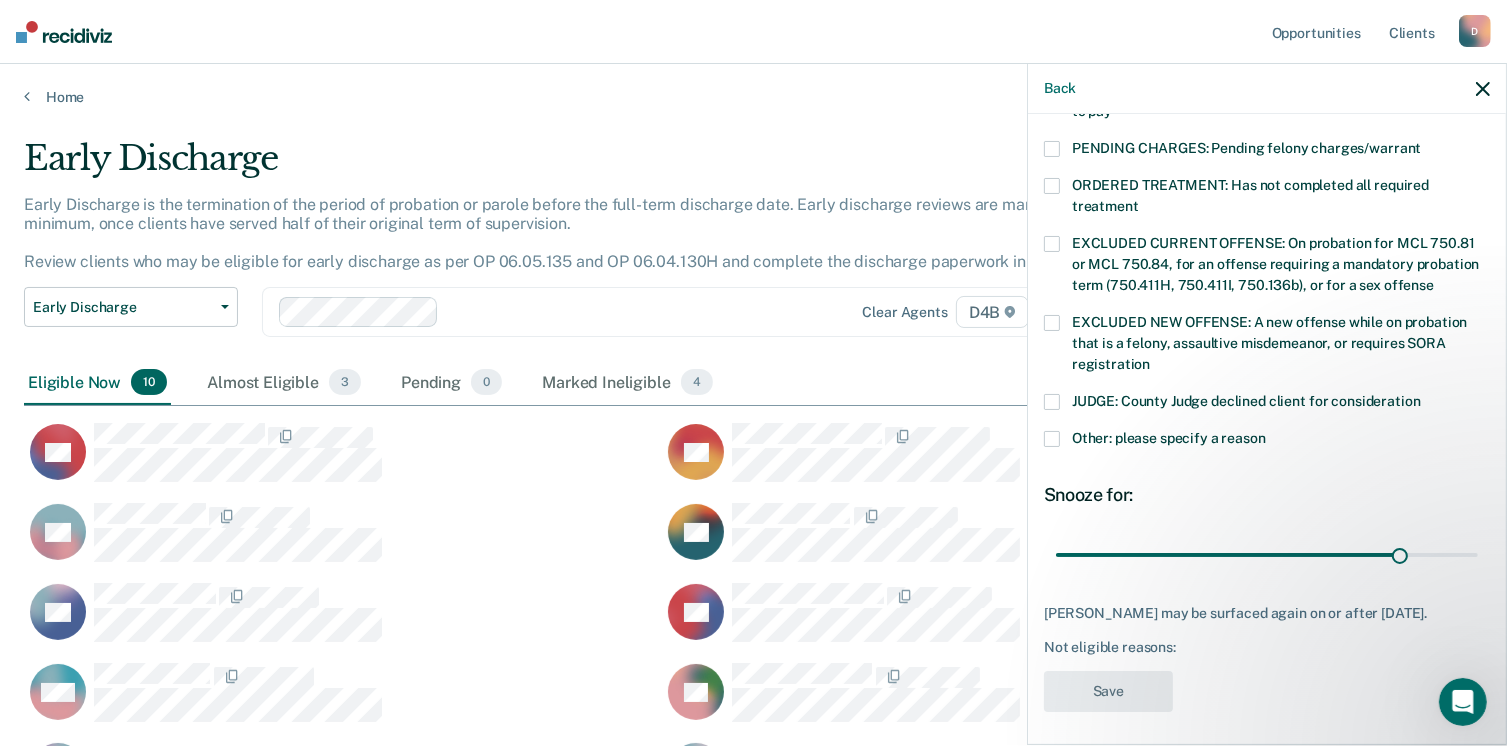 click at bounding box center (1052, 439) 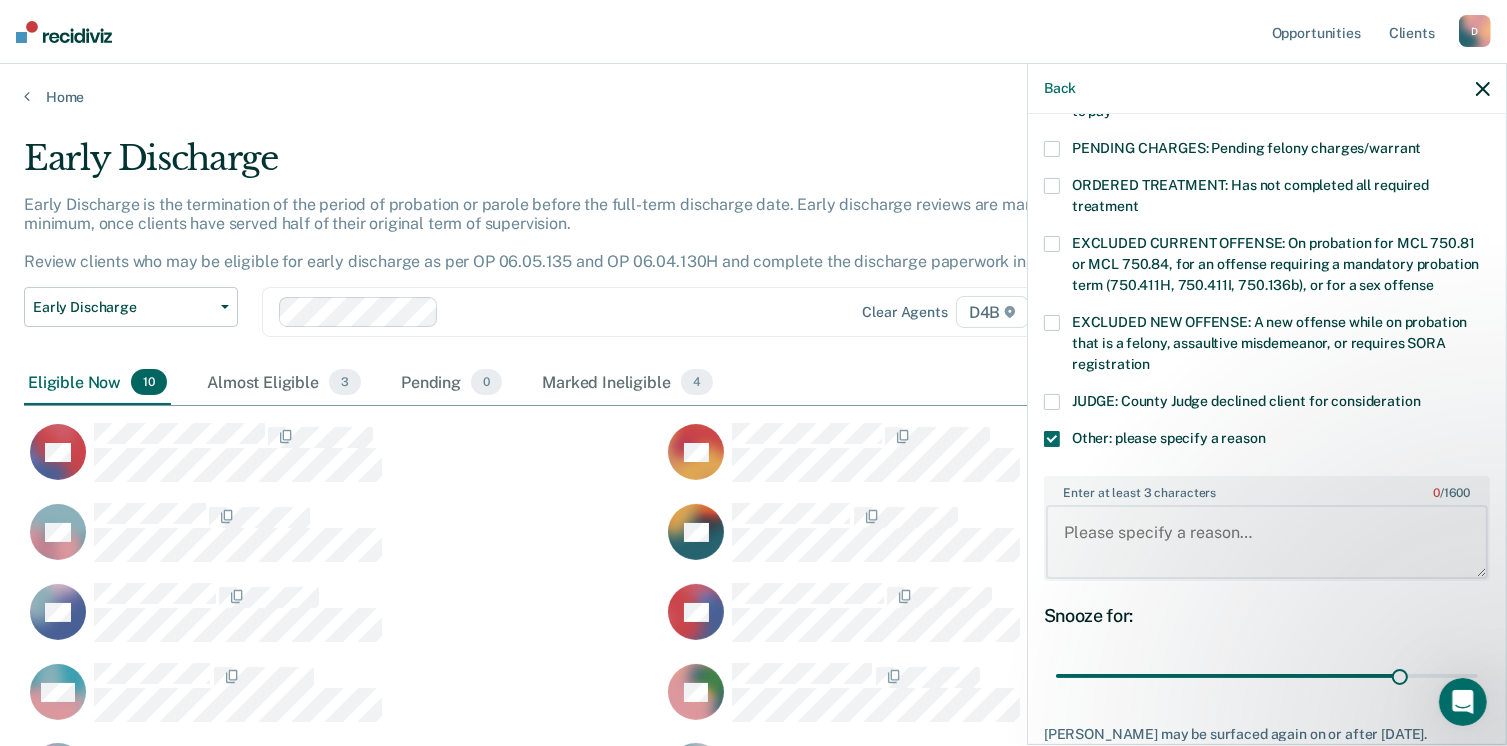 click on "Enter at least 3 characters 0  /  1600" at bounding box center (1267, 542) 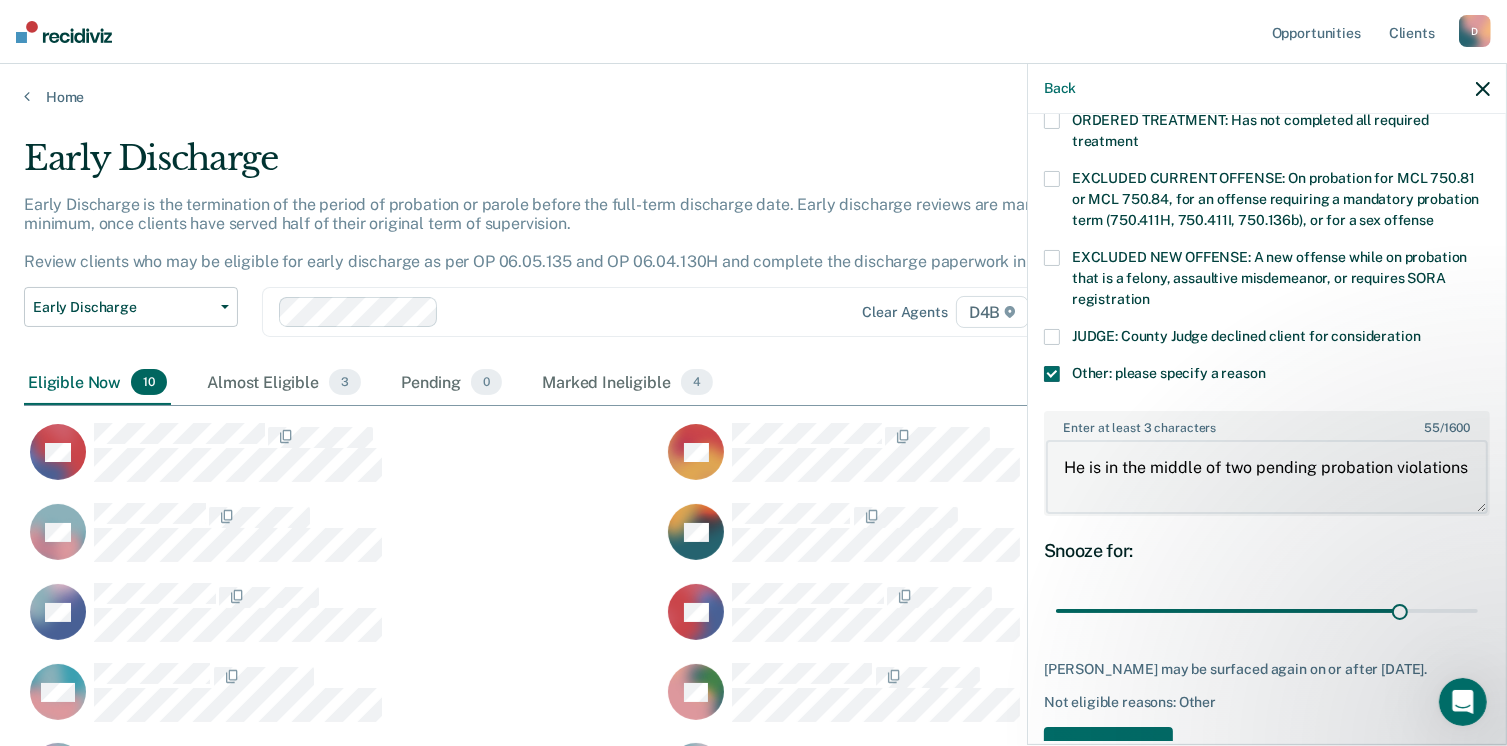 scroll, scrollTop: 766, scrollLeft: 0, axis: vertical 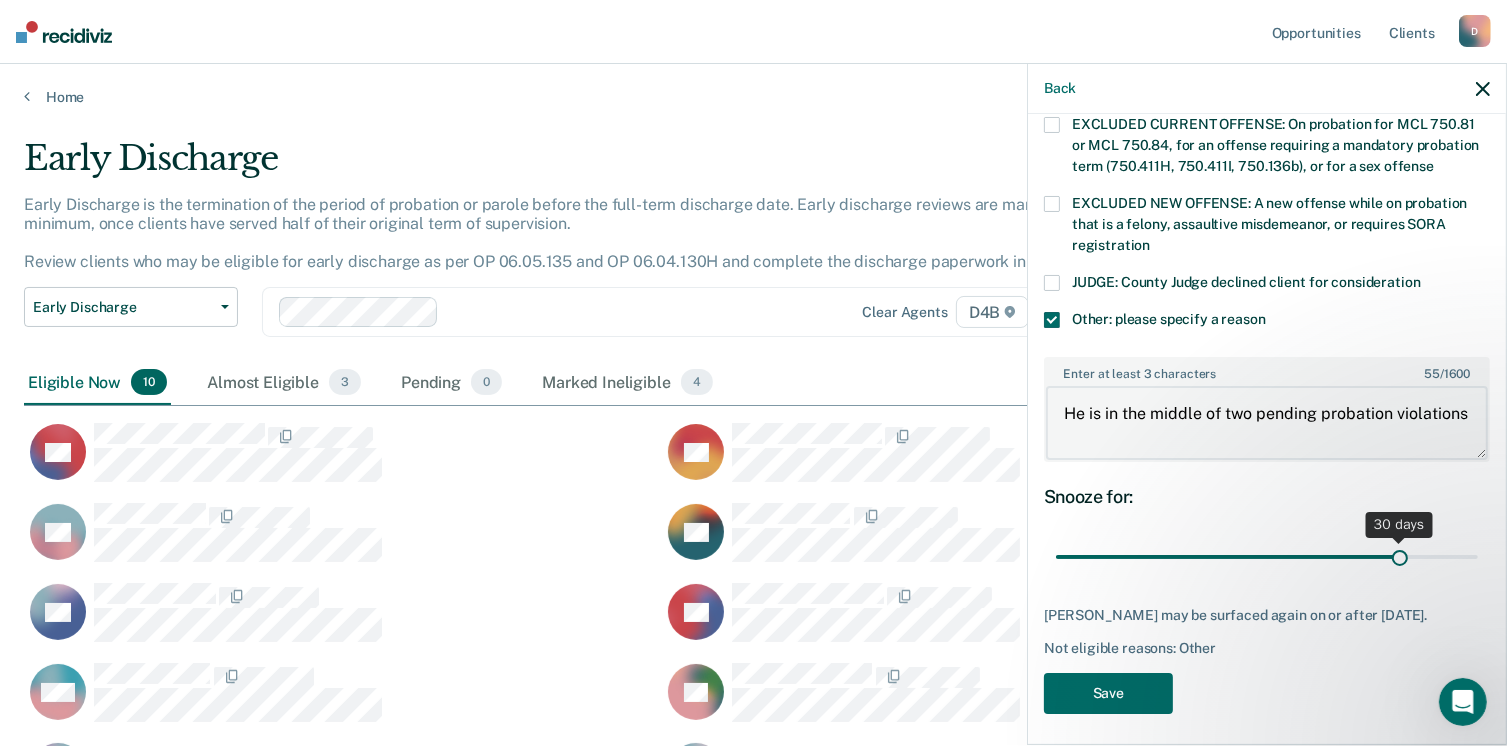 type on "He is in the middle of two pending probation violations" 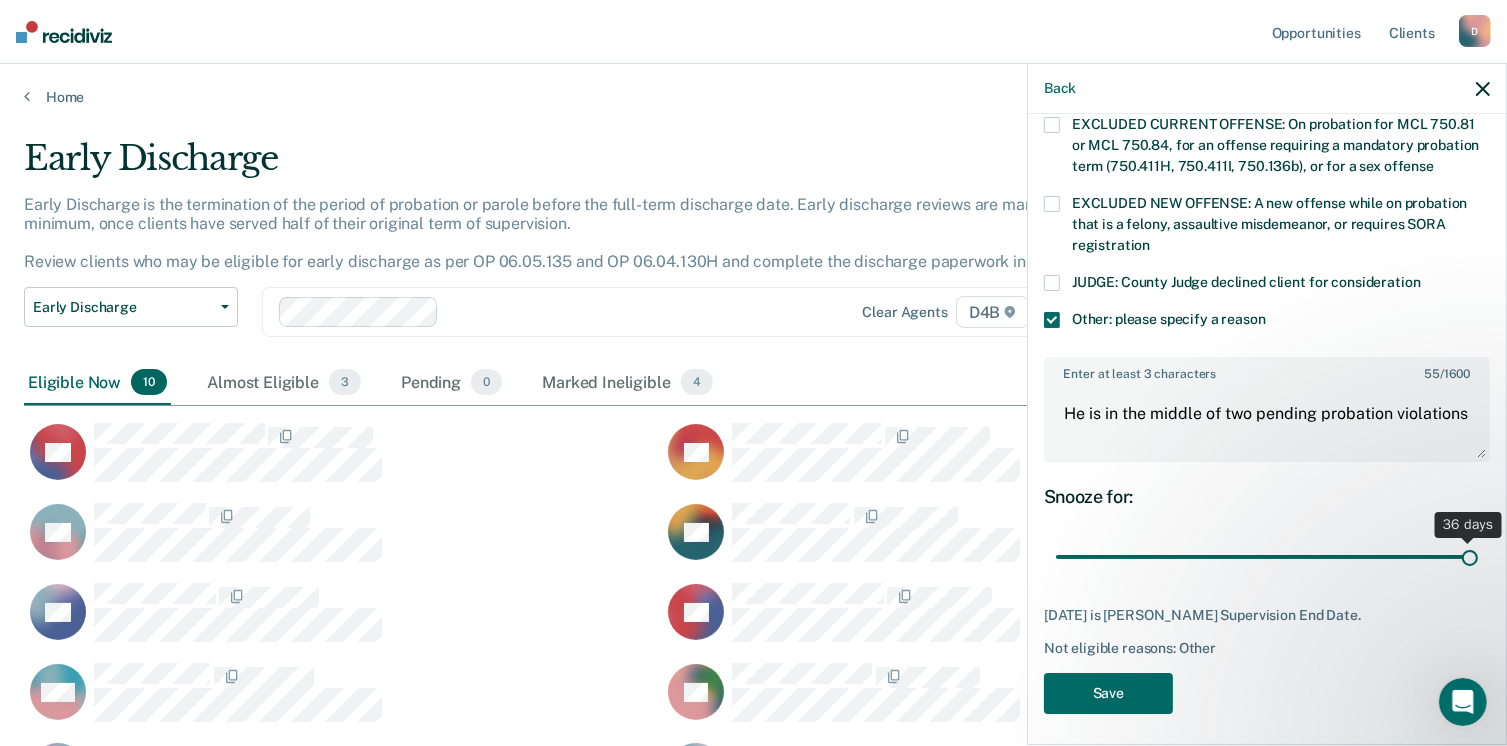 scroll, scrollTop: 749, scrollLeft: 0, axis: vertical 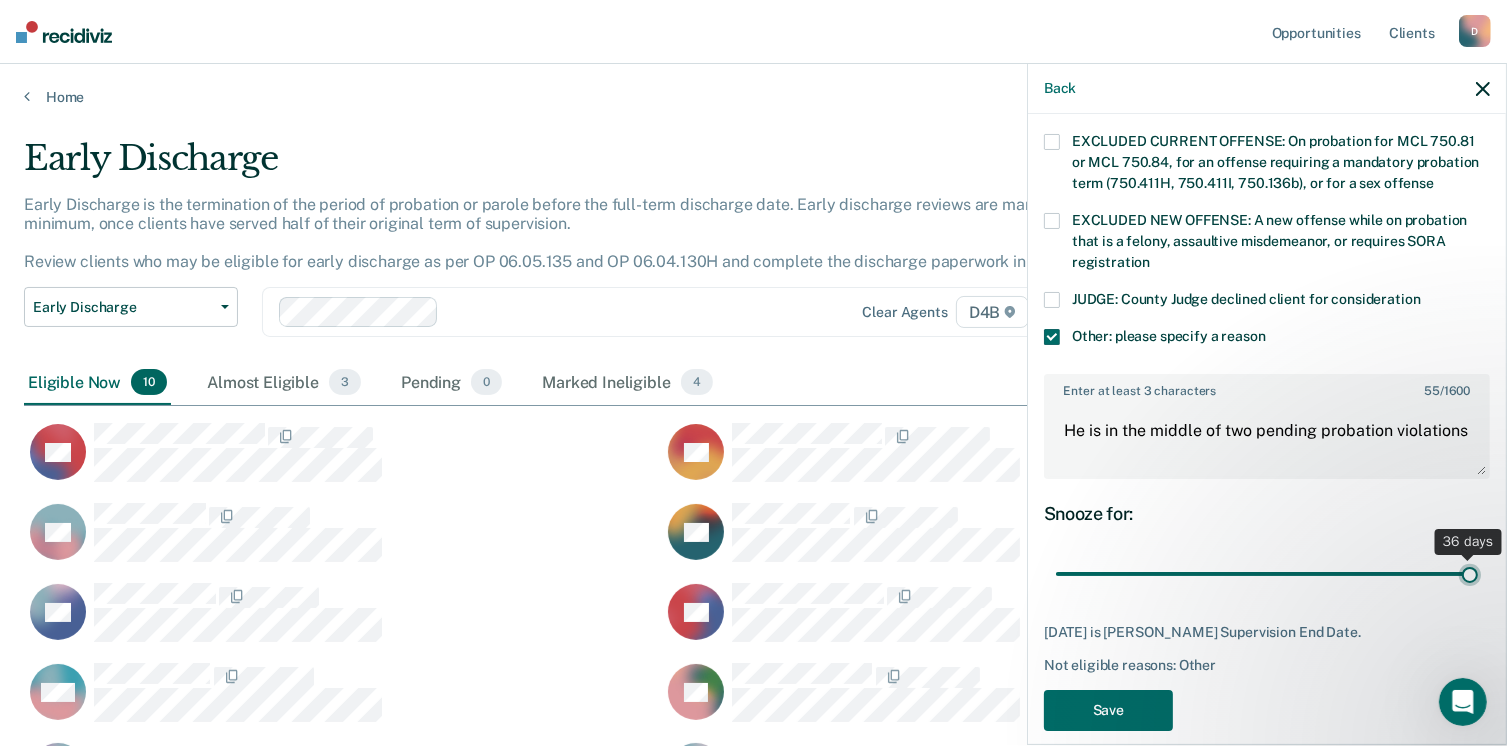 drag, startPoint x: 1382, startPoint y: 532, endPoint x: 1464, endPoint y: 531, distance: 82.006096 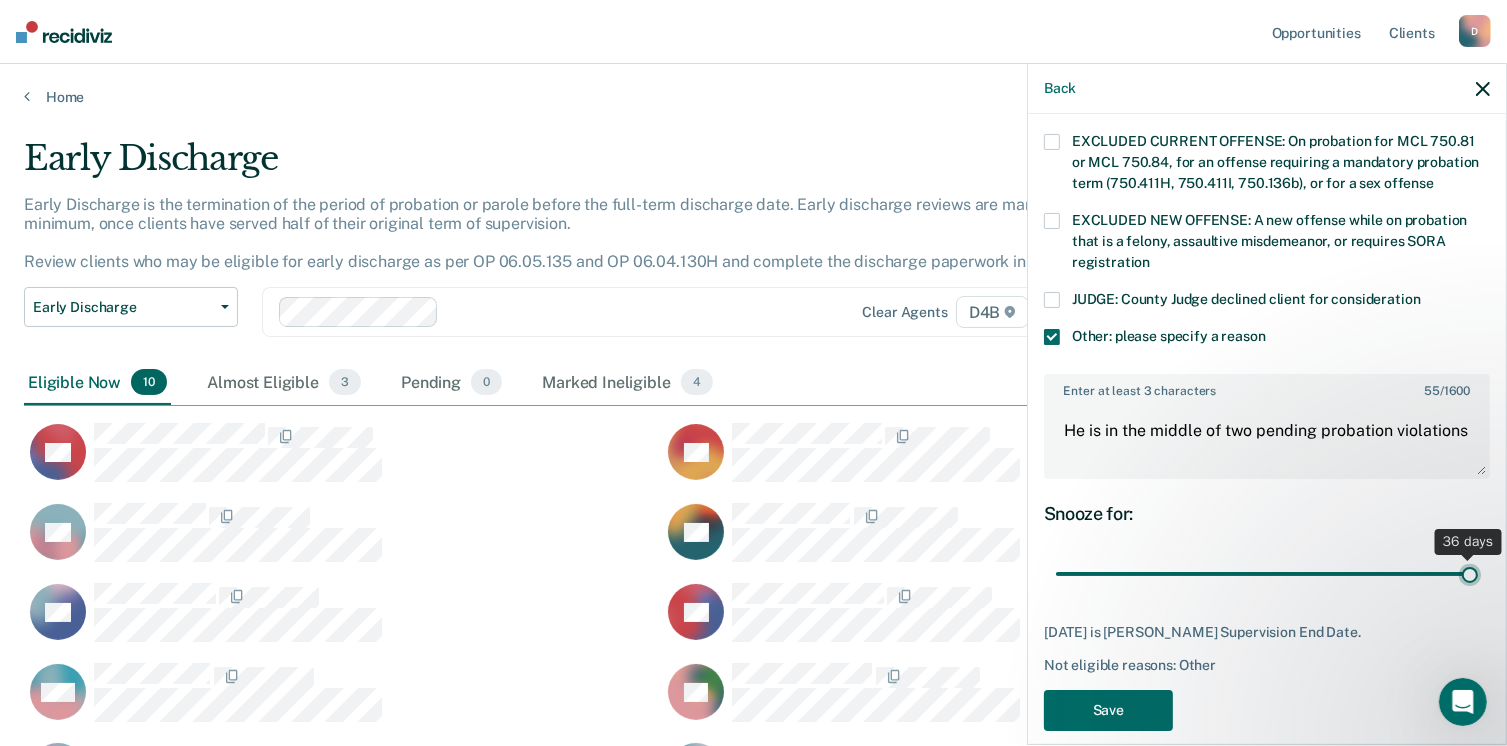 type on "36" 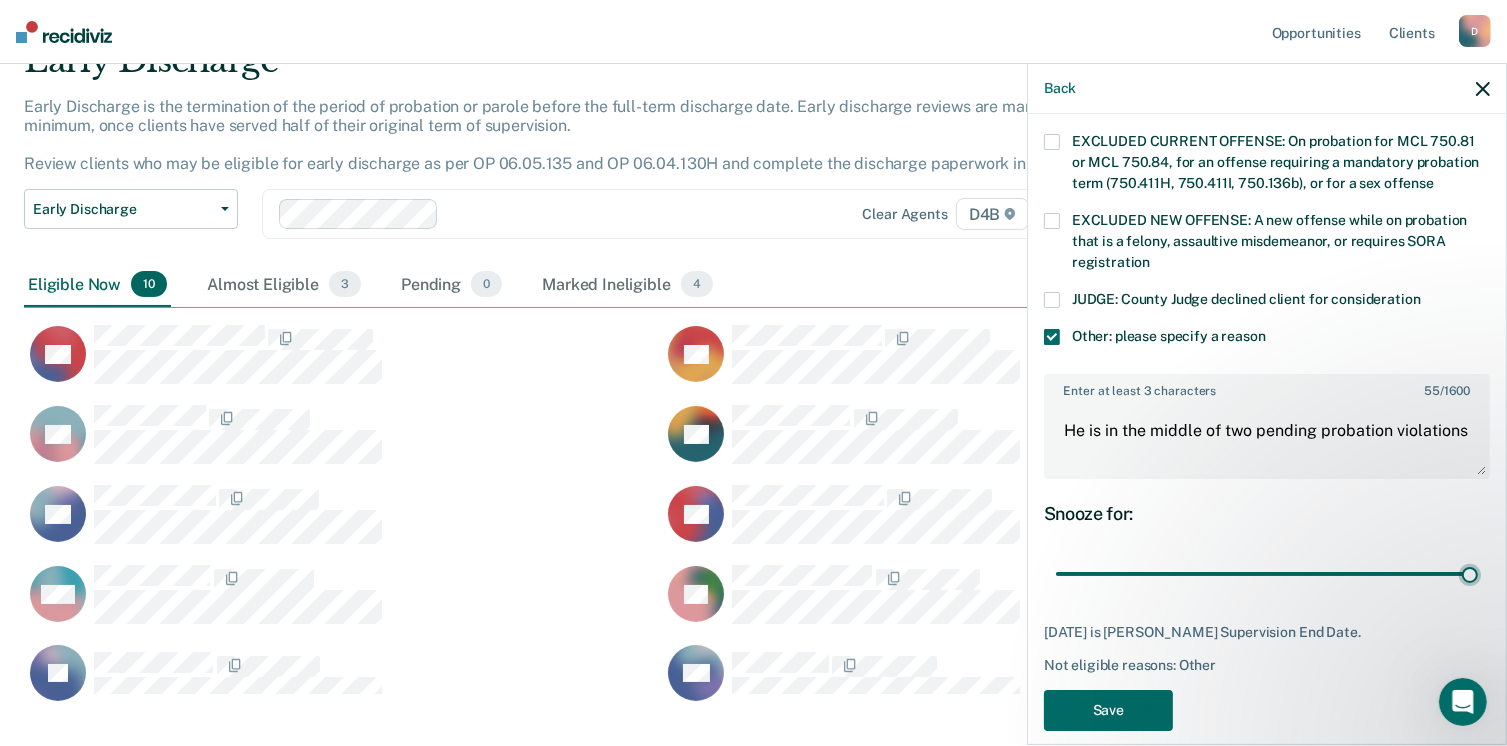 scroll, scrollTop: 100, scrollLeft: 0, axis: vertical 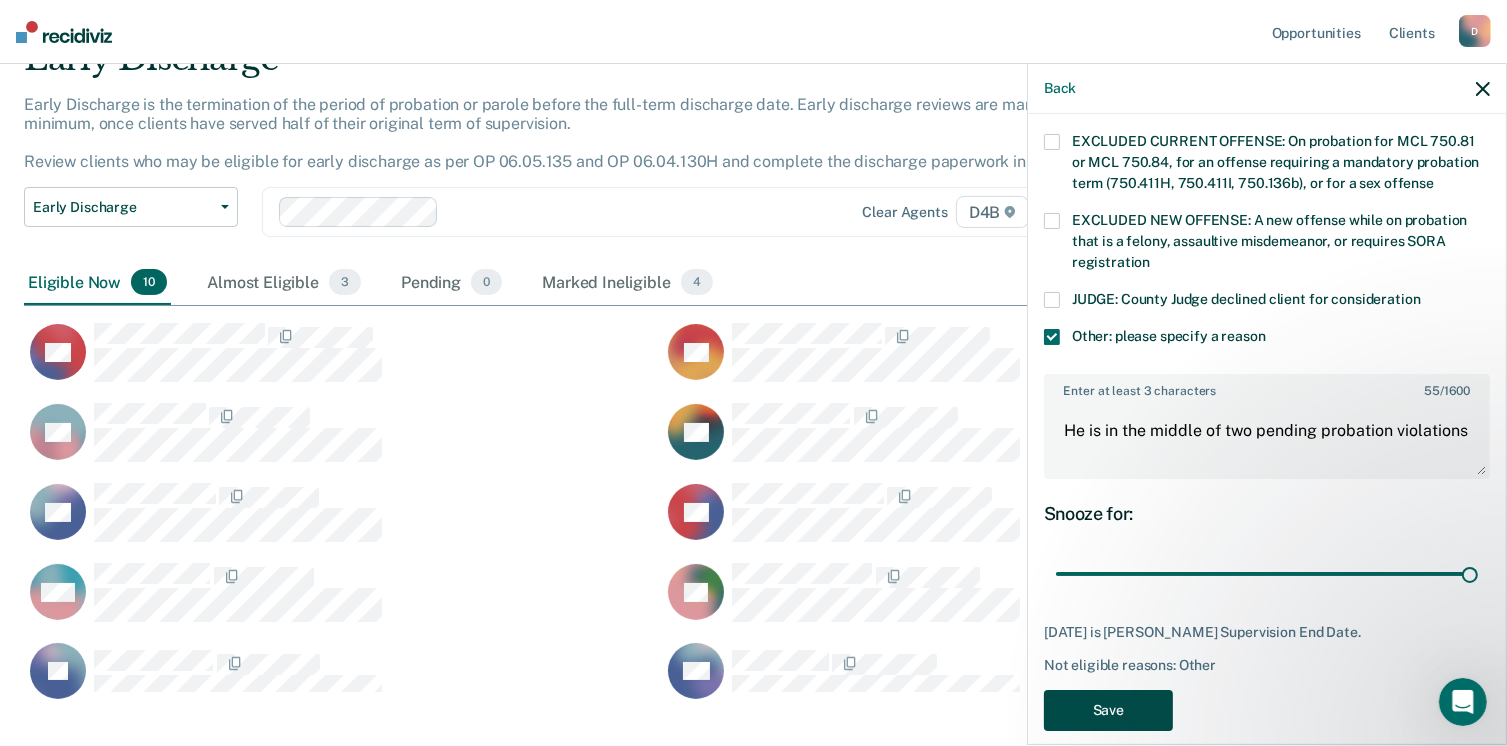 click on "Save" at bounding box center [1108, 710] 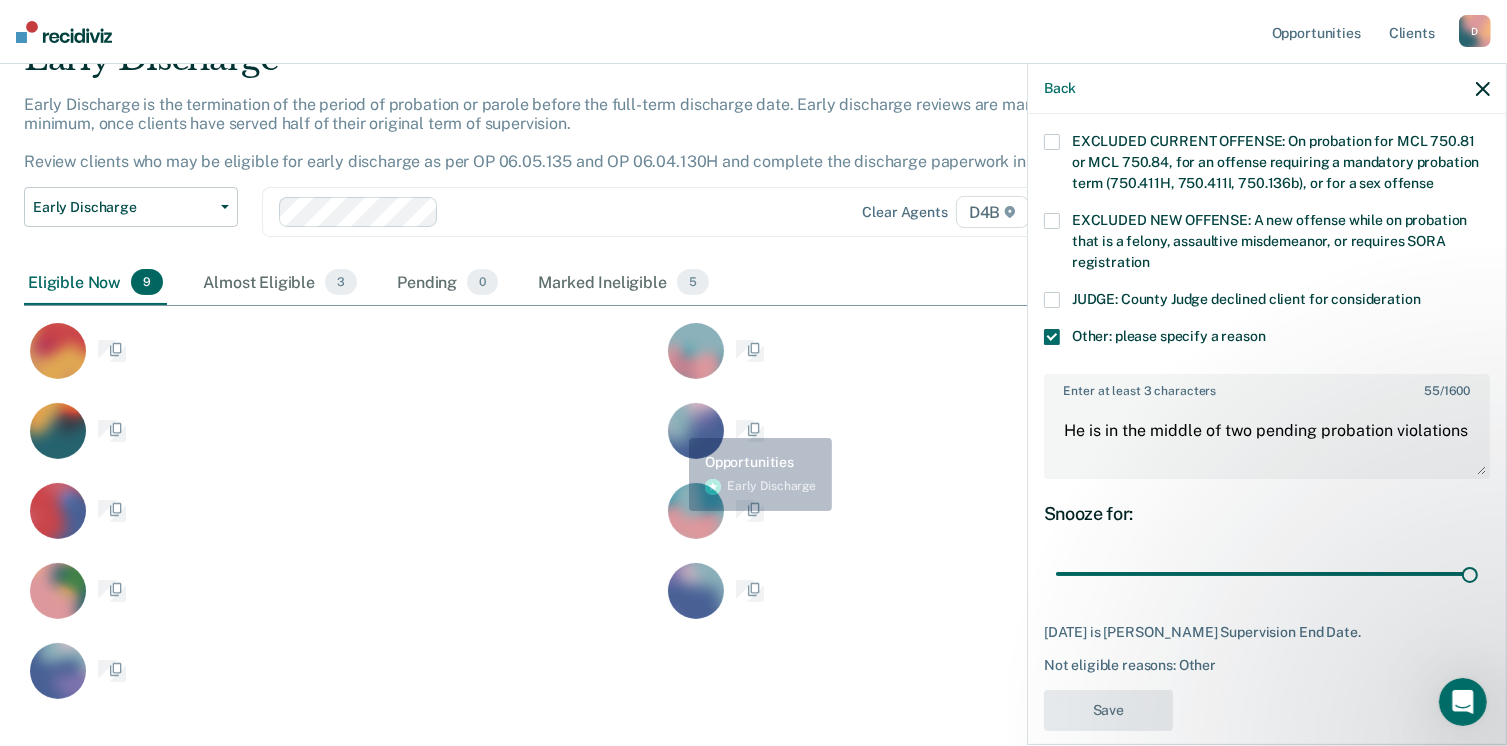 scroll, scrollTop: 572, scrollLeft: 0, axis: vertical 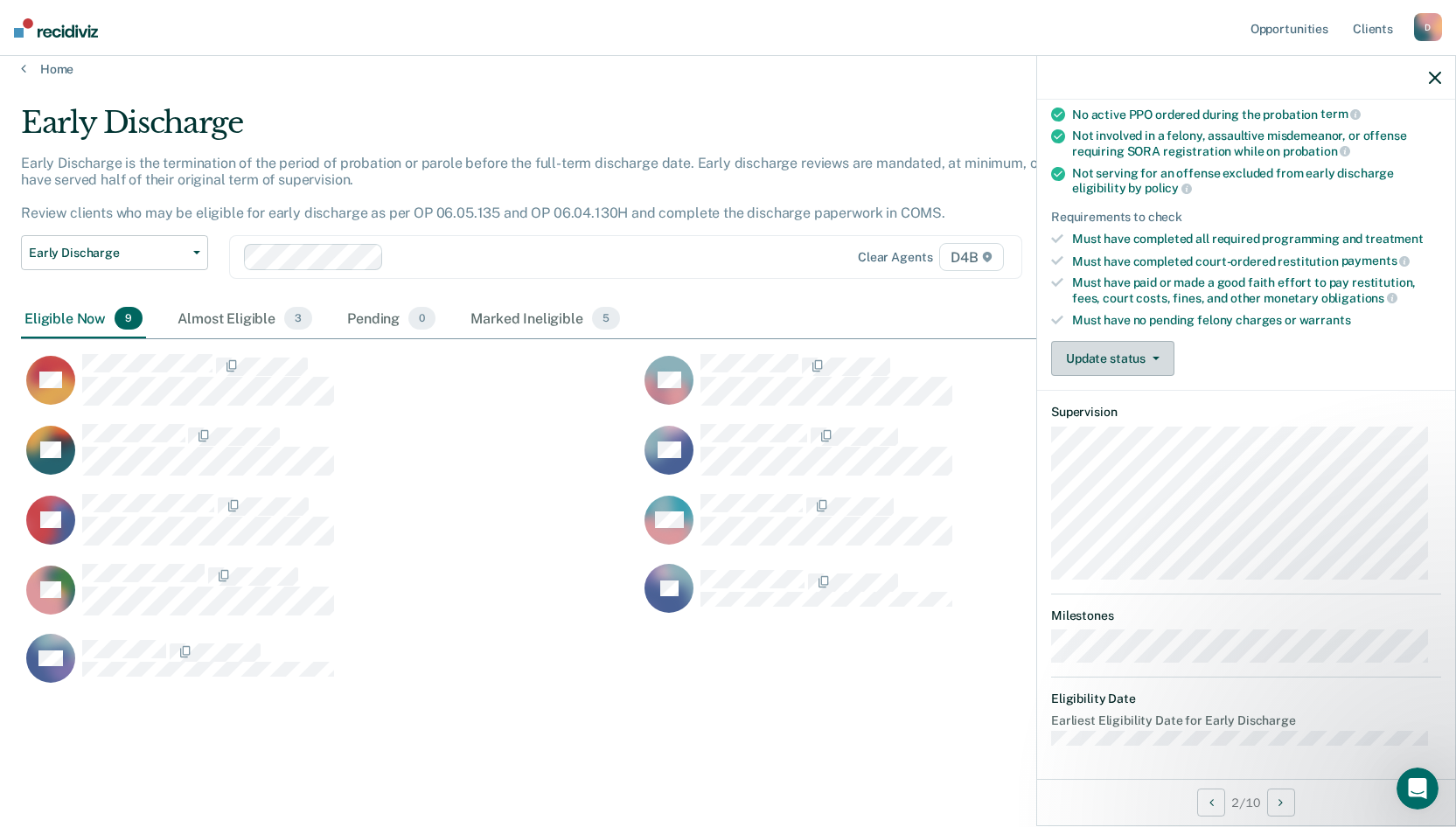 click on "Update status" at bounding box center (1112, 358) 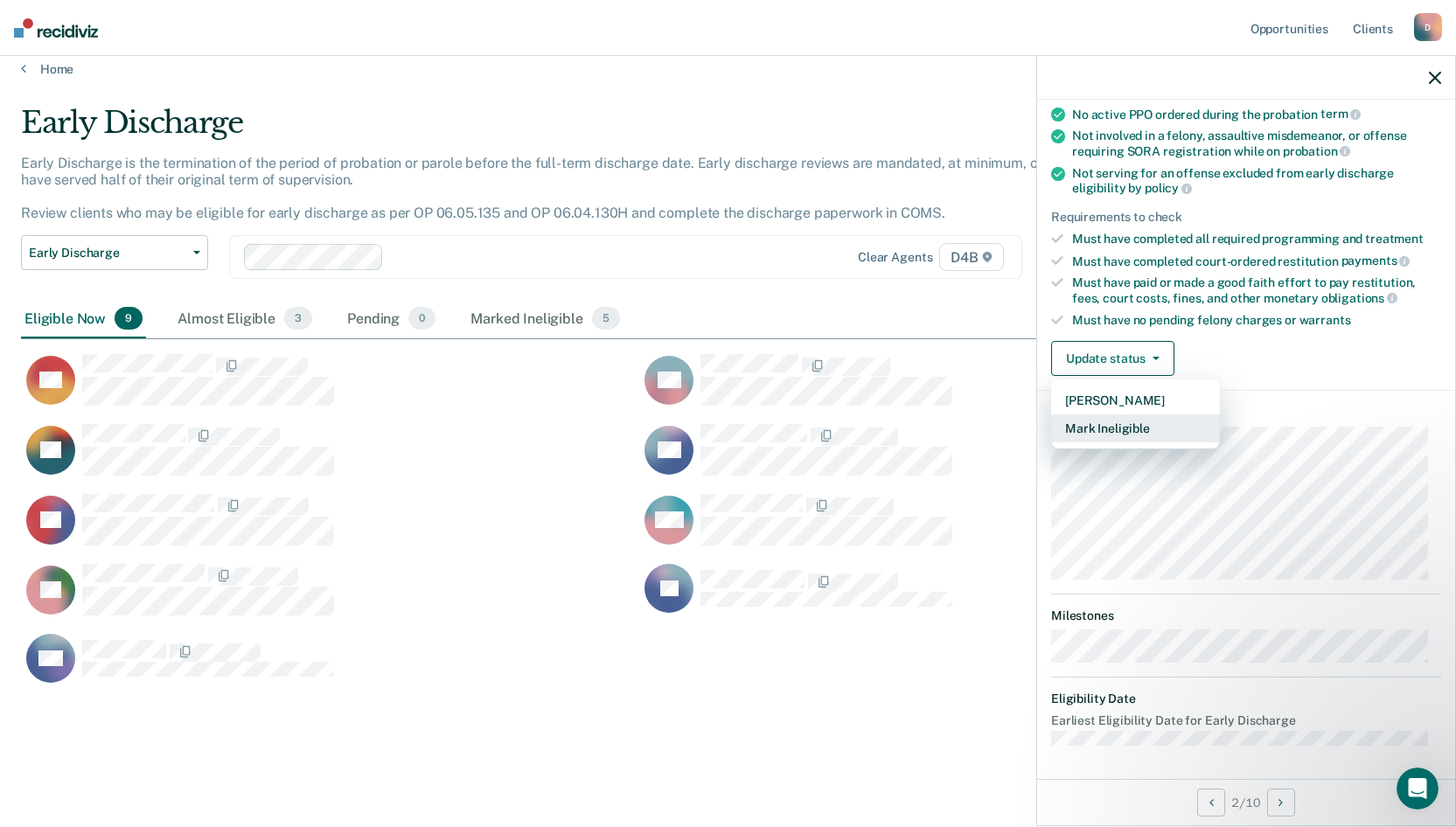 click on "Mark Ineligible" at bounding box center (1135, 428) 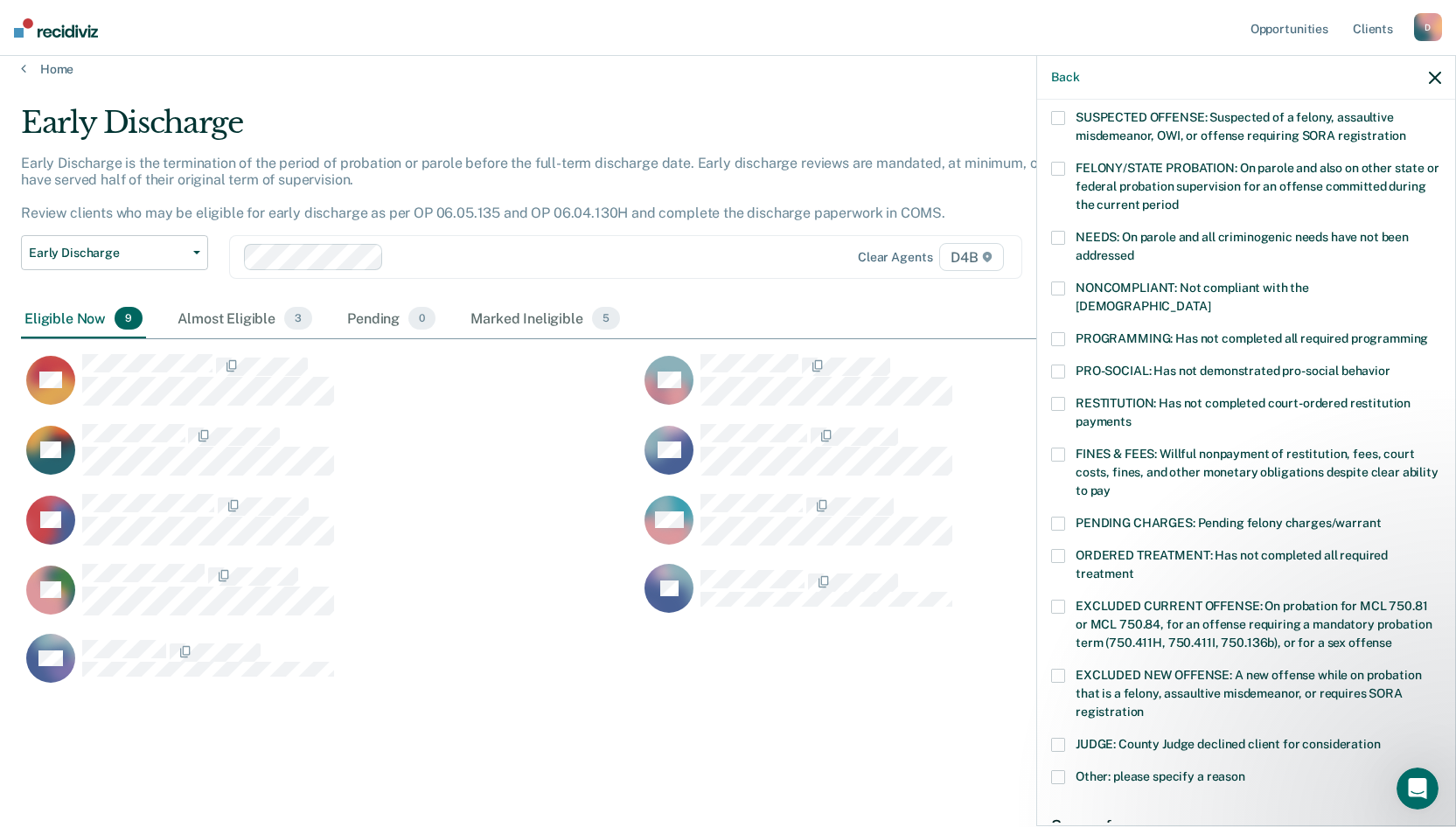 click at bounding box center [1058, 288] 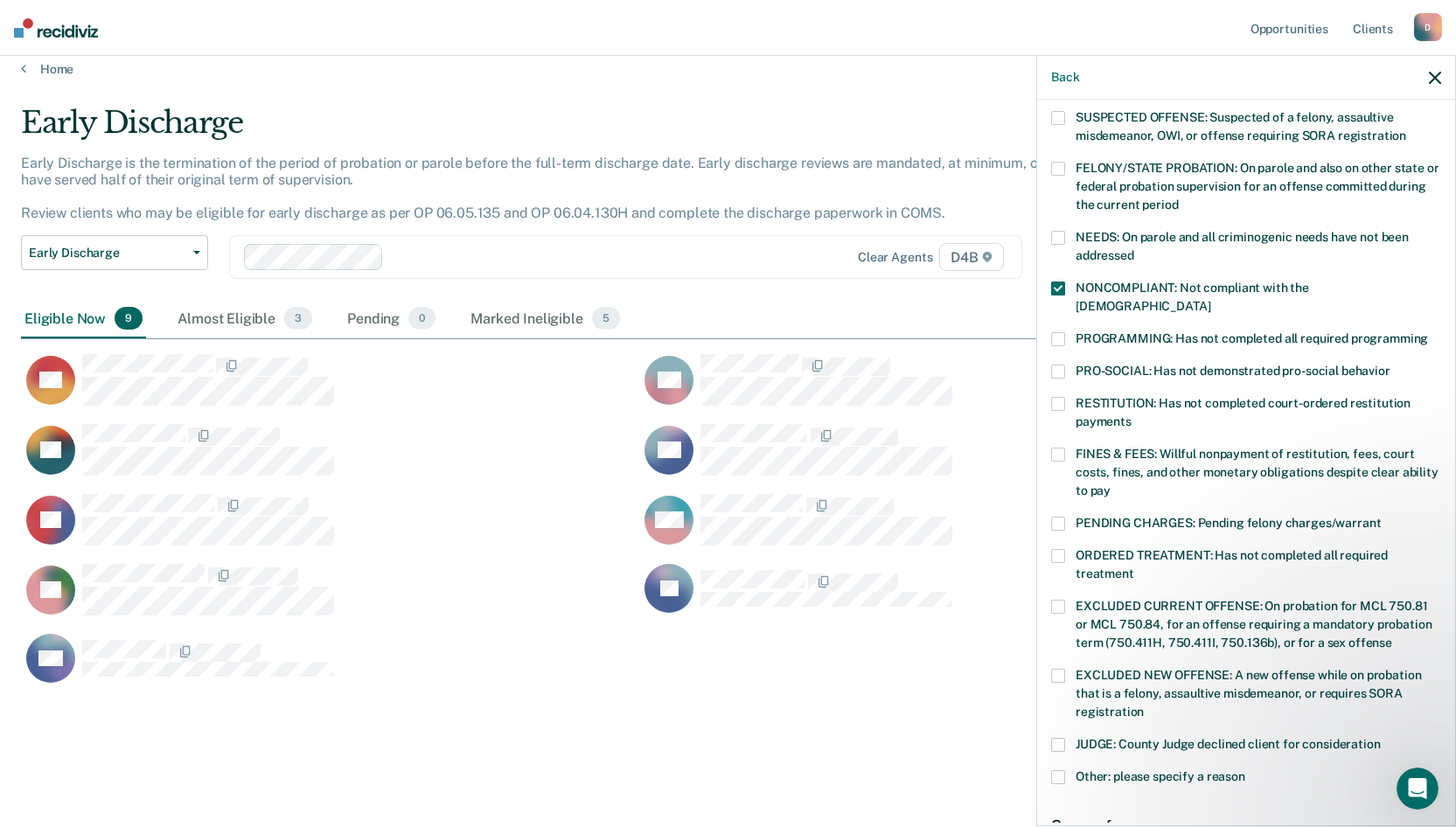 click at bounding box center (1058, 455) 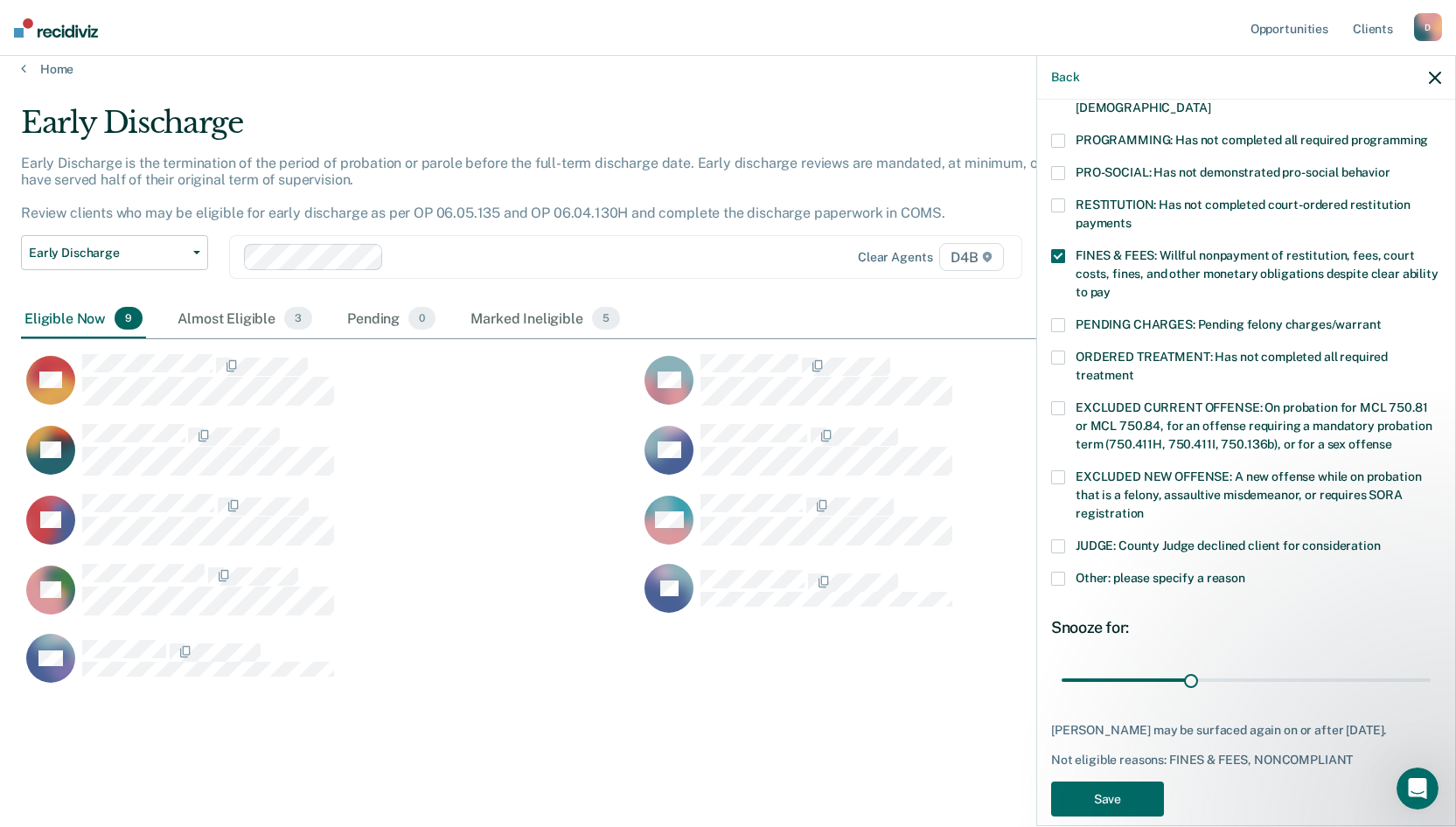 scroll, scrollTop: 392, scrollLeft: 0, axis: vertical 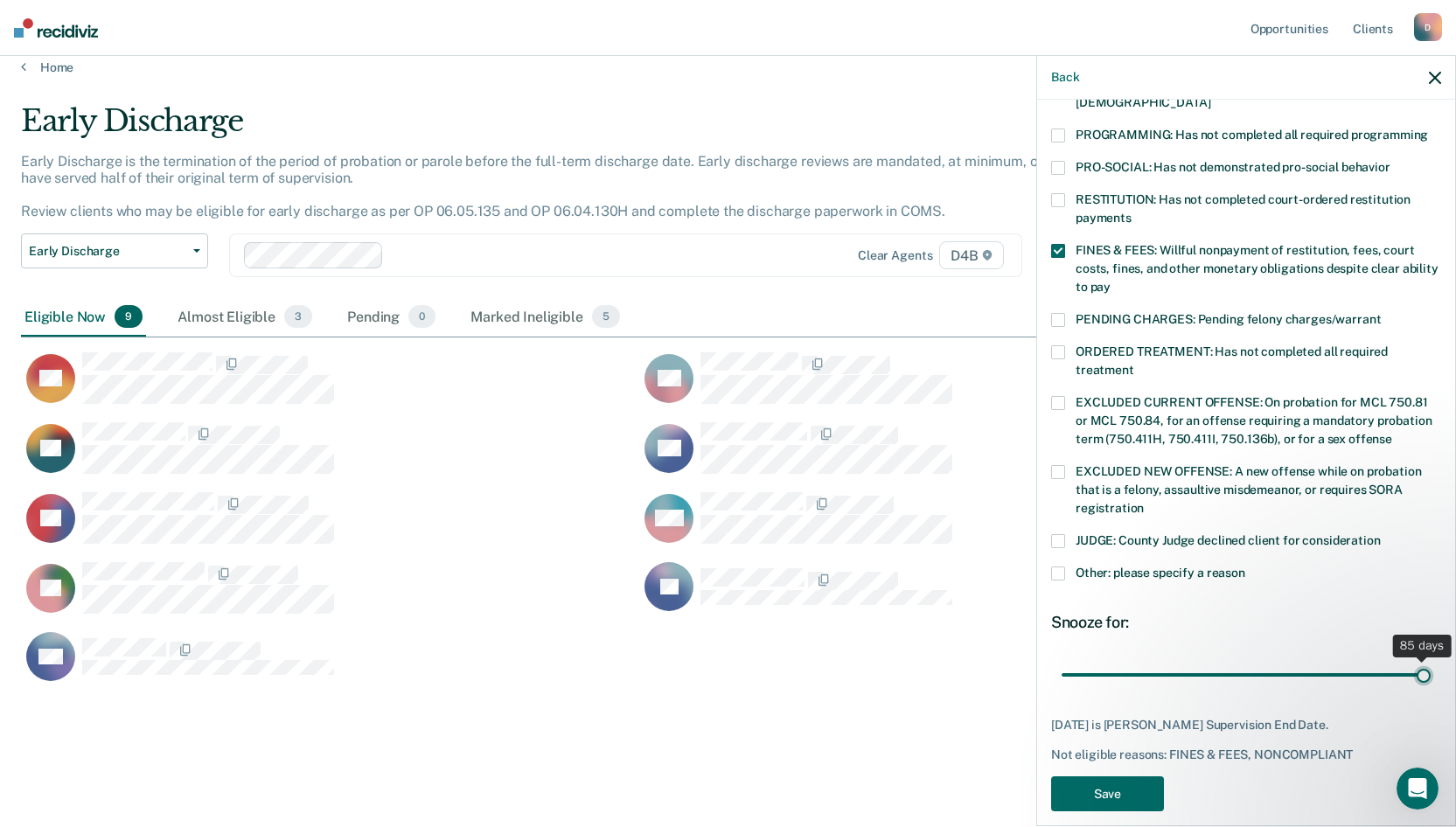 drag, startPoint x: 1186, startPoint y: 643, endPoint x: 1420, endPoint y: 652, distance: 234.17301 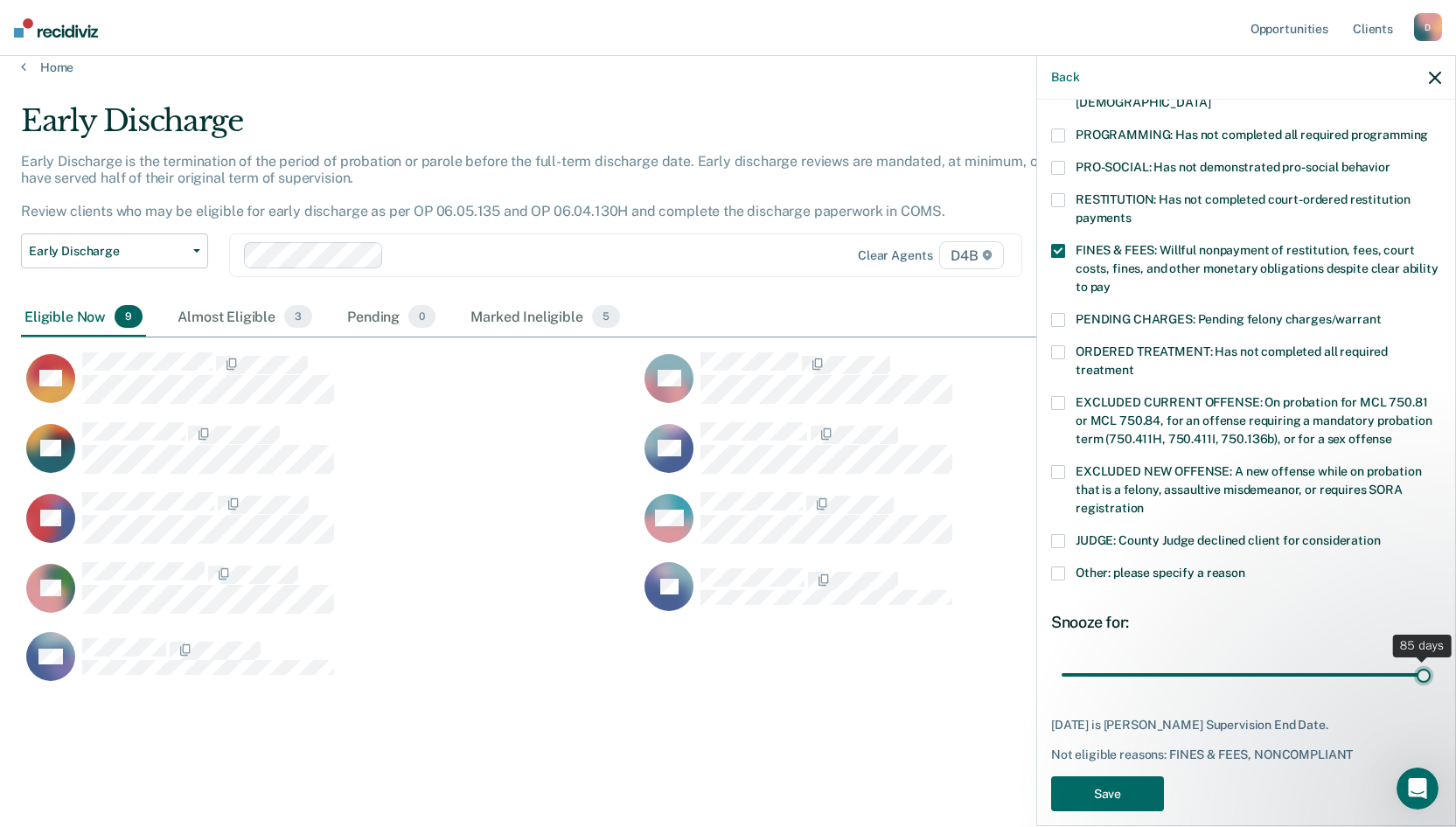 type on "85" 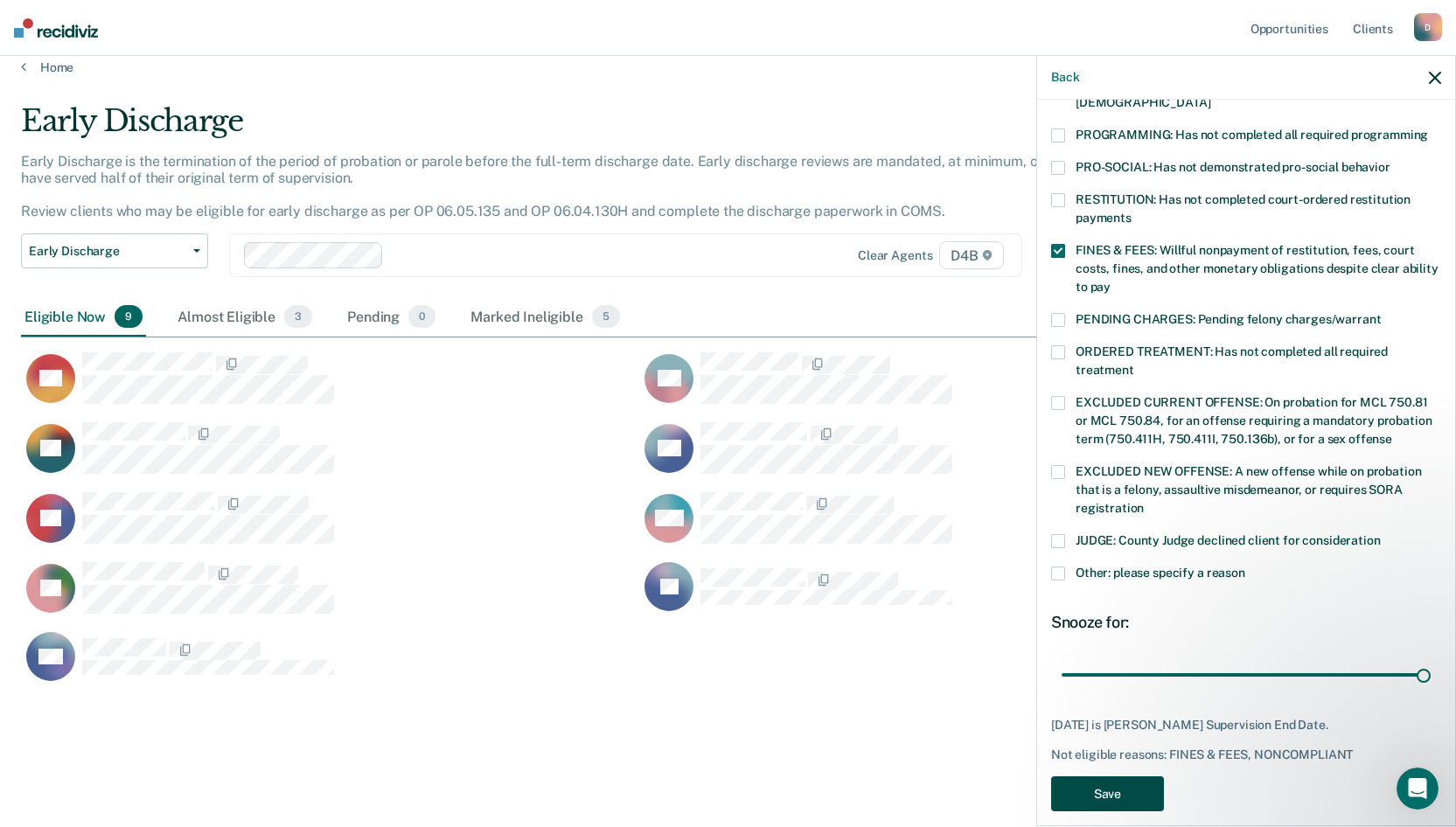 click on "Save" at bounding box center (1107, 794) 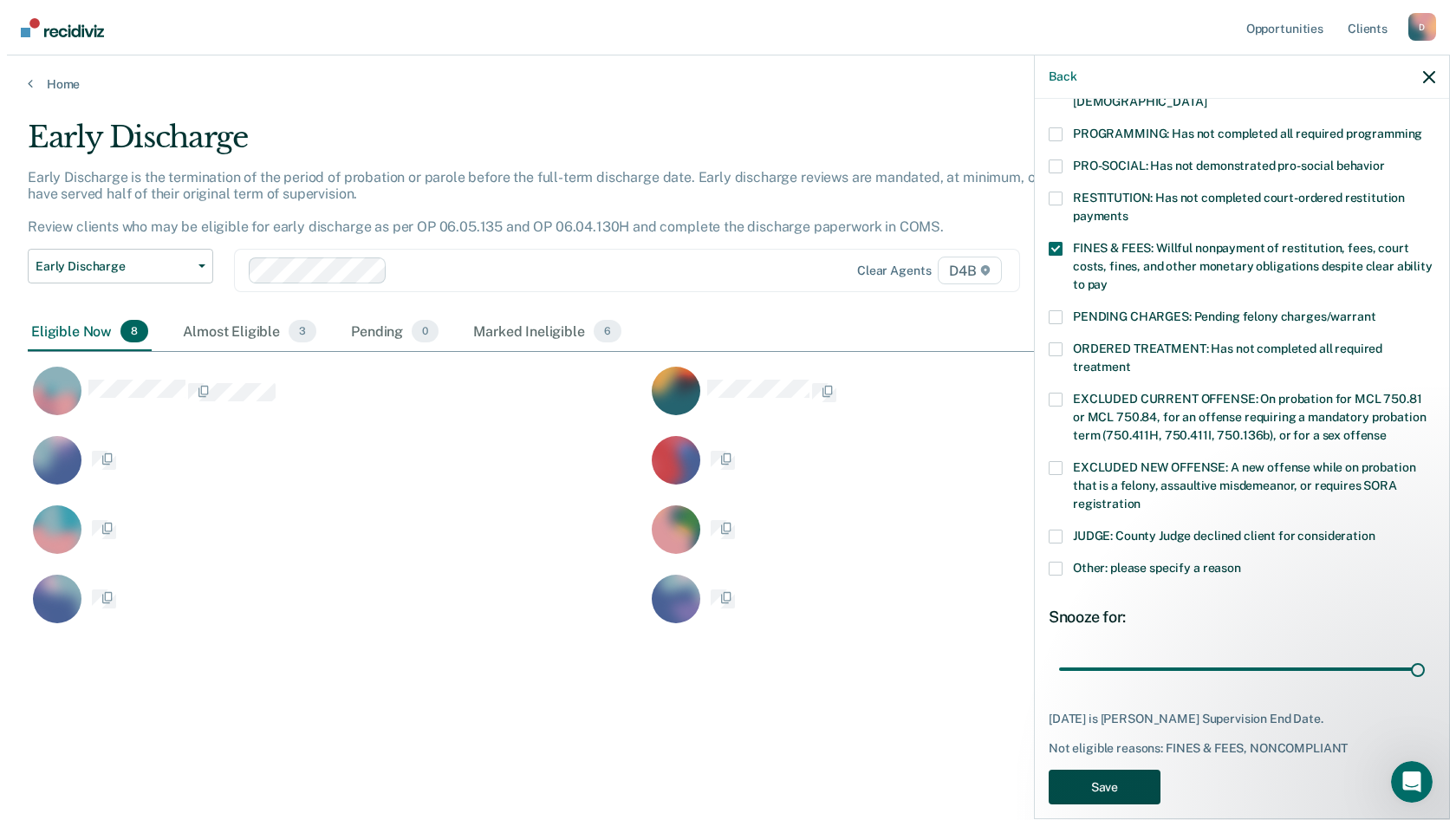 scroll, scrollTop: 0, scrollLeft: 0, axis: both 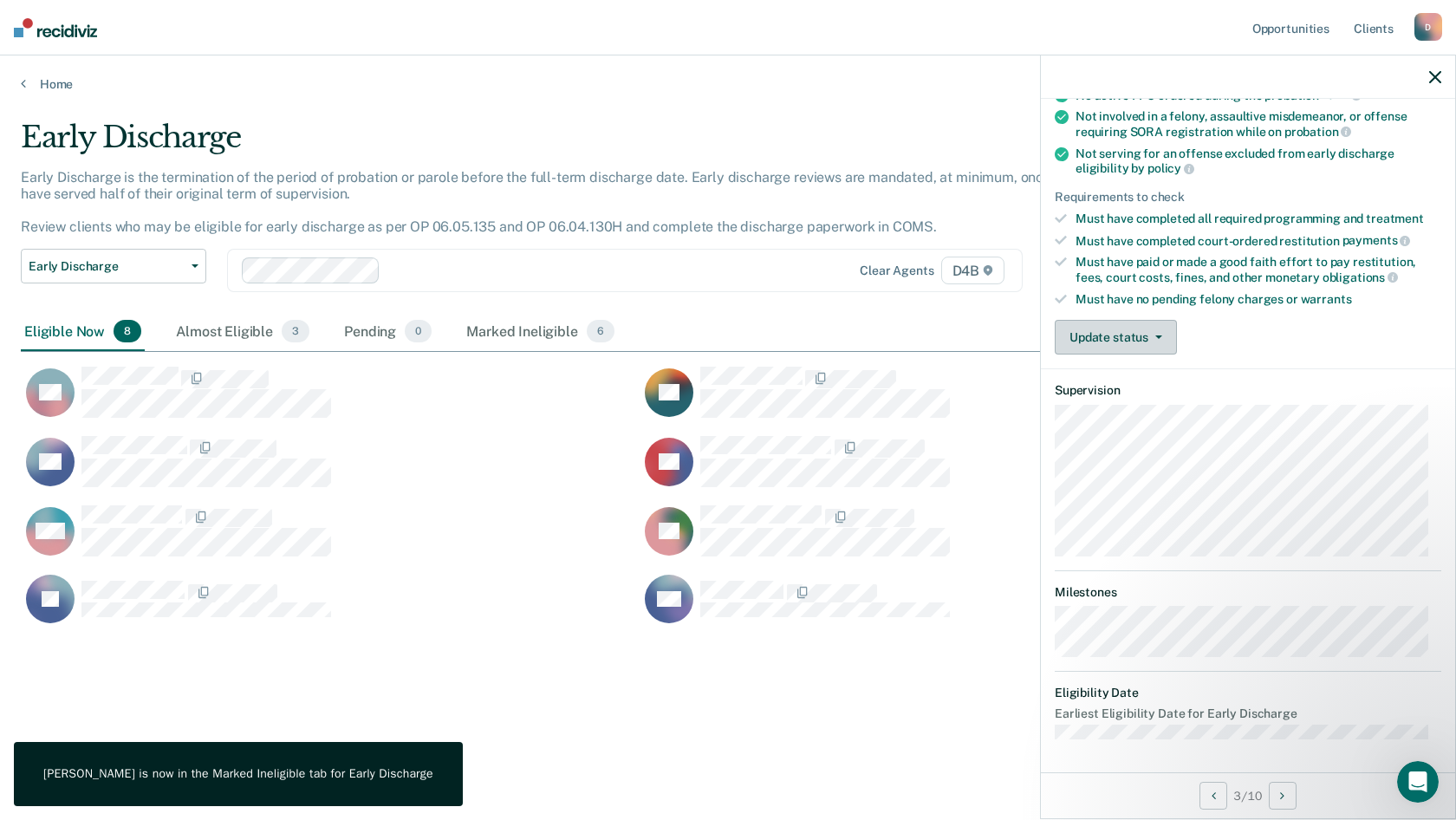 click on "Update status" at bounding box center (1115, 337) 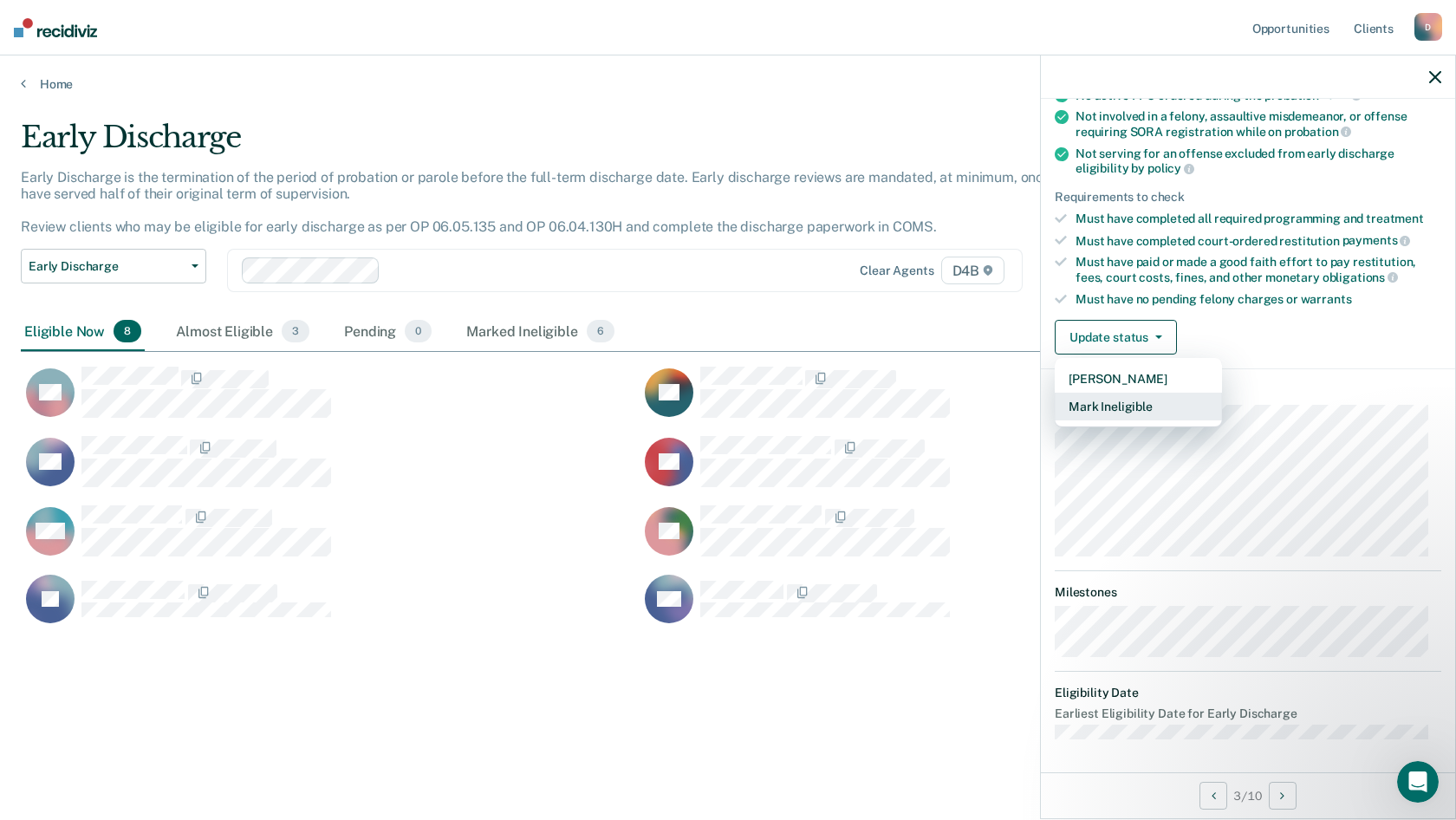 click on "Mark Ineligible" at bounding box center (1138, 407) 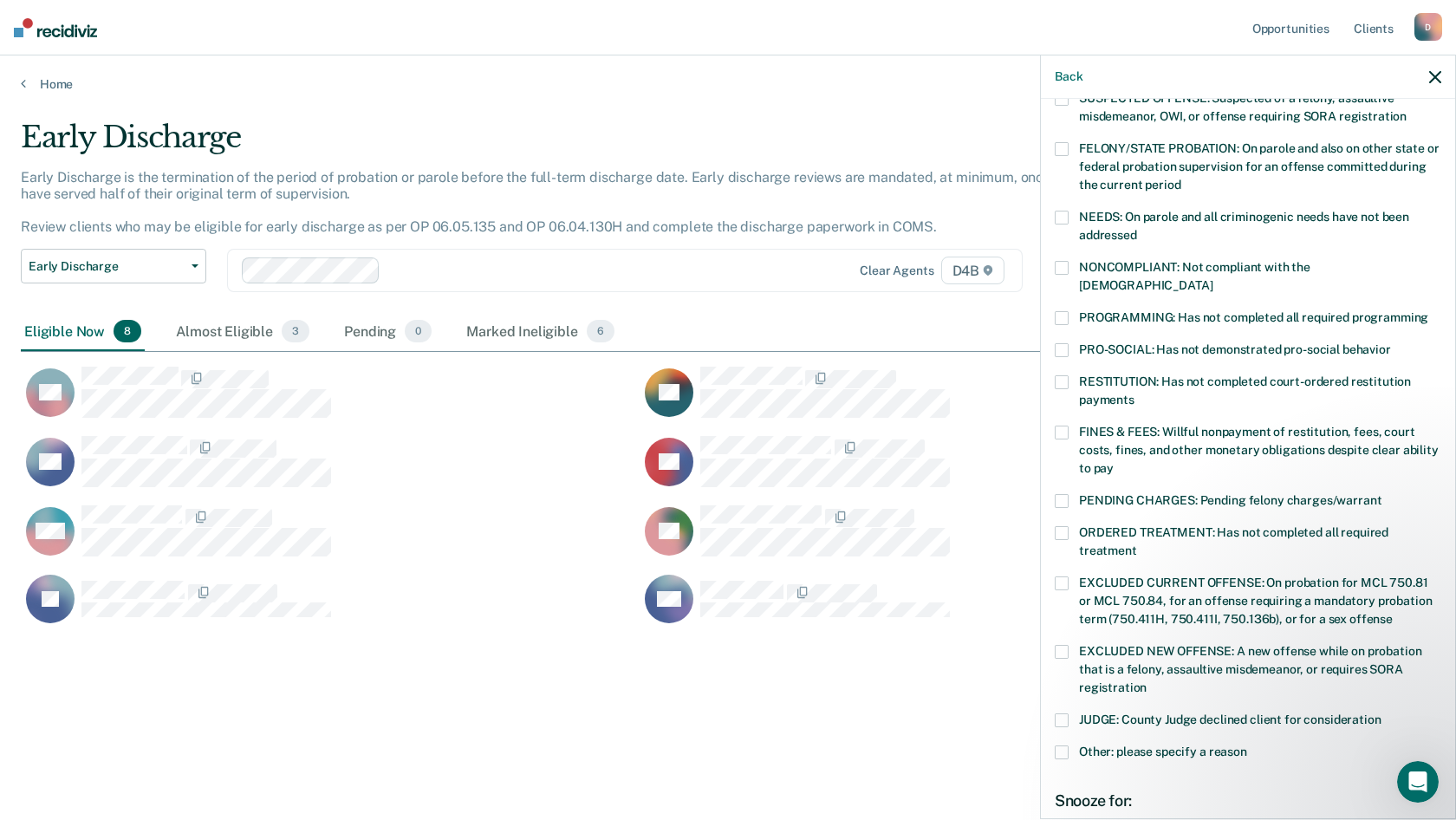 click at bounding box center [1062, 752] 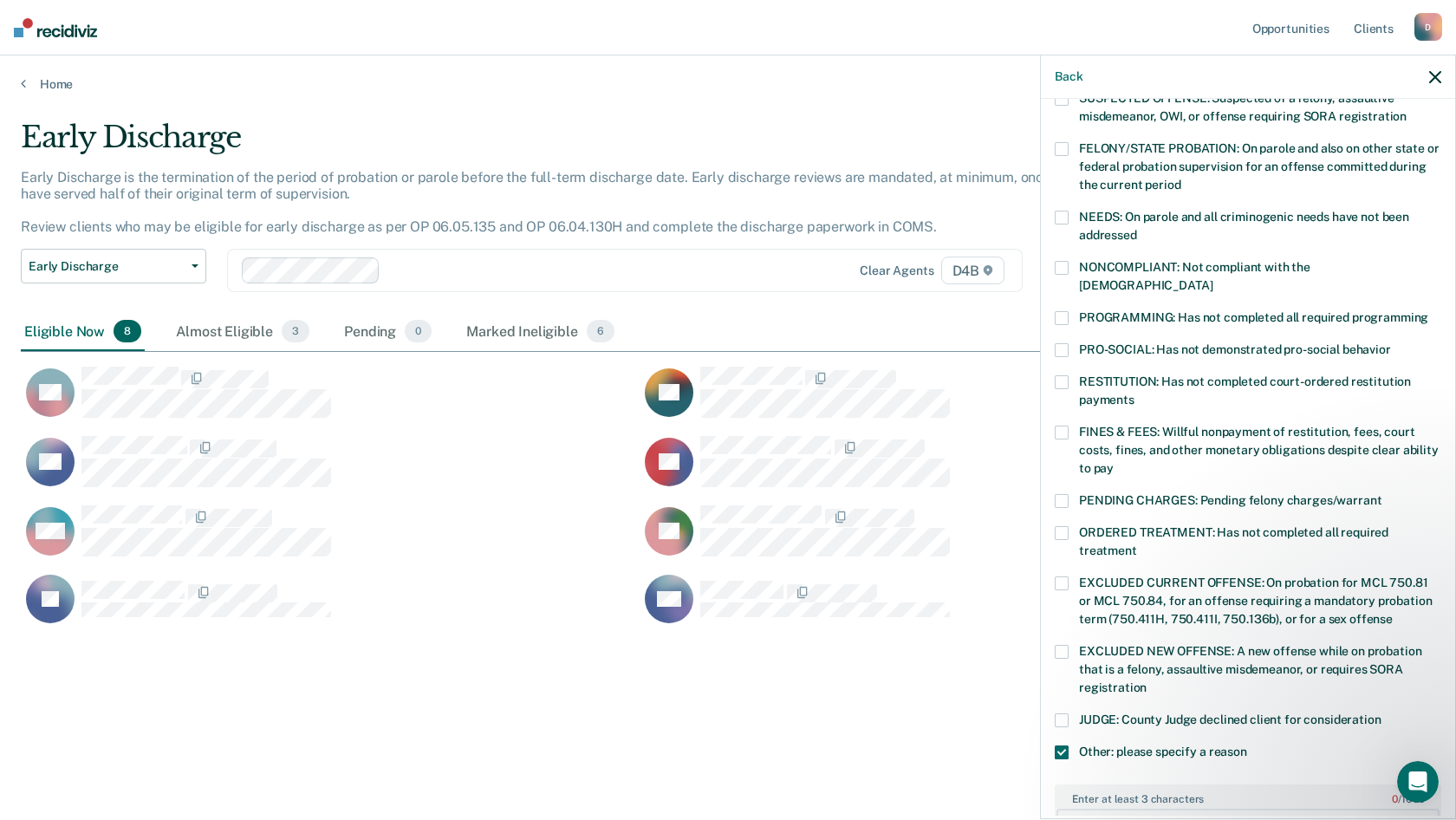 click on "Enter at least 3 characters 0  /  1600" at bounding box center [1248, 841] 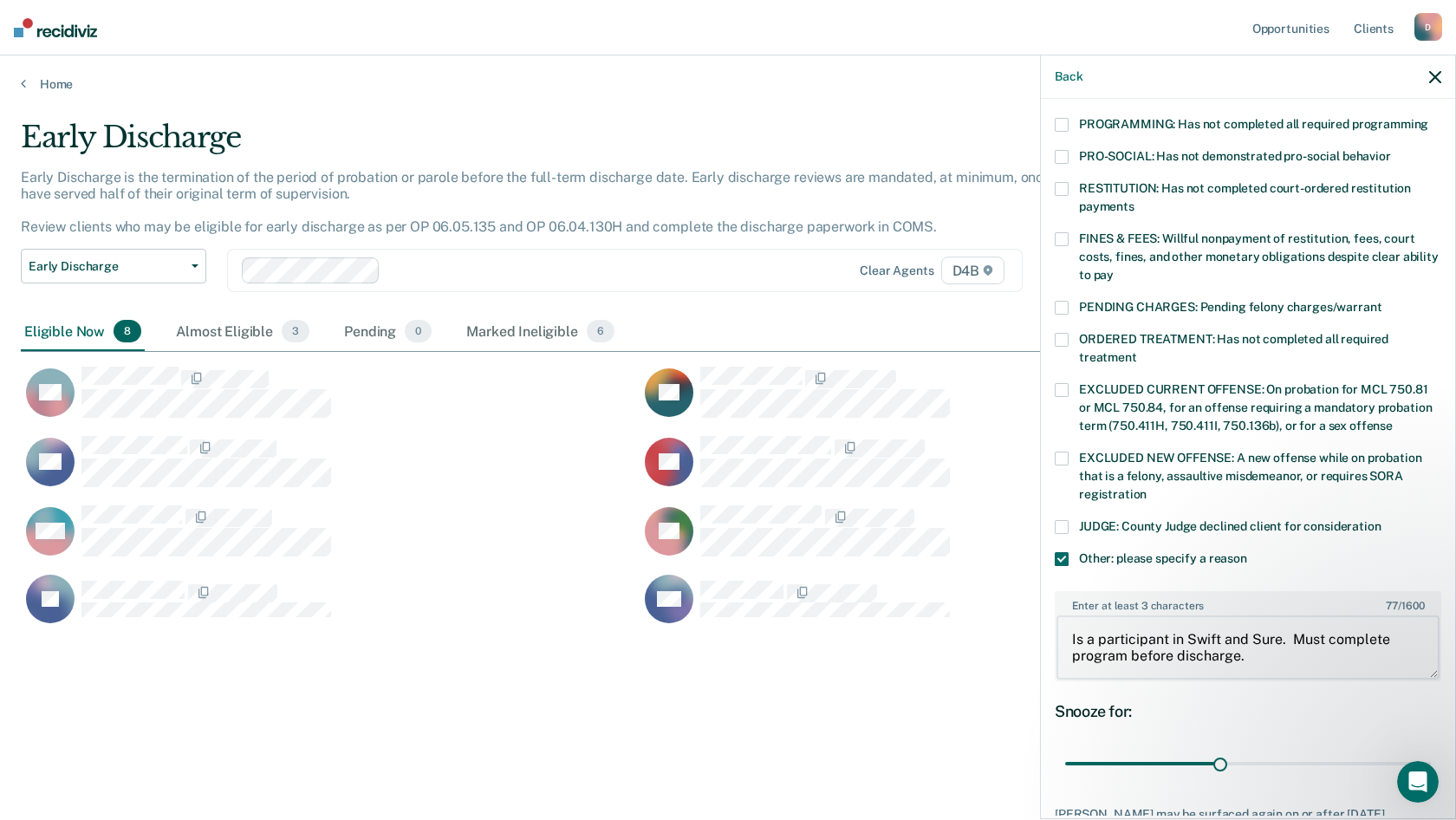 scroll, scrollTop: 472, scrollLeft: 0, axis: vertical 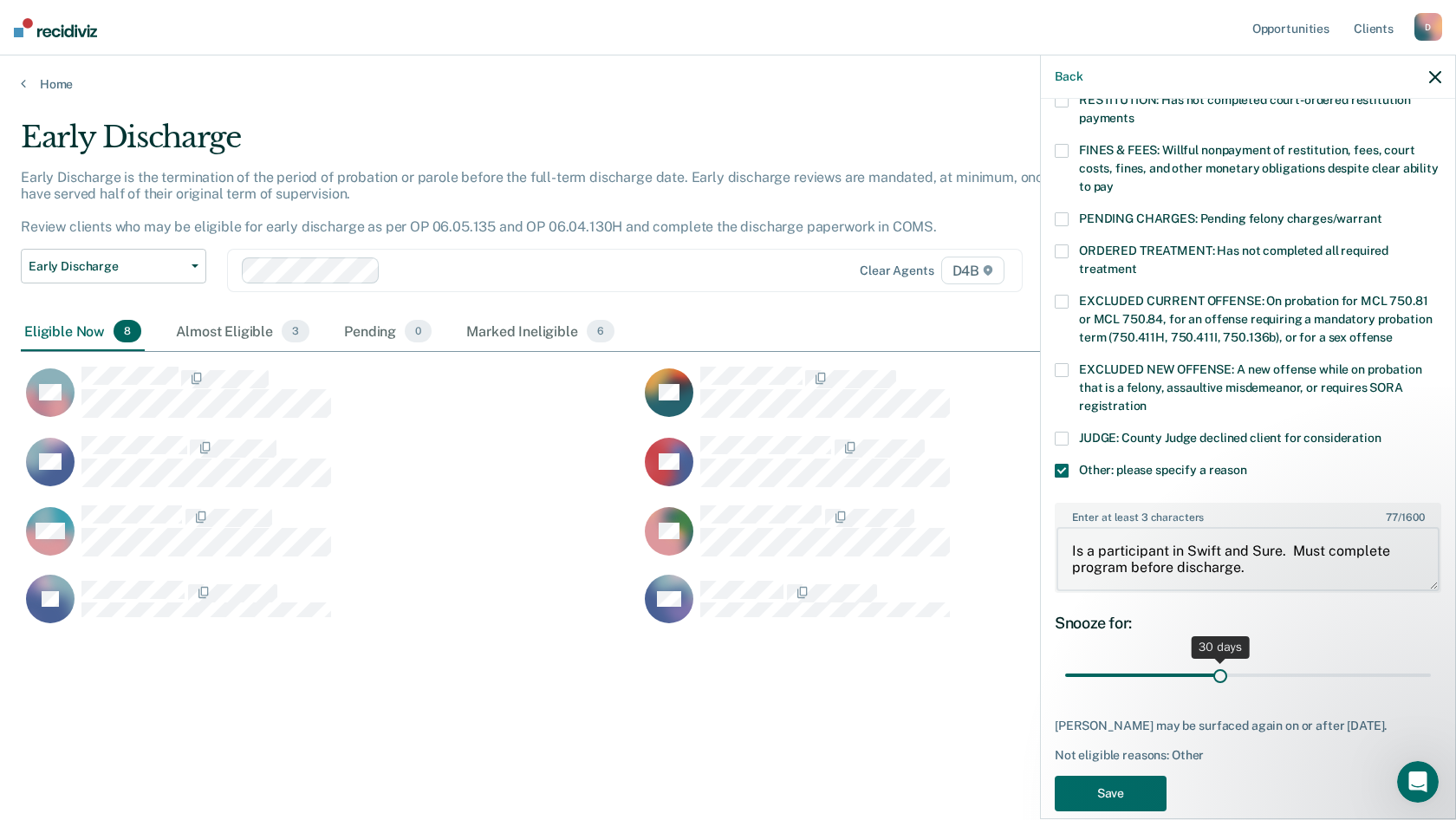 type on "Is a participant in Swift and Sure.  Must complete program before discharge." 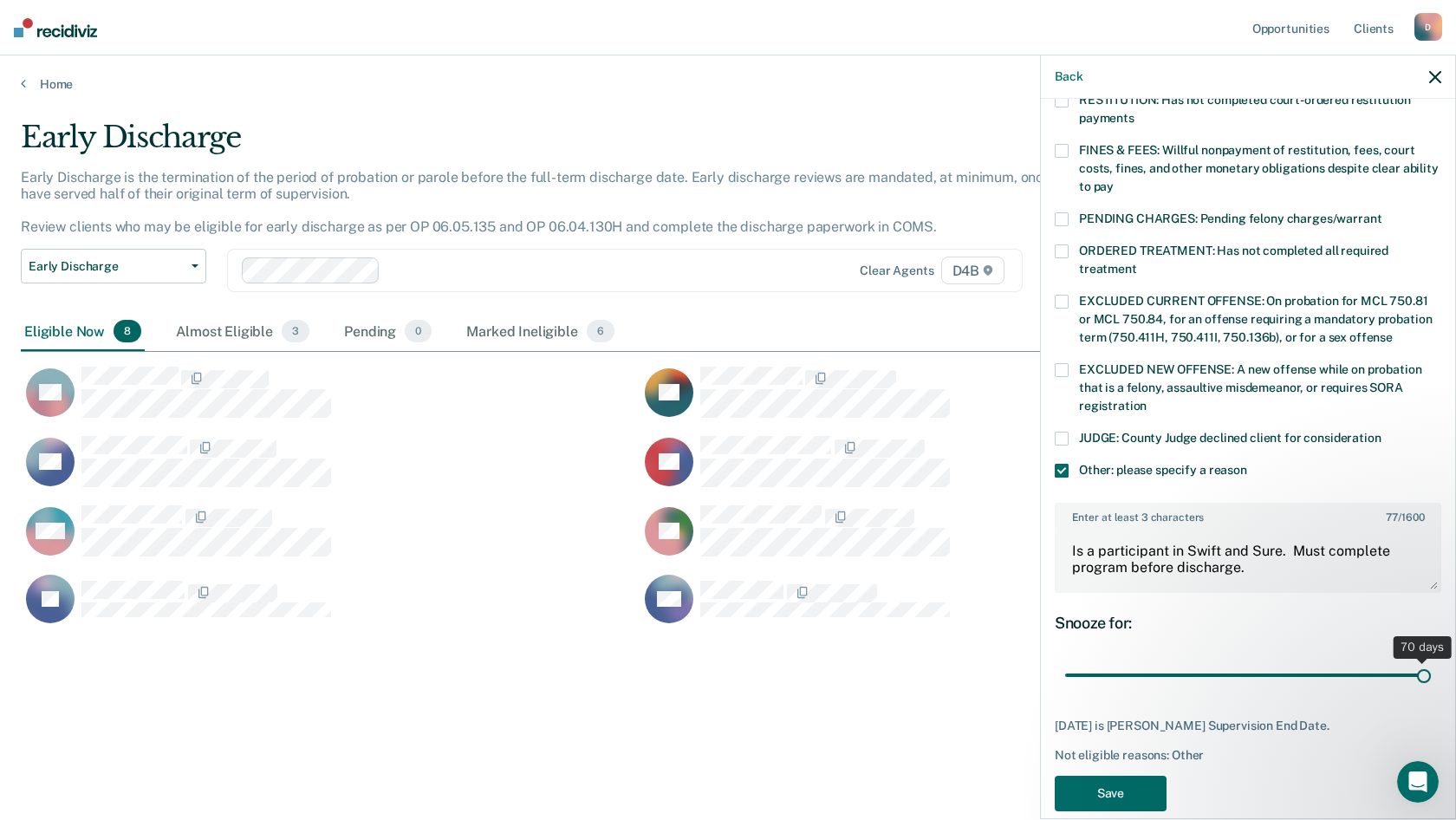 drag, startPoint x: 1210, startPoint y: 656, endPoint x: 1527, endPoint y: 656, distance: 317 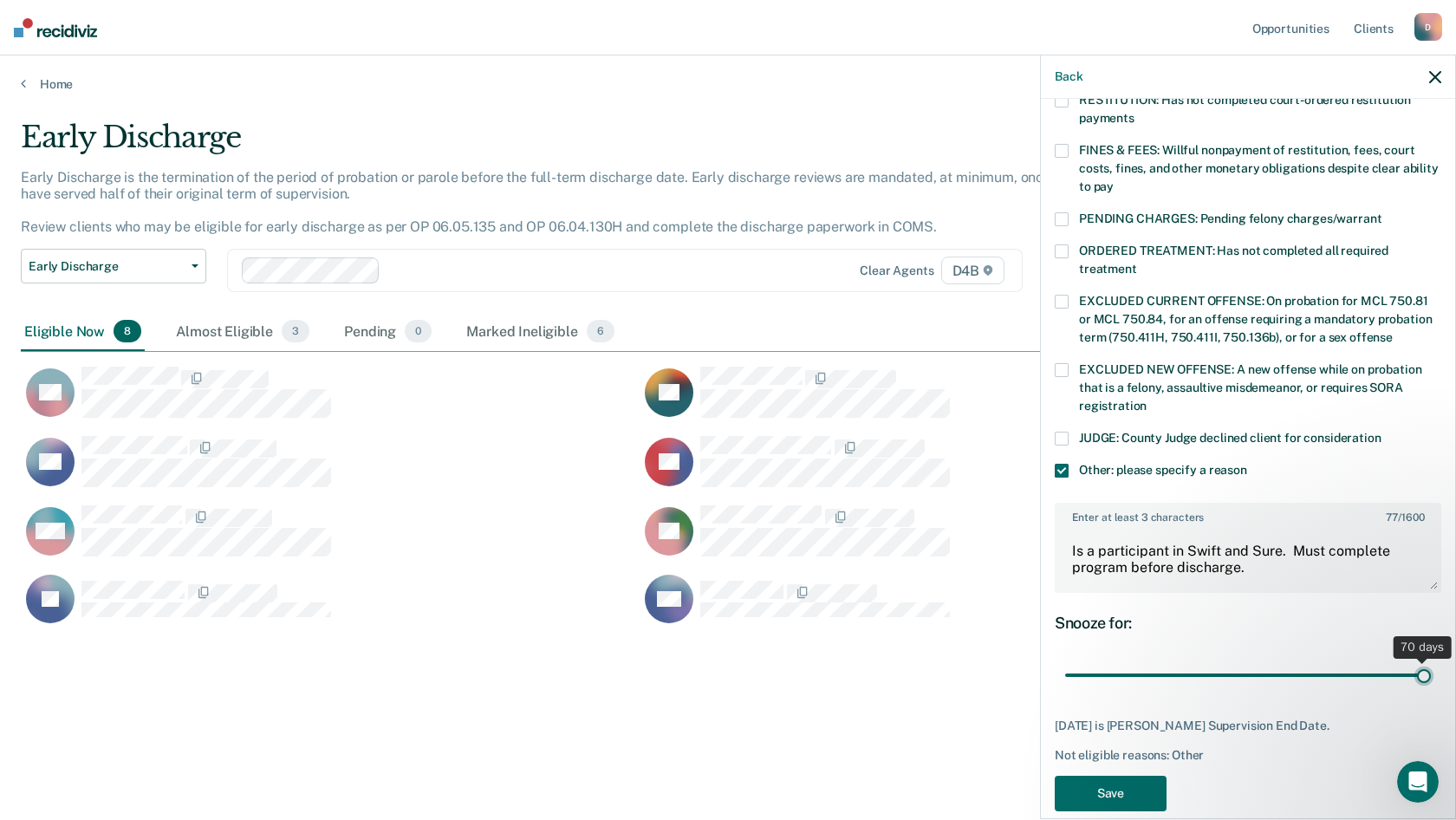 type on "70" 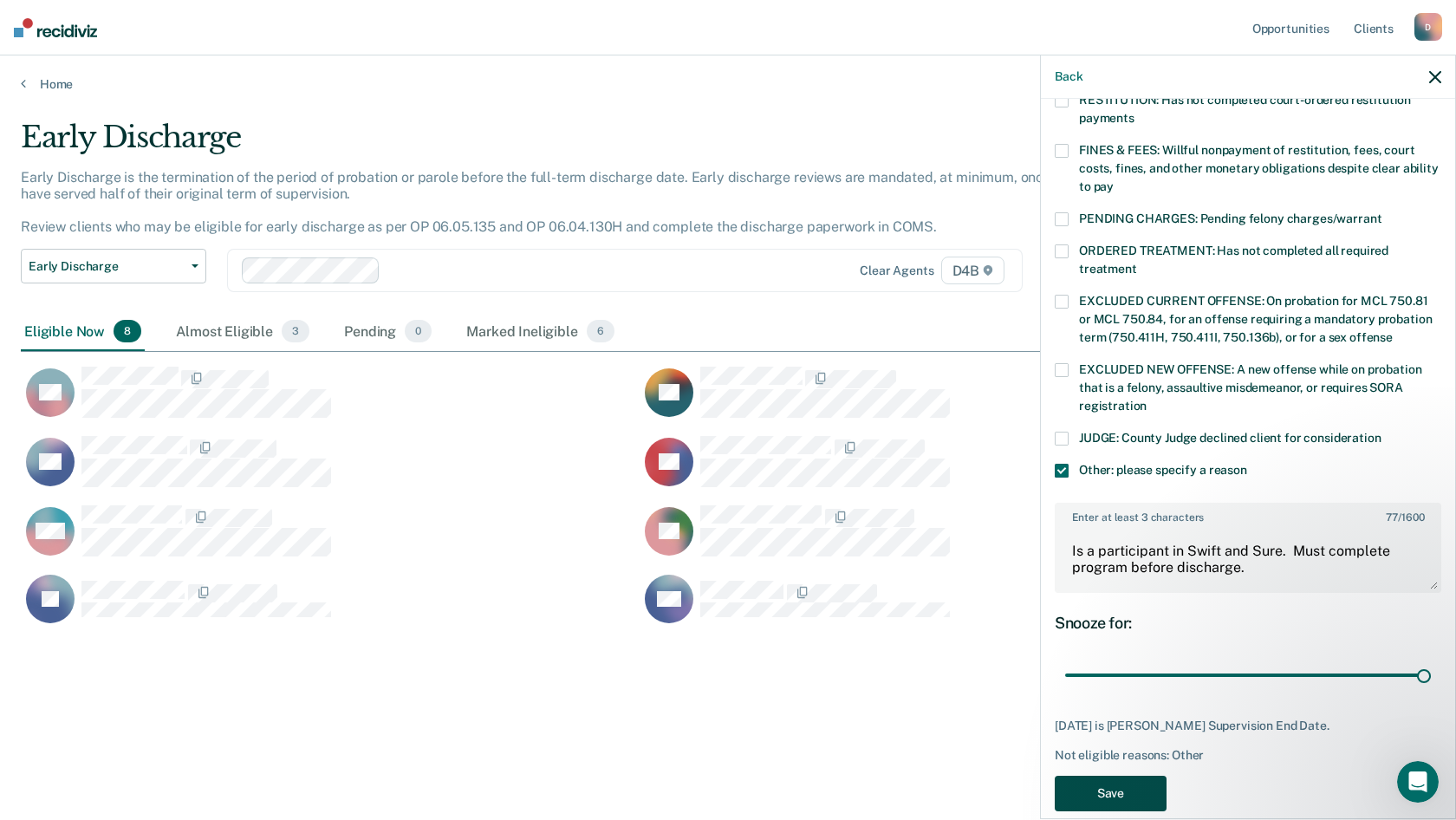 click on "Save" at bounding box center (1110, 793) 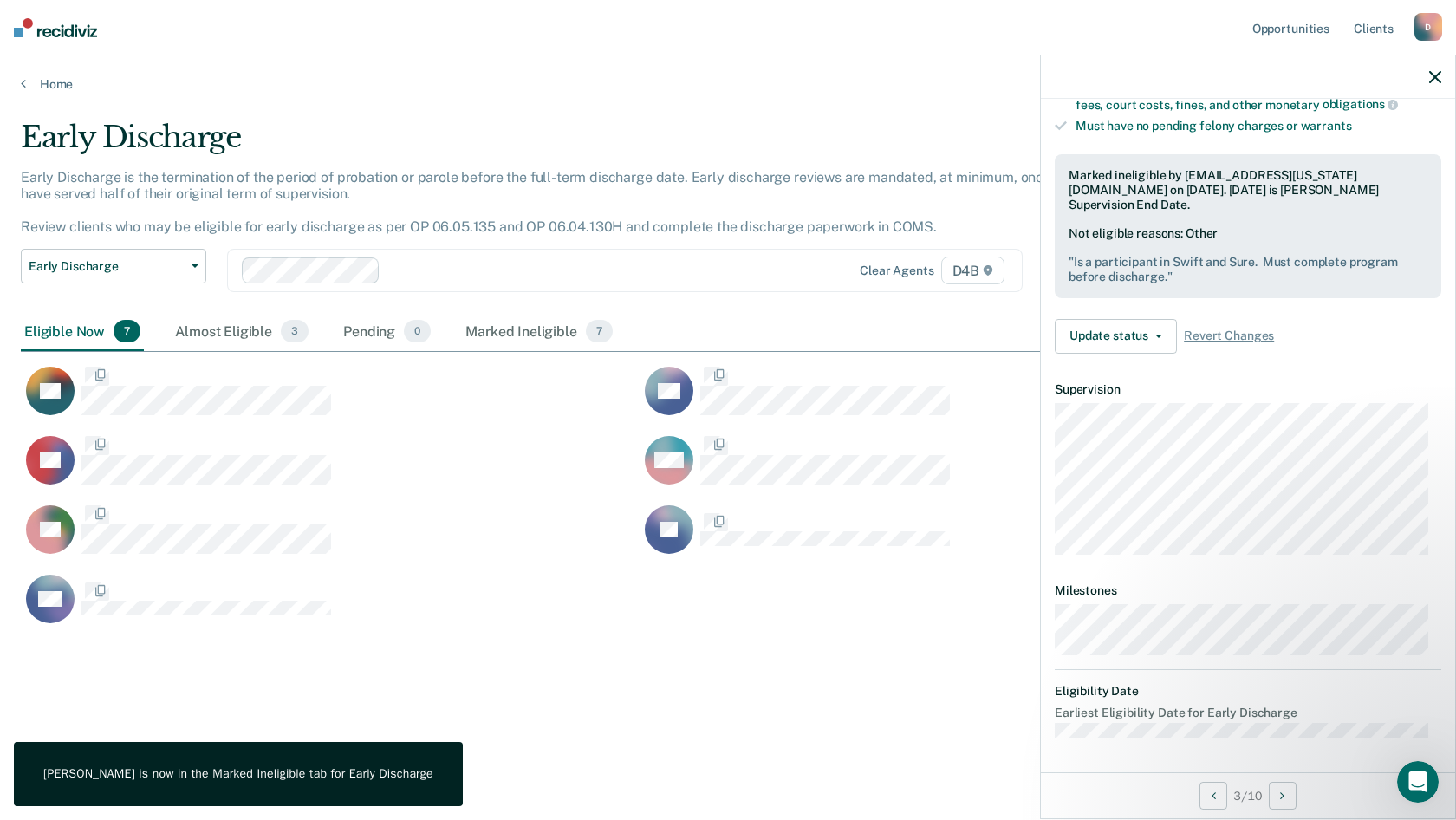 scroll, scrollTop: 361, scrollLeft: 0, axis: vertical 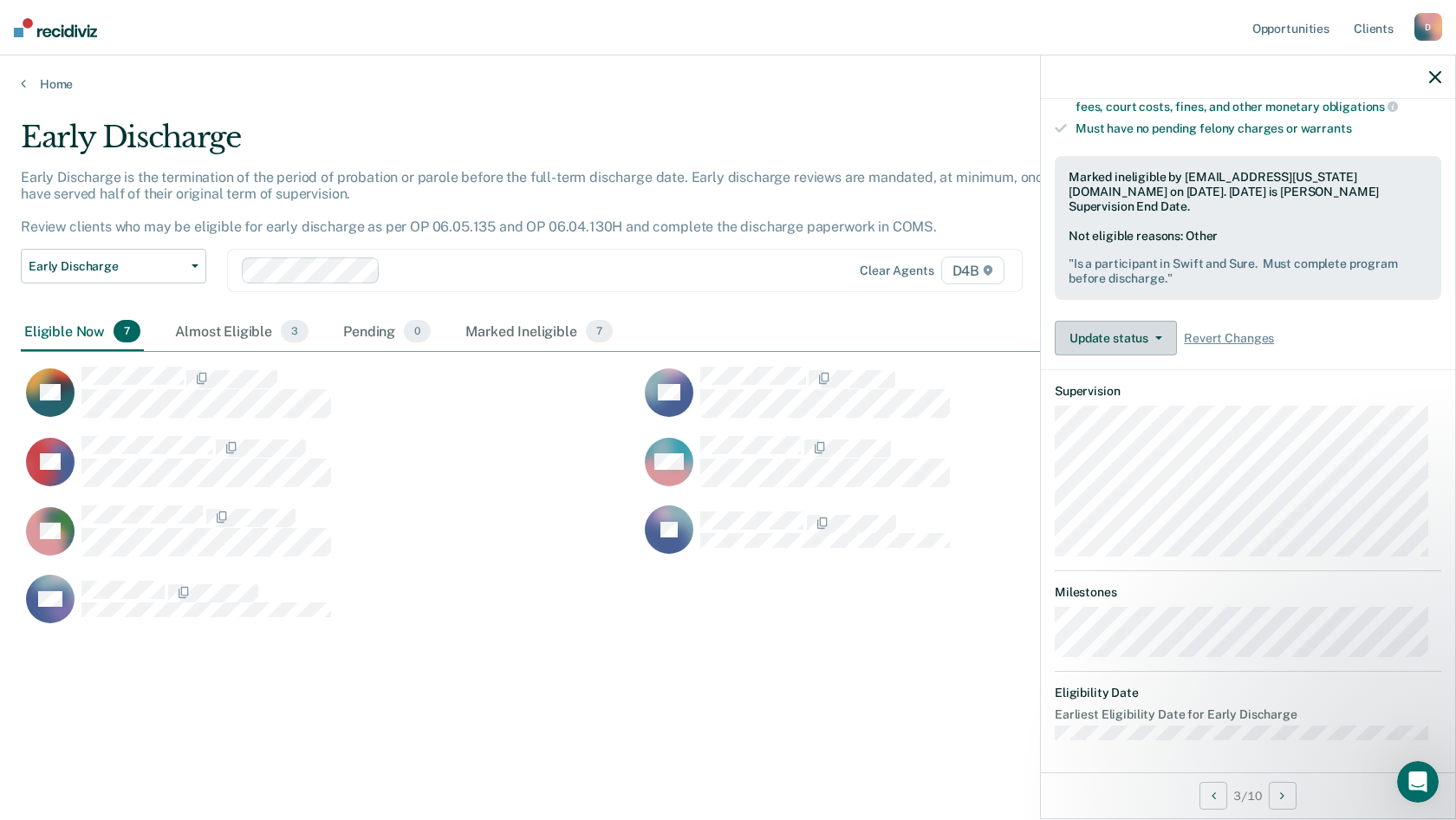 click on "Update status" at bounding box center (1115, 338) 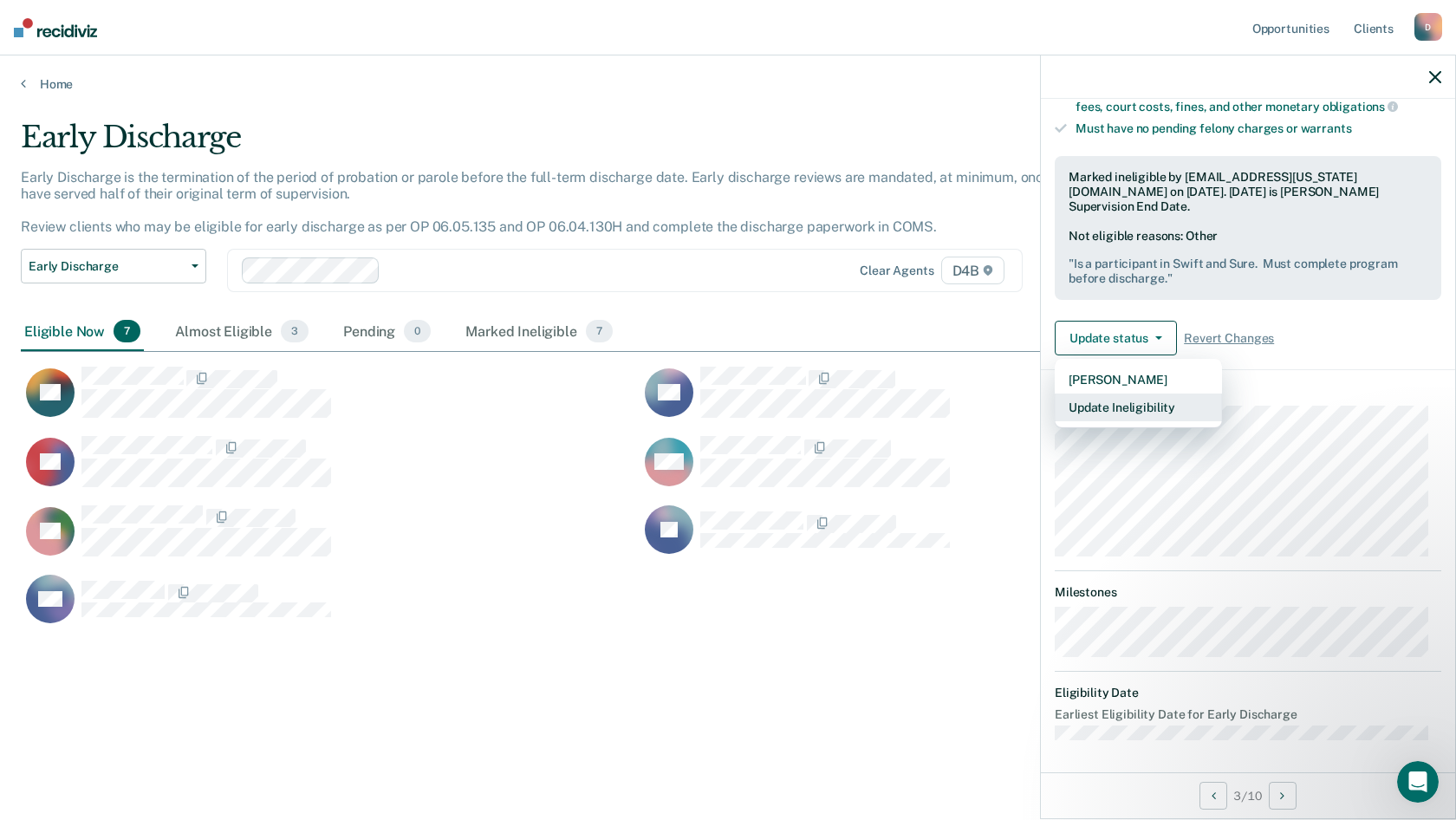 click on "Update Ineligibility" at bounding box center [1138, 407] 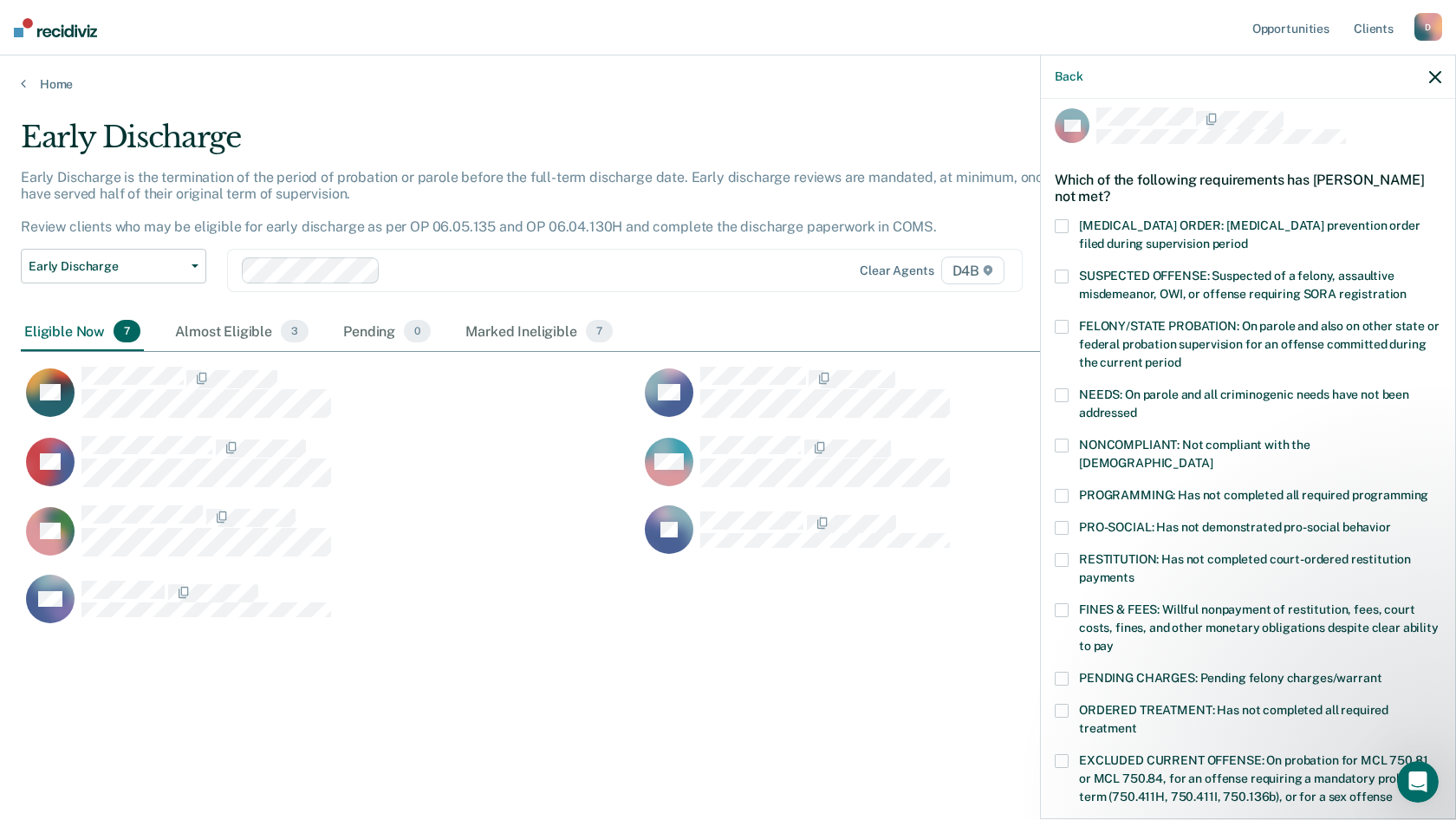 scroll, scrollTop: 0, scrollLeft: 0, axis: both 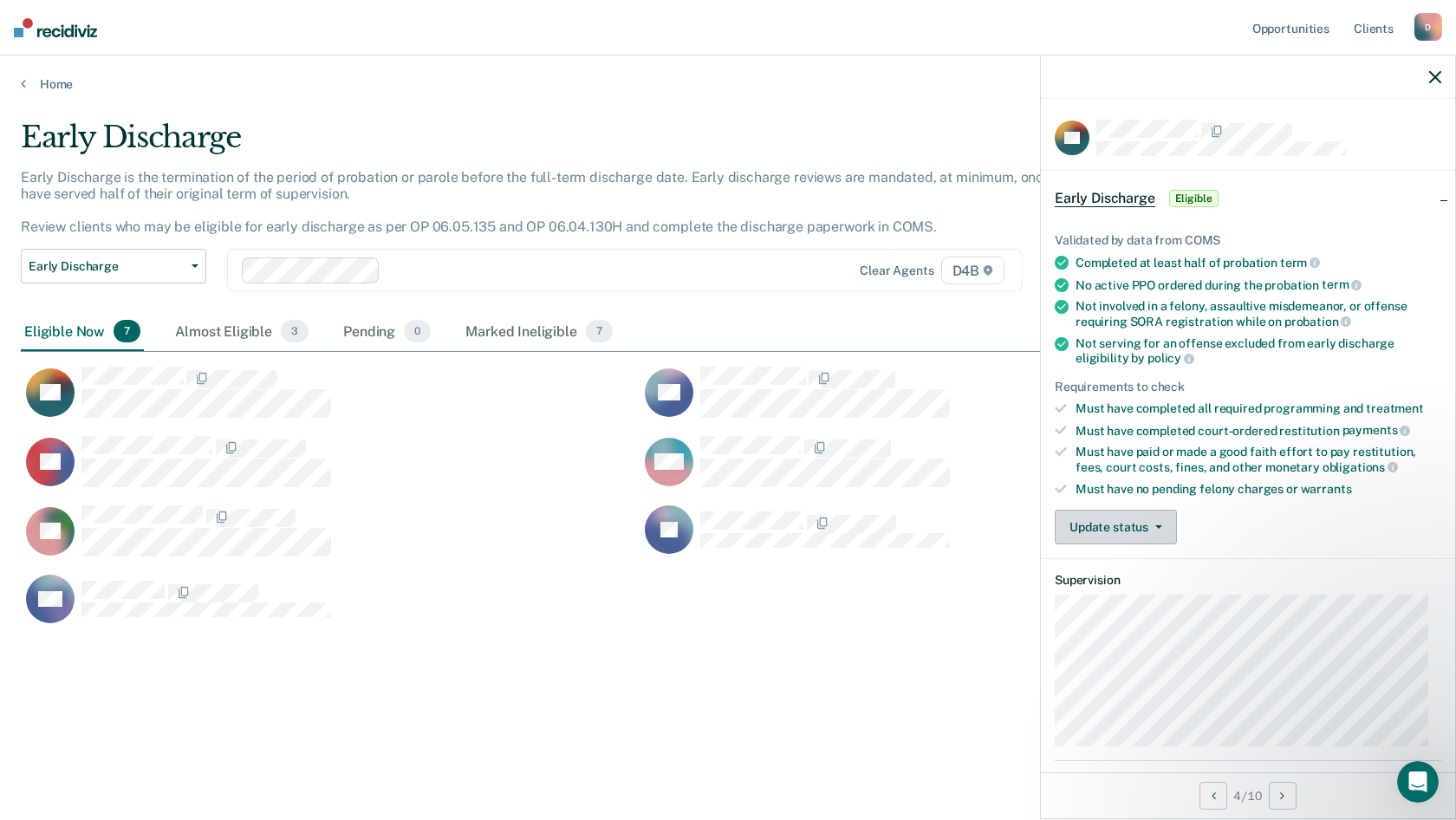 click on "Update status" at bounding box center (1115, 527) 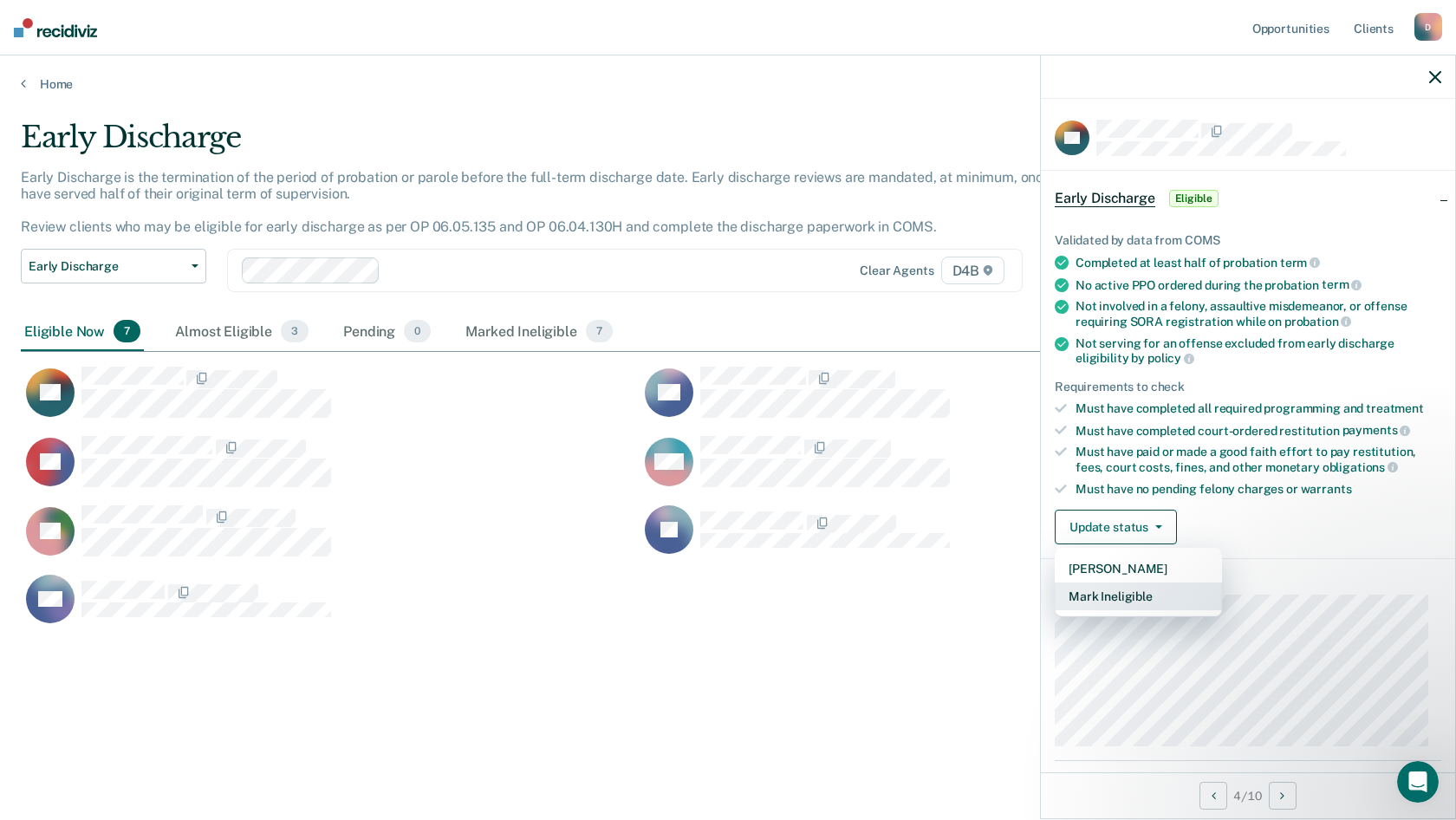 click on "Mark Ineligible" at bounding box center (1138, 596) 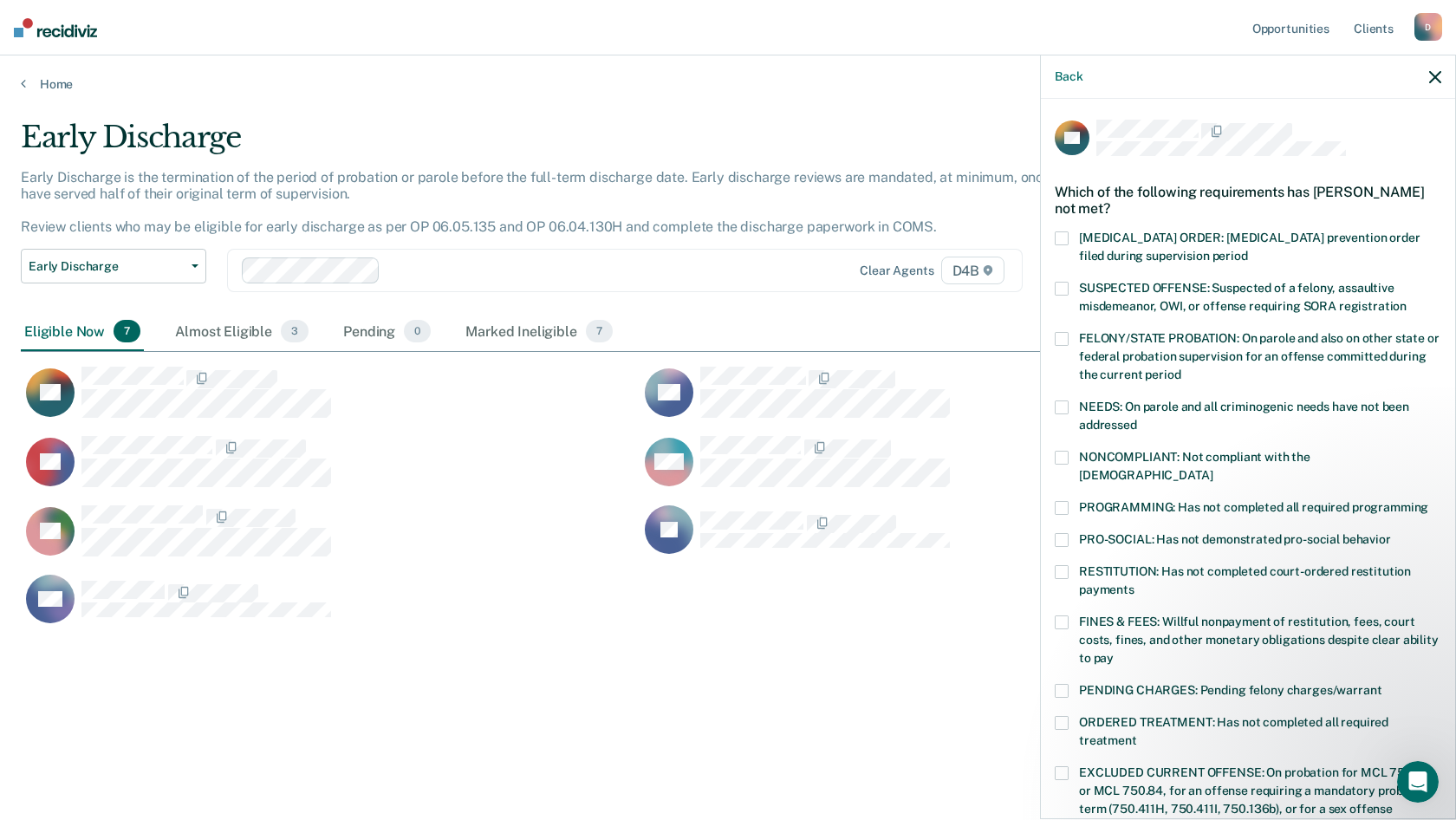 click at bounding box center [1062, 458] 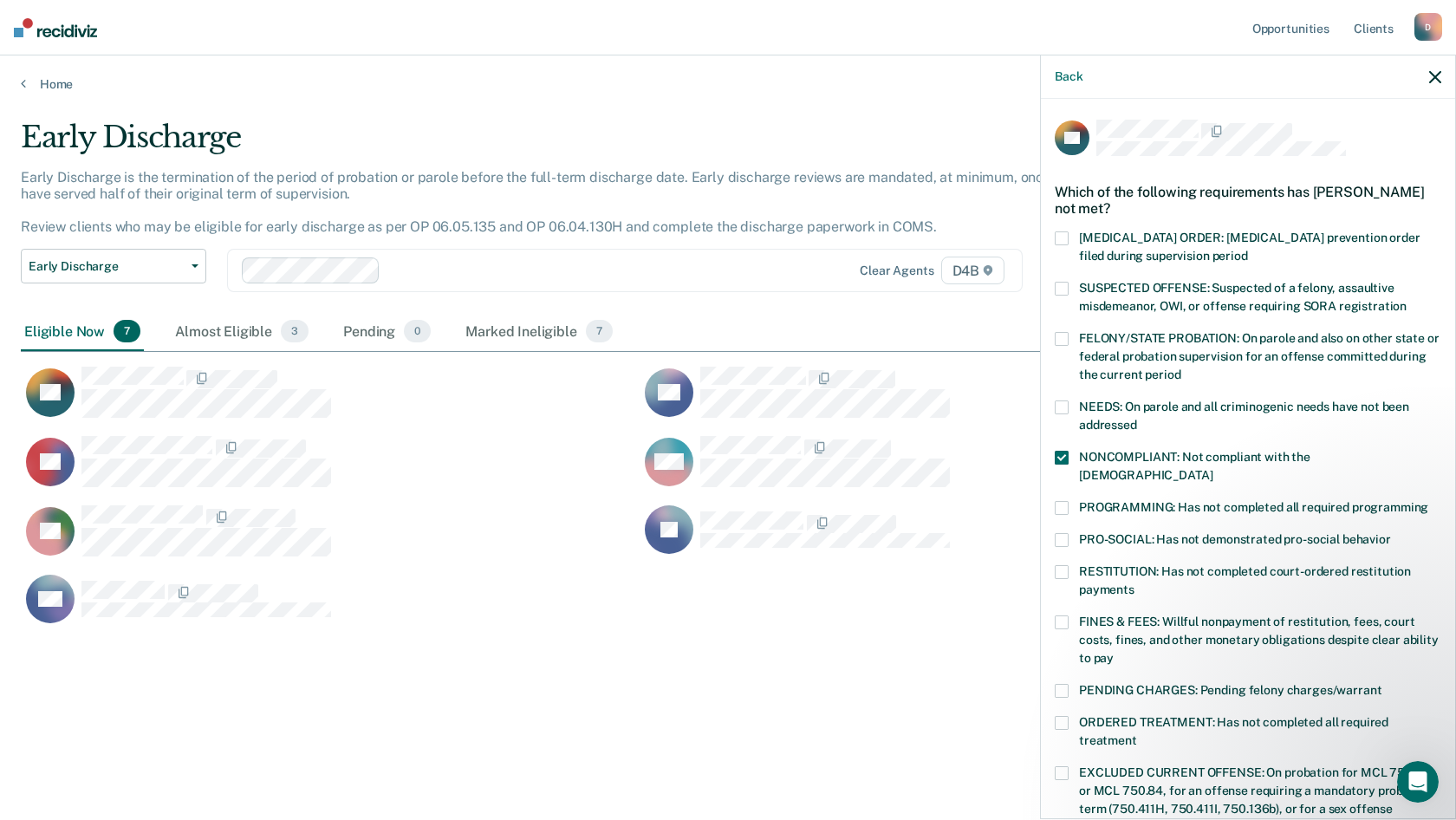 click at bounding box center (1062, 508) 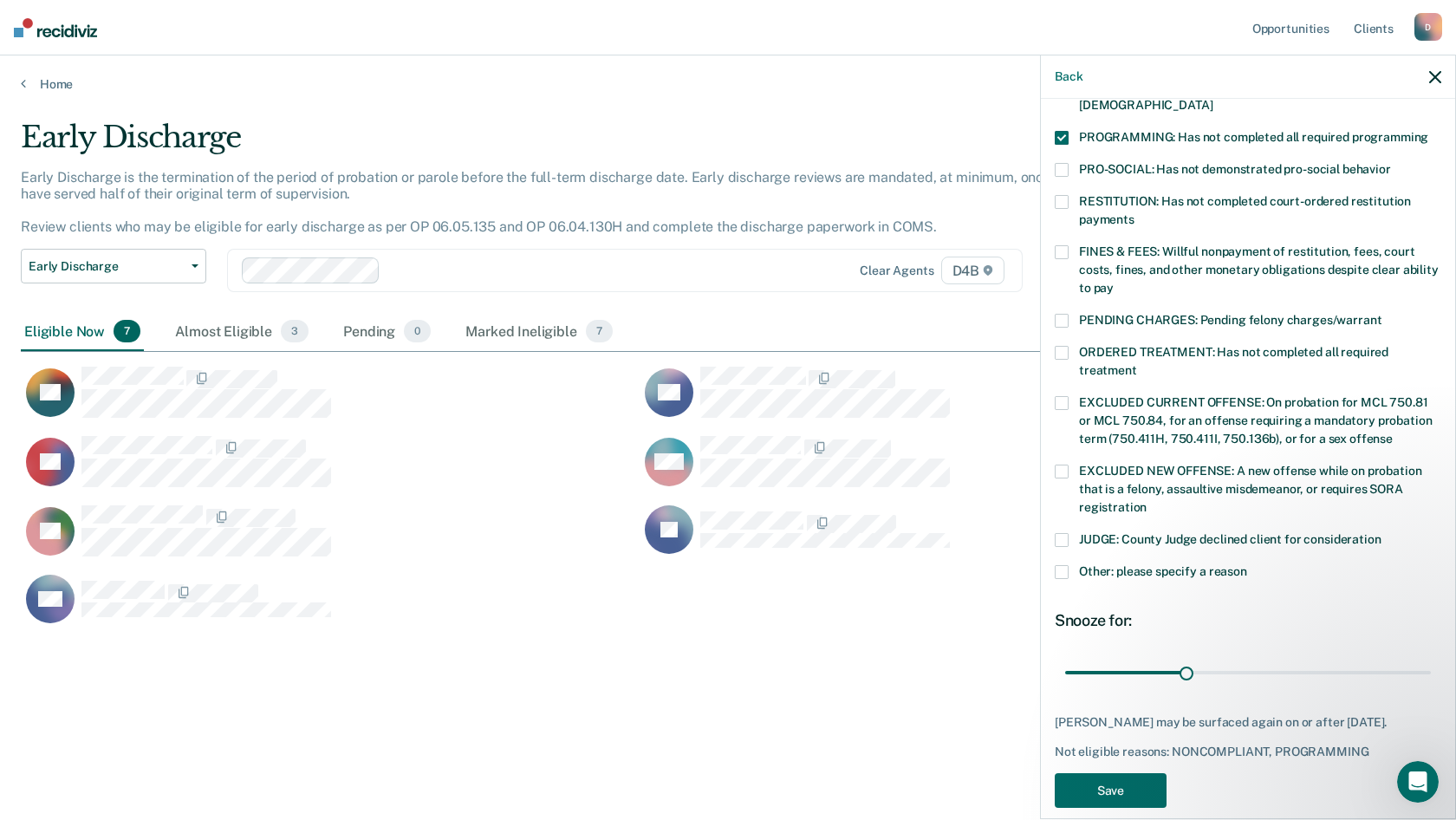 scroll, scrollTop: 374, scrollLeft: 0, axis: vertical 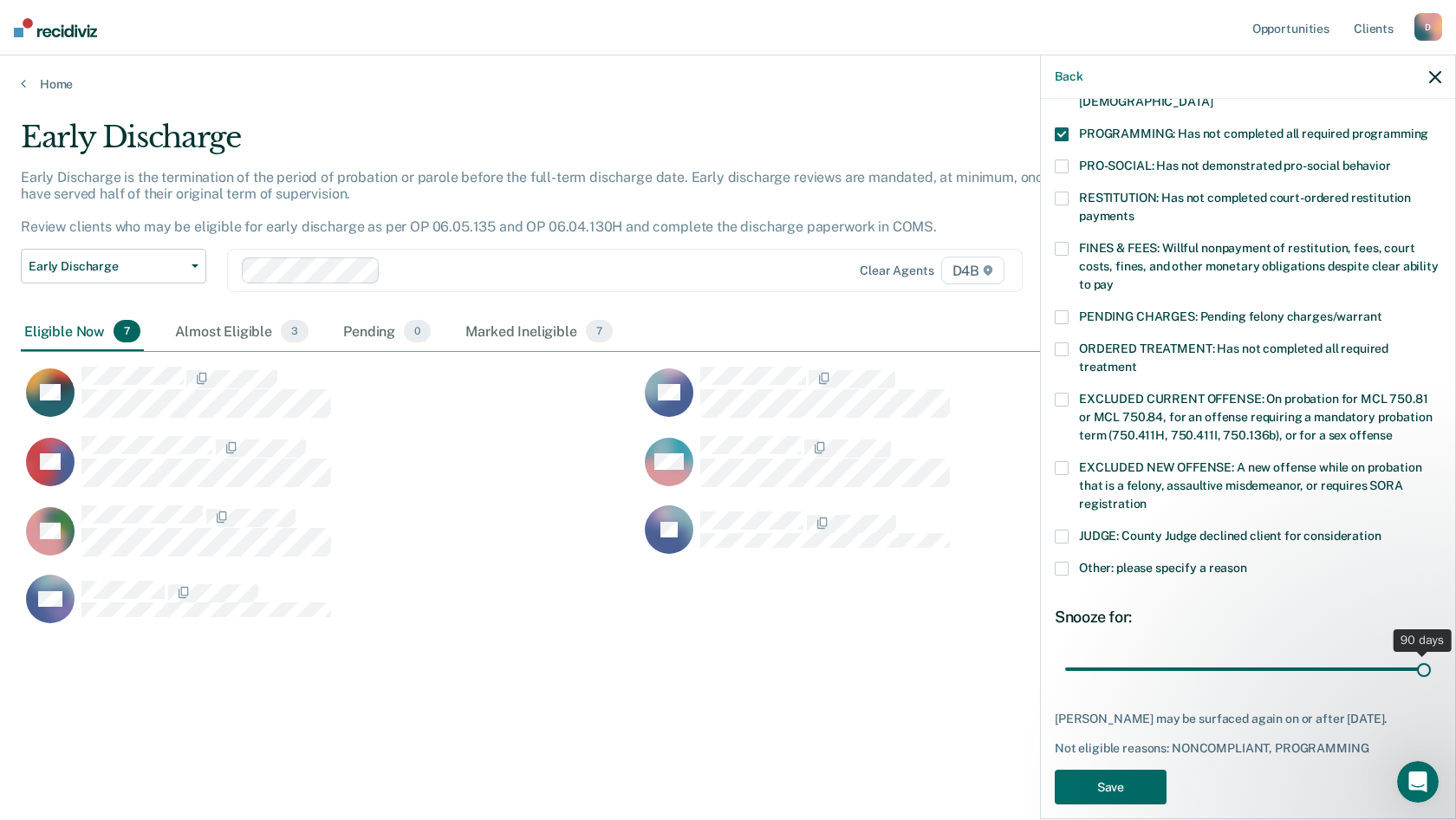 drag, startPoint x: 1181, startPoint y: 651, endPoint x: 1446, endPoint y: 661, distance: 265.1886 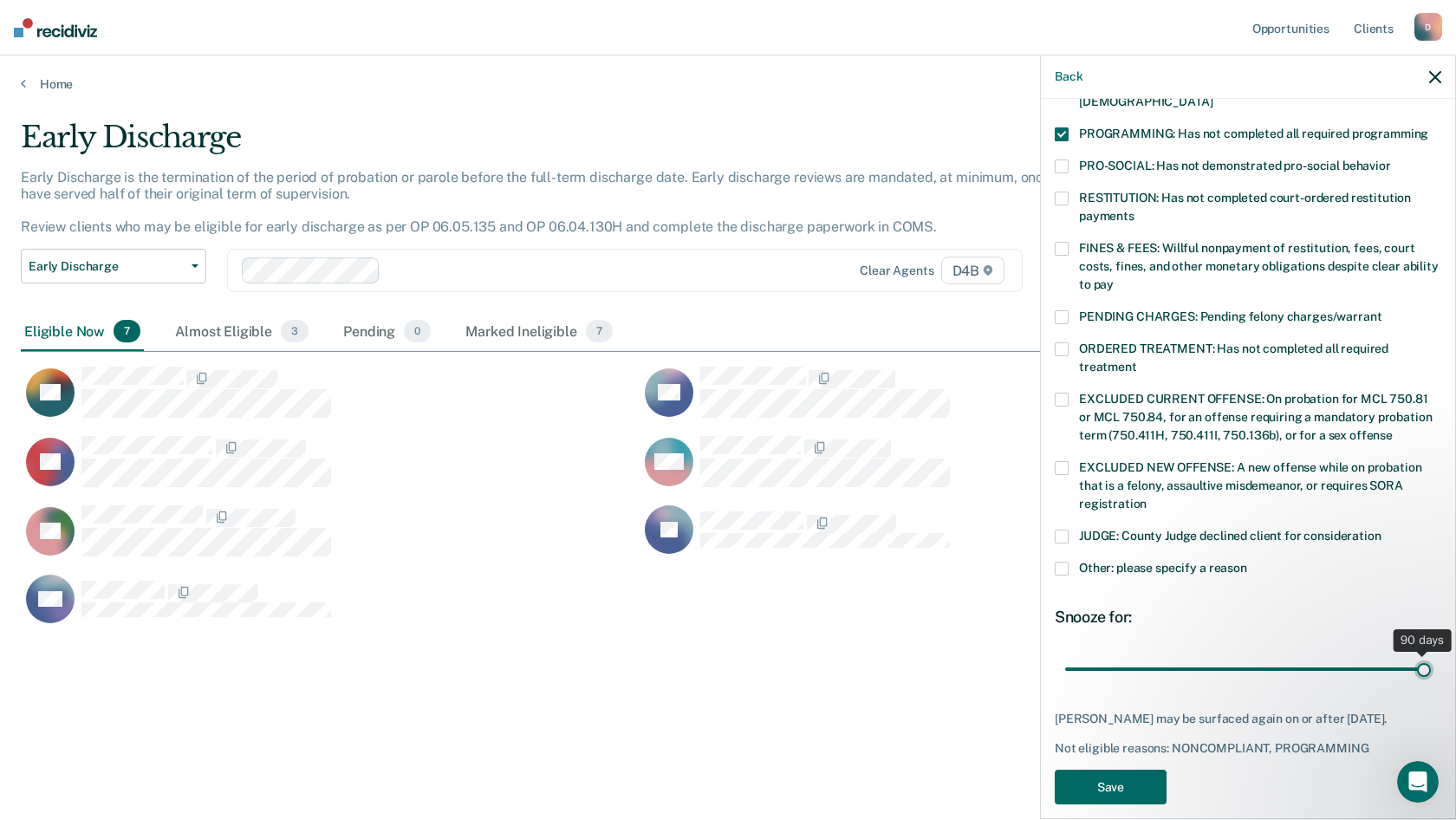 type on "90" 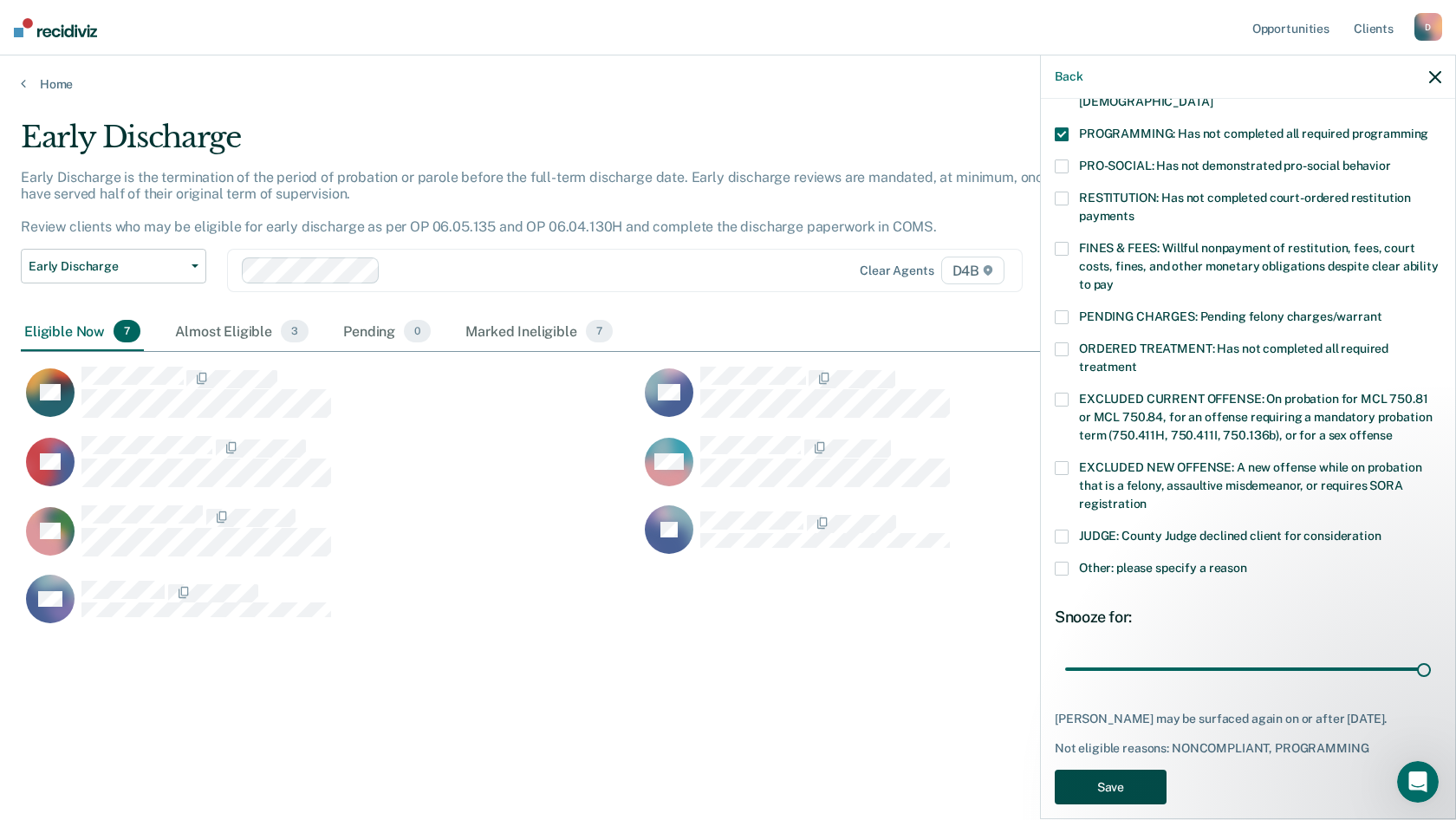 click on "Save" at bounding box center [1110, 787] 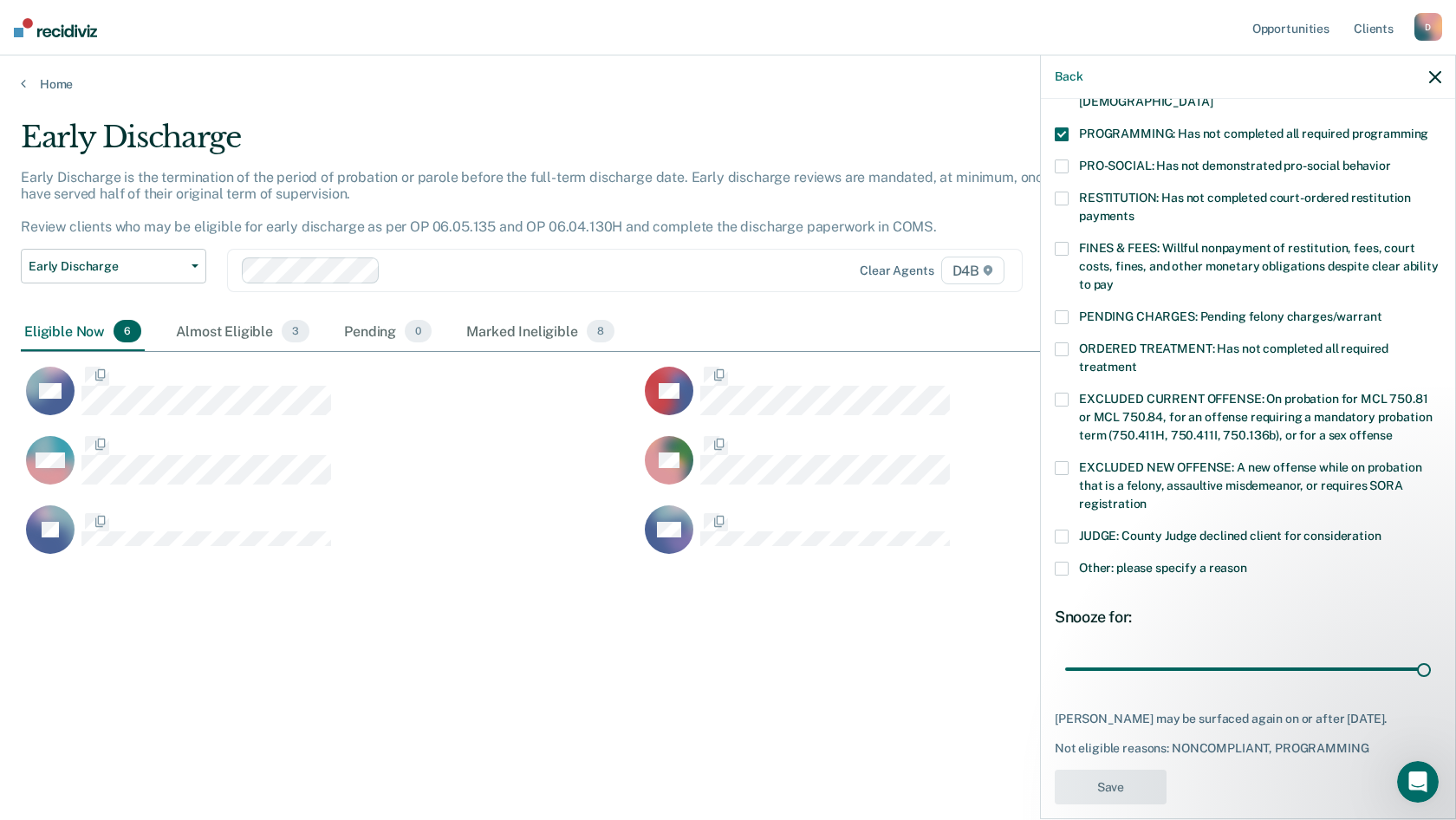 scroll, scrollTop: 300, scrollLeft: 0, axis: vertical 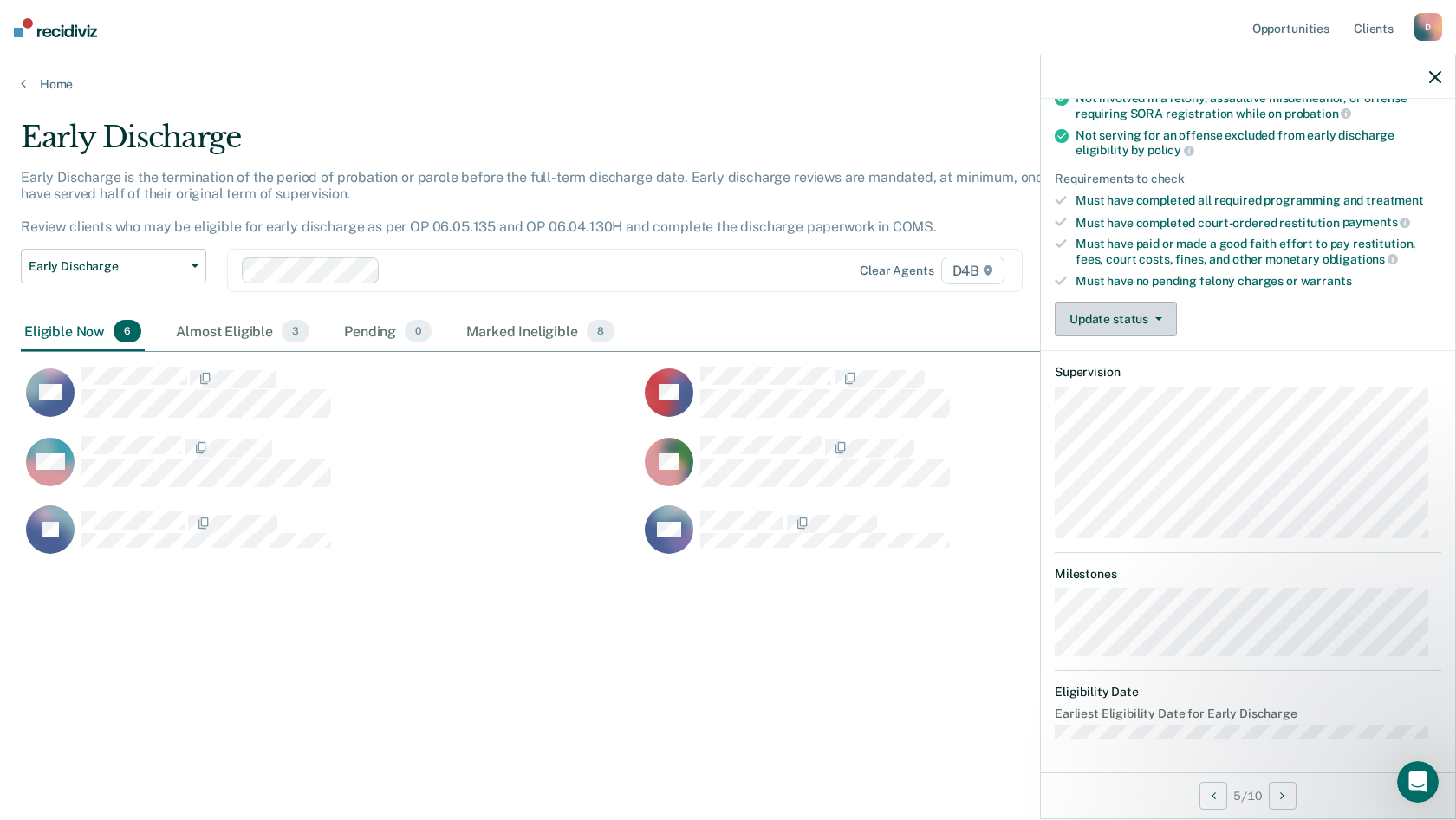 click on "Update status" at bounding box center (1115, 319) 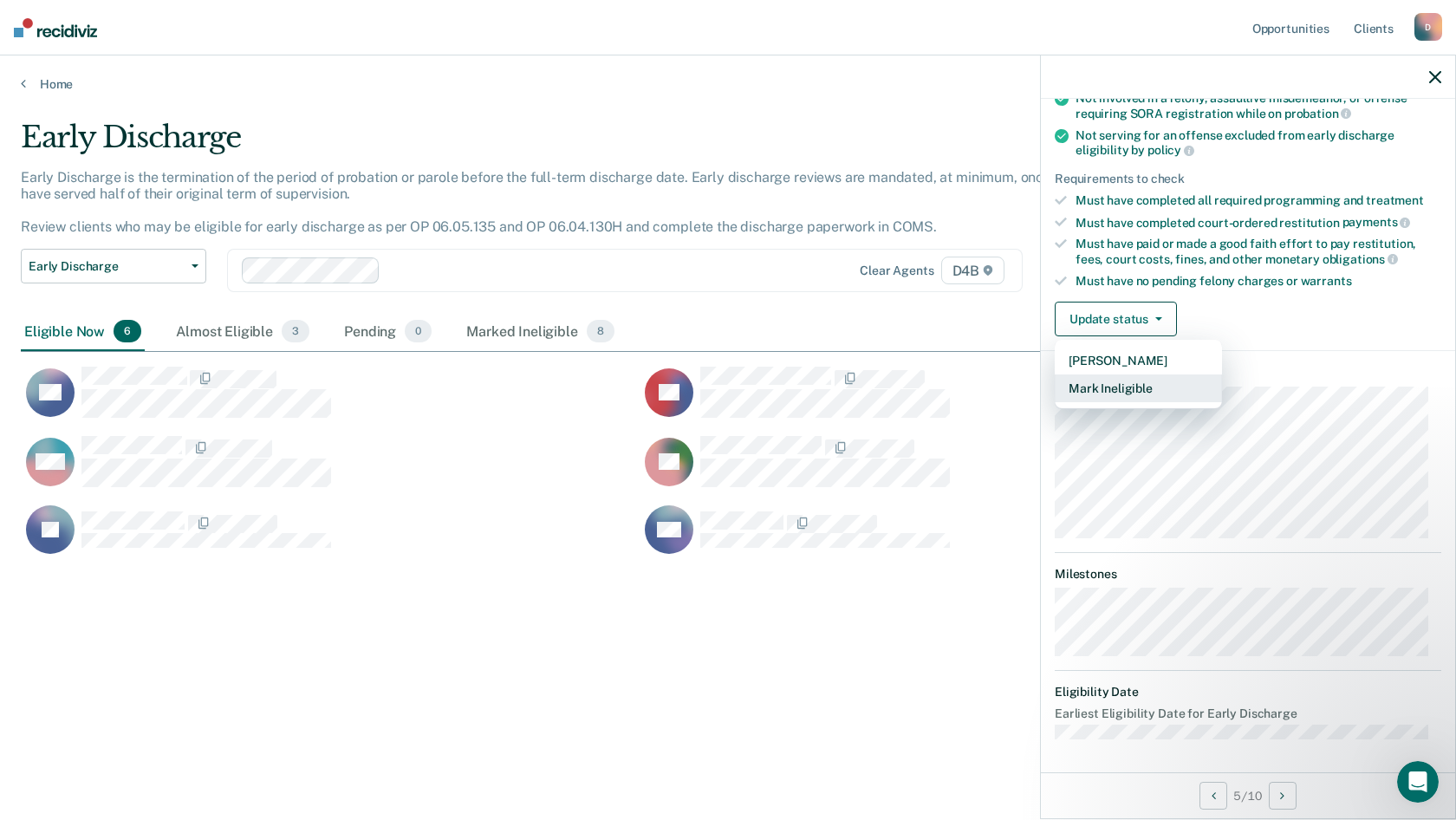 click on "Mark Ineligible" at bounding box center (1138, 388) 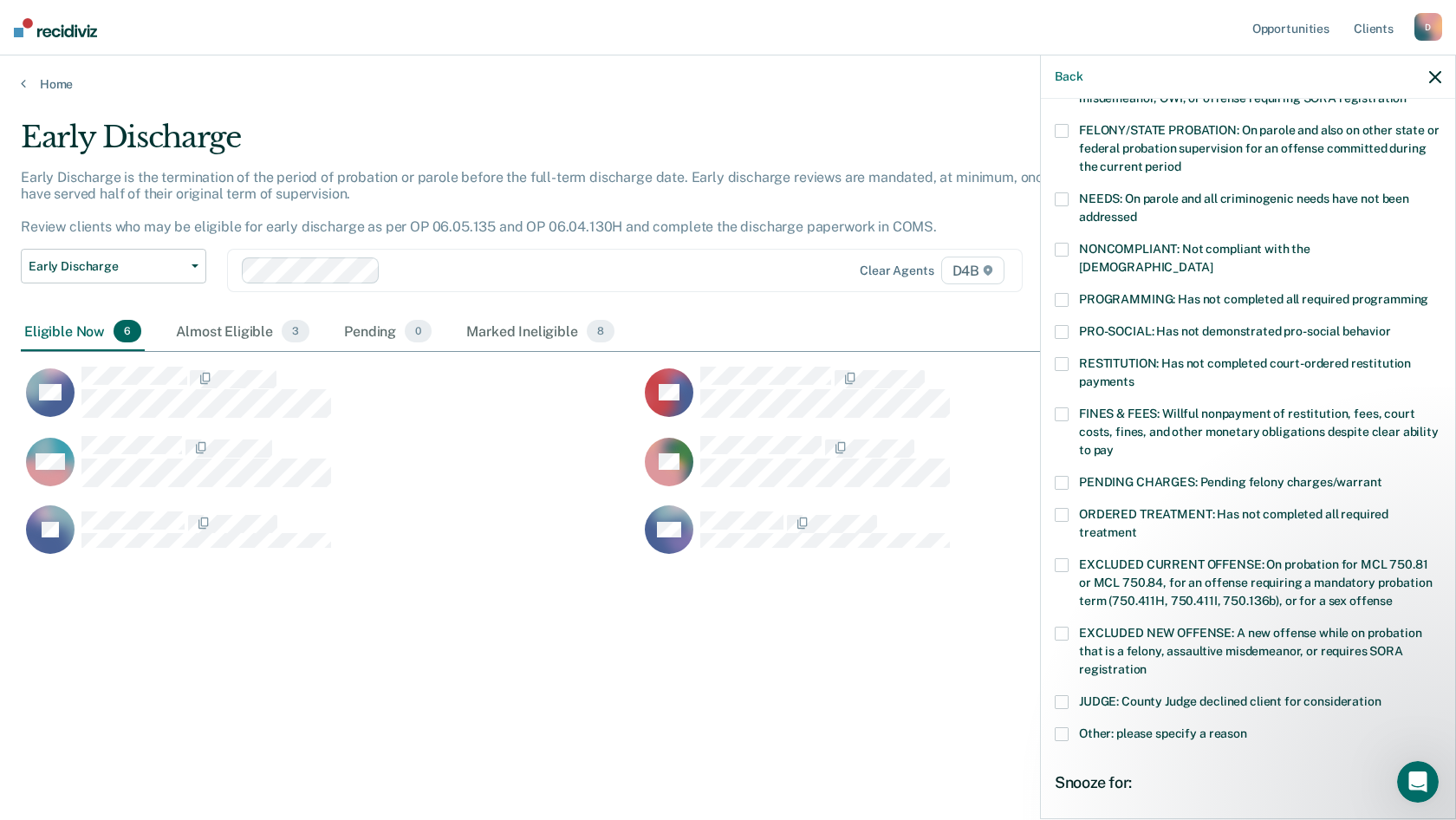 click at bounding box center [1062, 414] 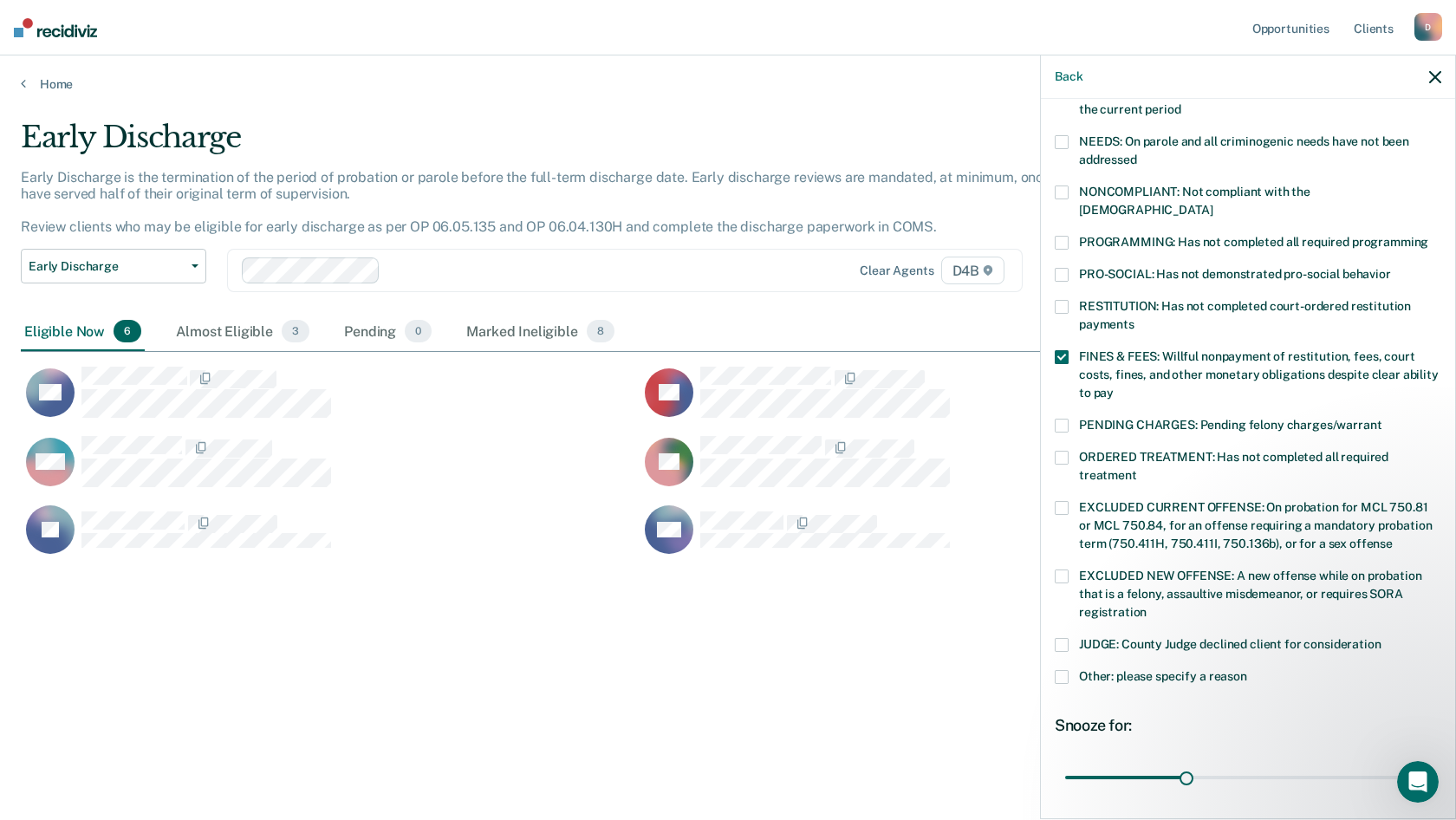 scroll, scrollTop: 295, scrollLeft: 0, axis: vertical 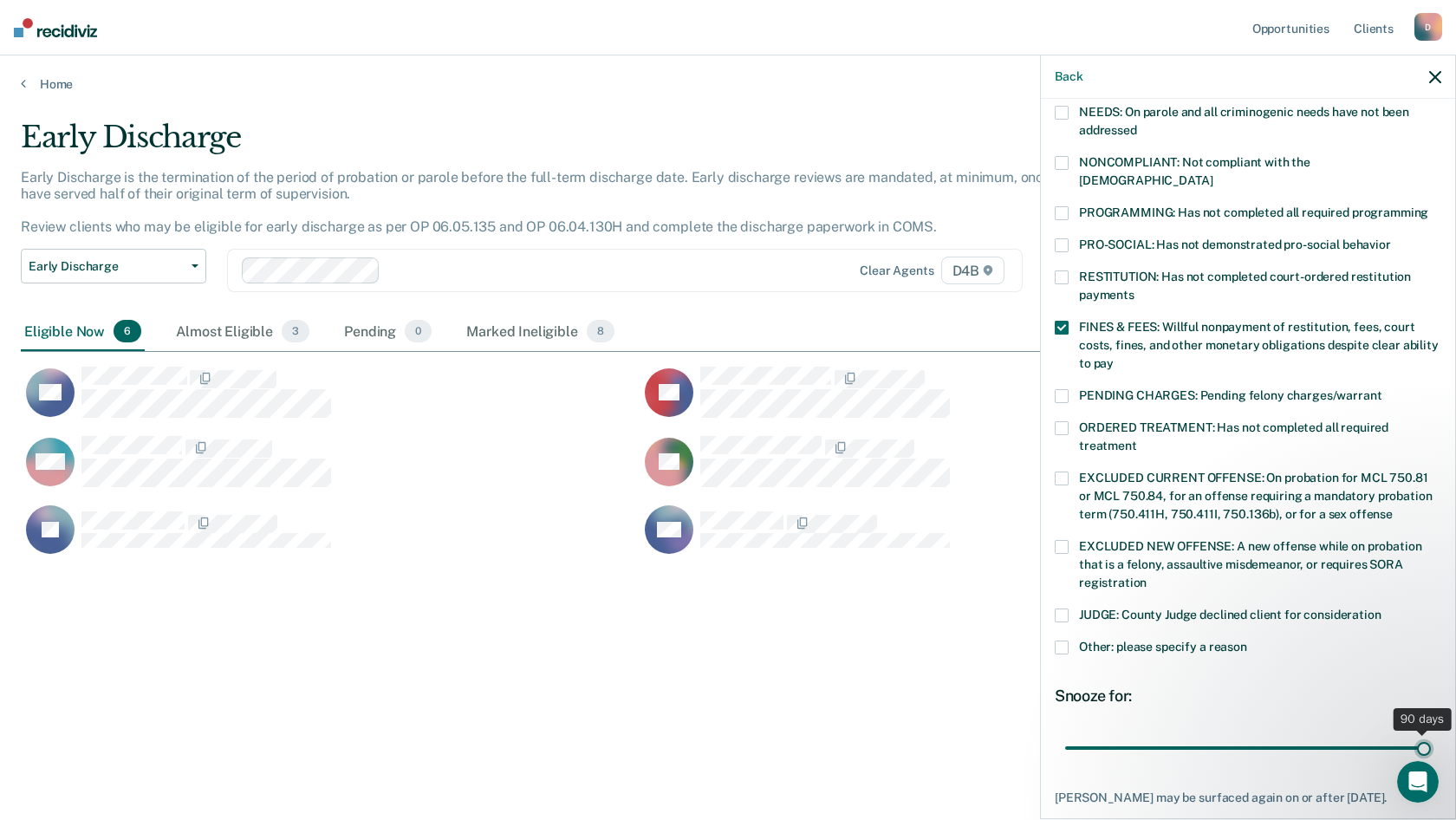 drag, startPoint x: 1176, startPoint y: 728, endPoint x: 1440, endPoint y: 744, distance: 264.4844 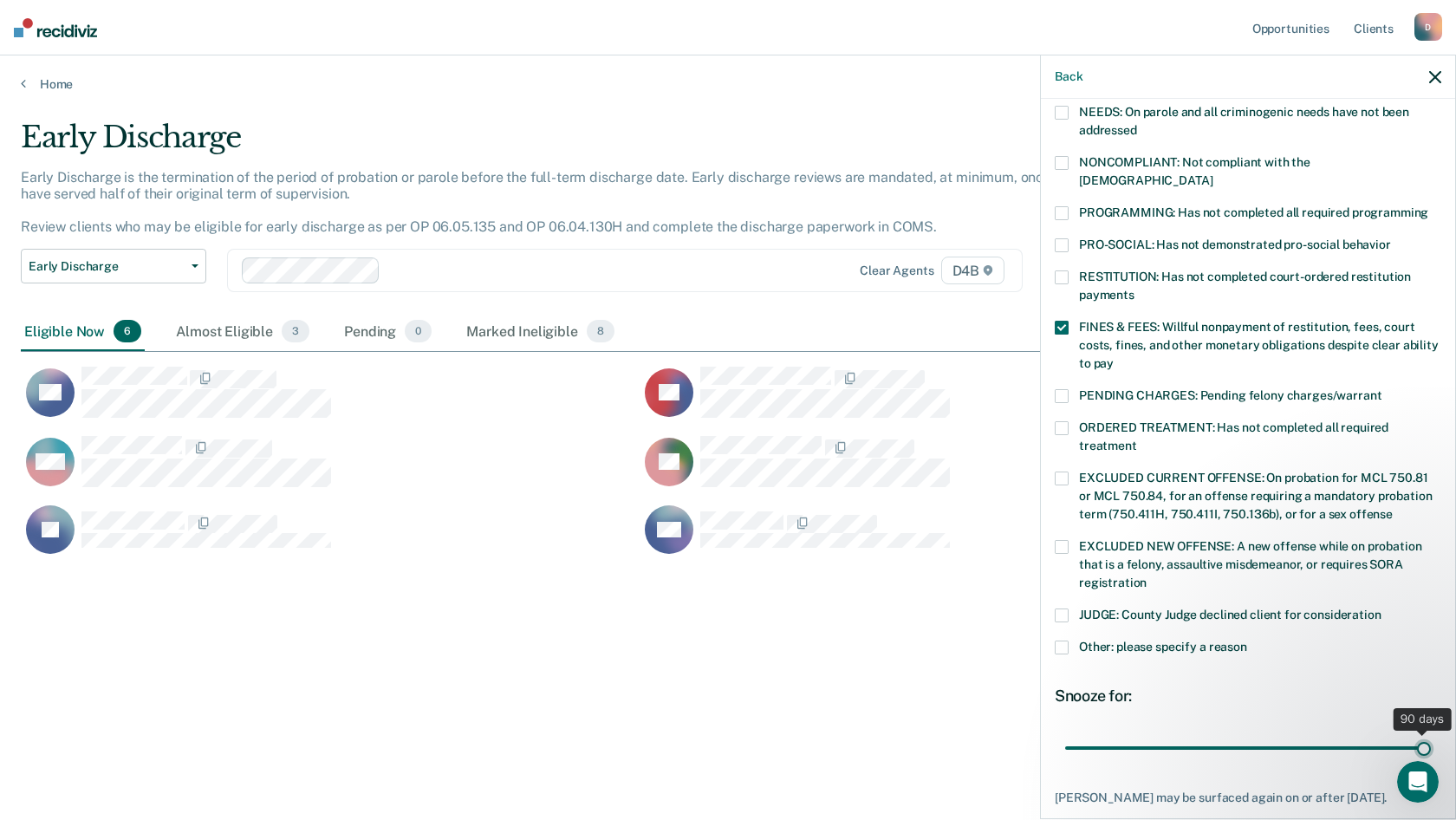 type on "90" 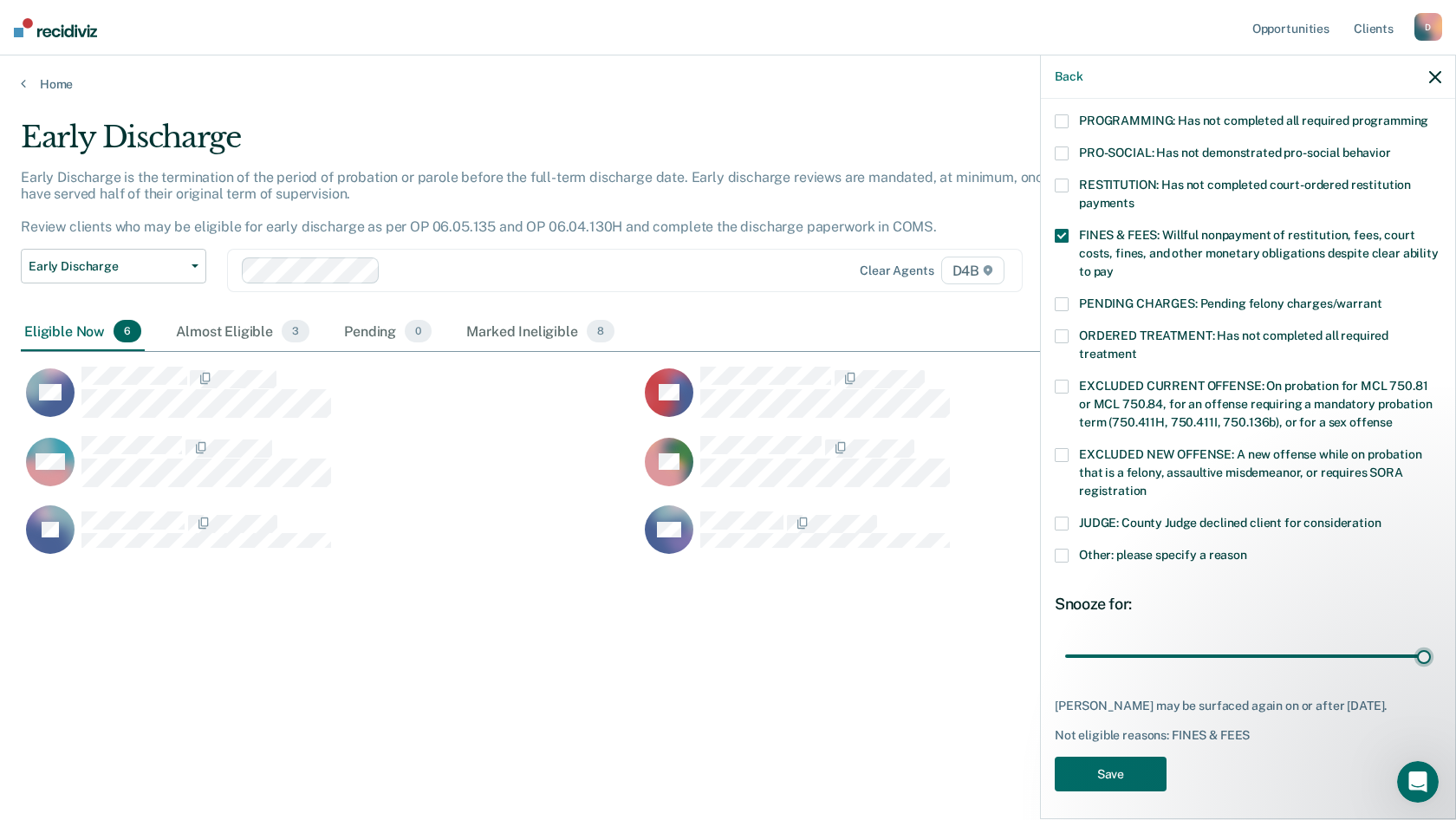scroll, scrollTop: 388, scrollLeft: 0, axis: vertical 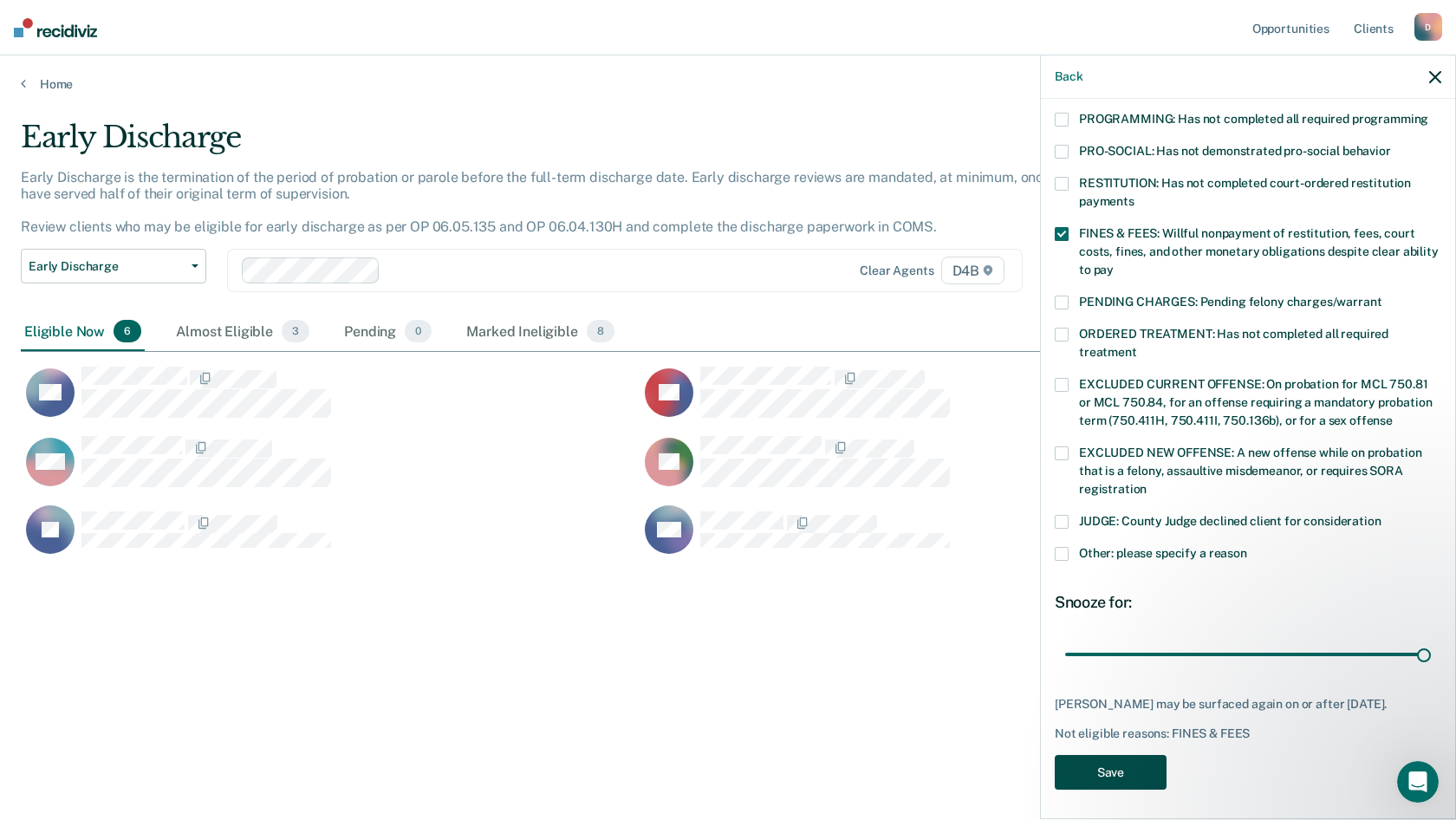 click on "Save" at bounding box center [1110, 772] 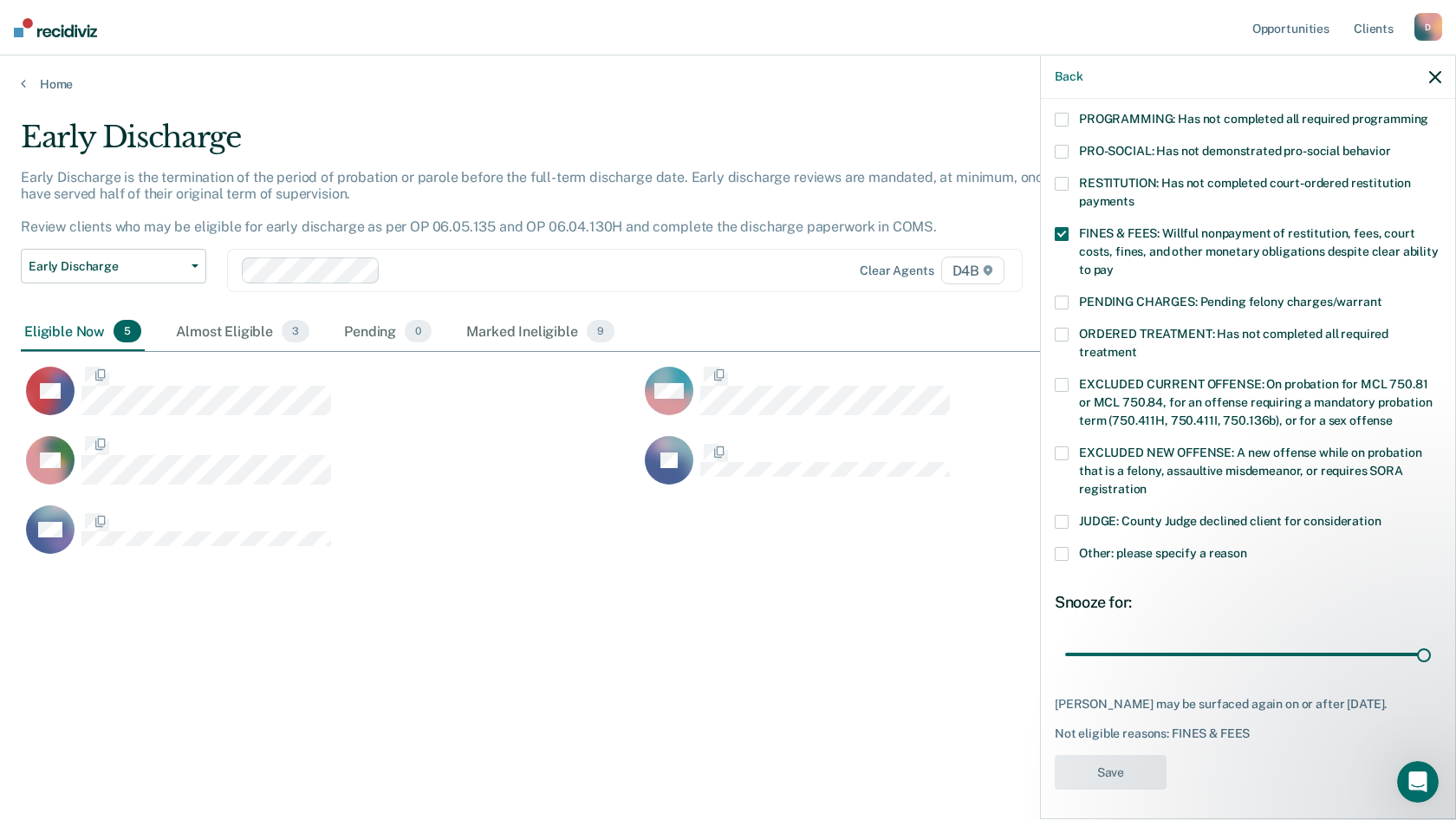scroll, scrollTop: 336, scrollLeft: 0, axis: vertical 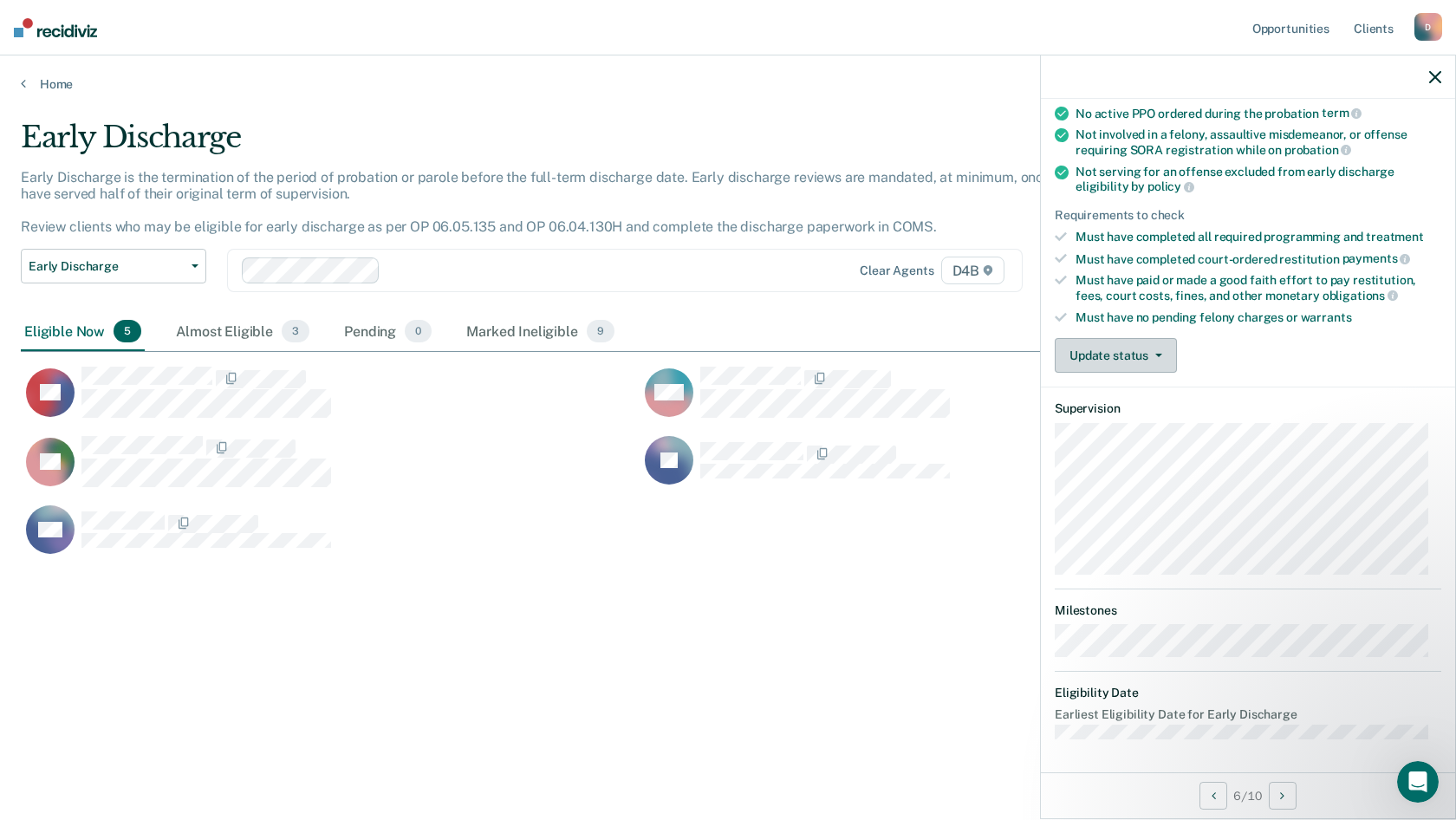 click on "Update status" at bounding box center (1115, 355) 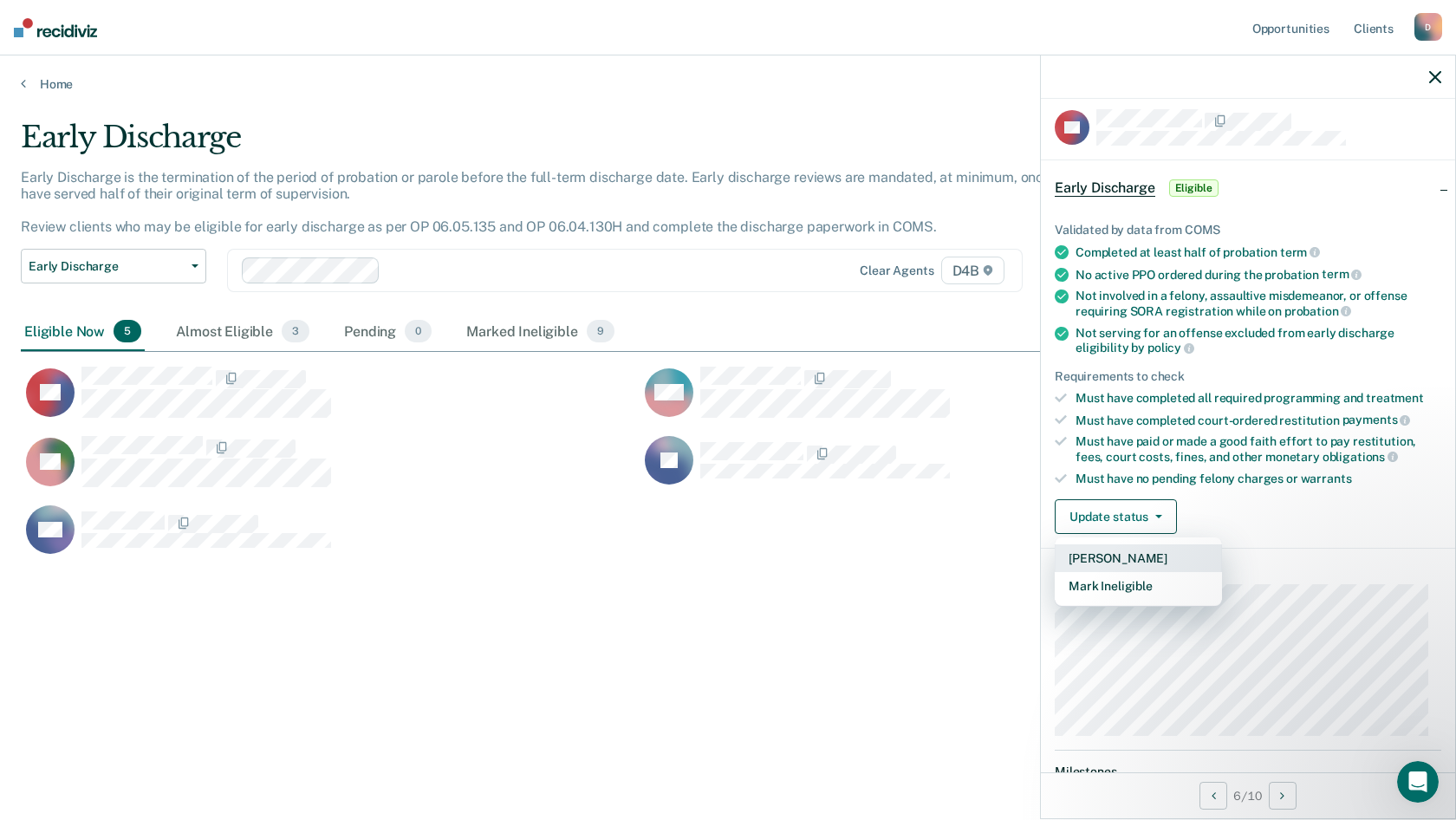 scroll, scrollTop: 0, scrollLeft: 0, axis: both 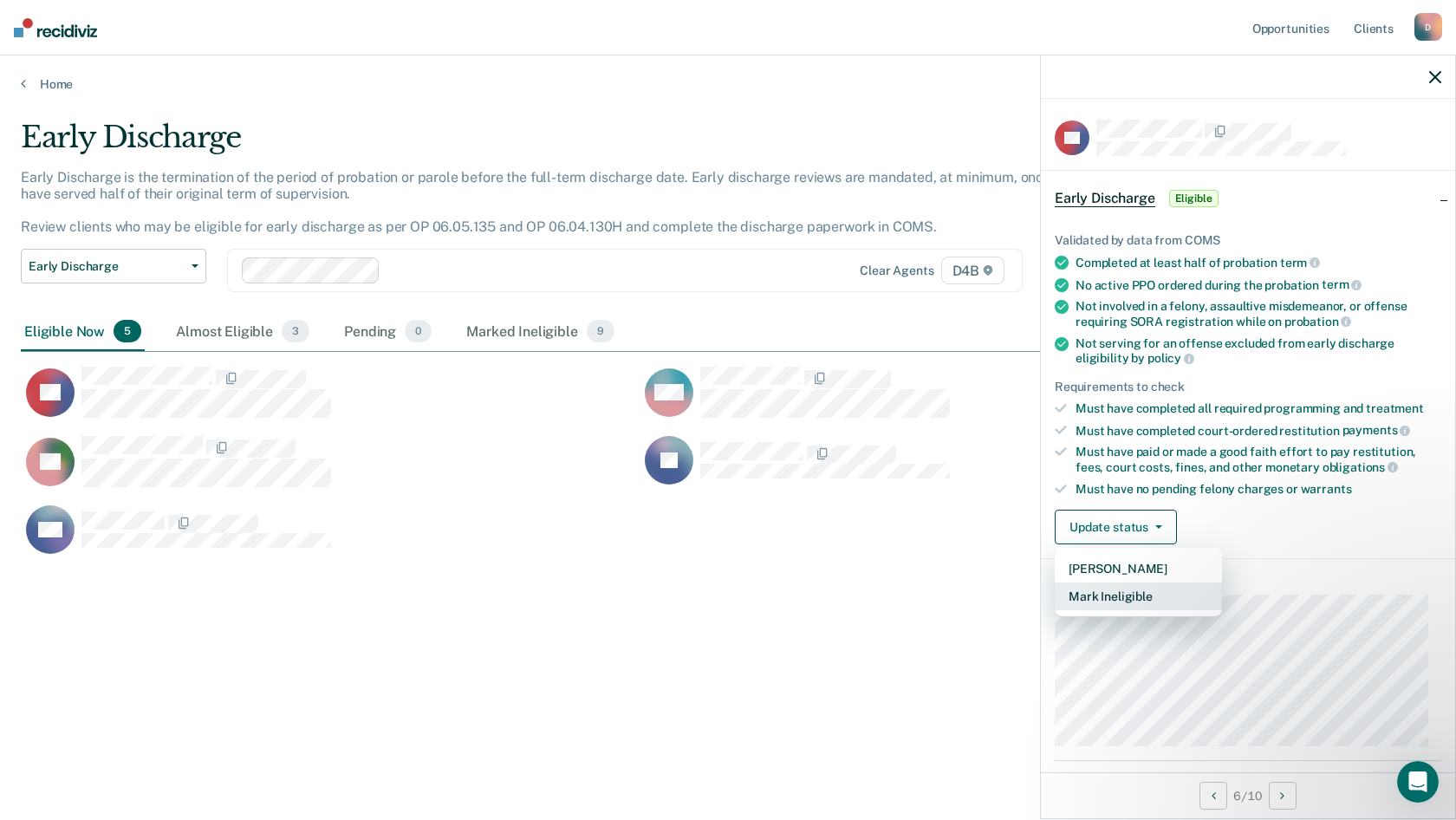 click on "Mark Ineligible" at bounding box center (1138, 596) 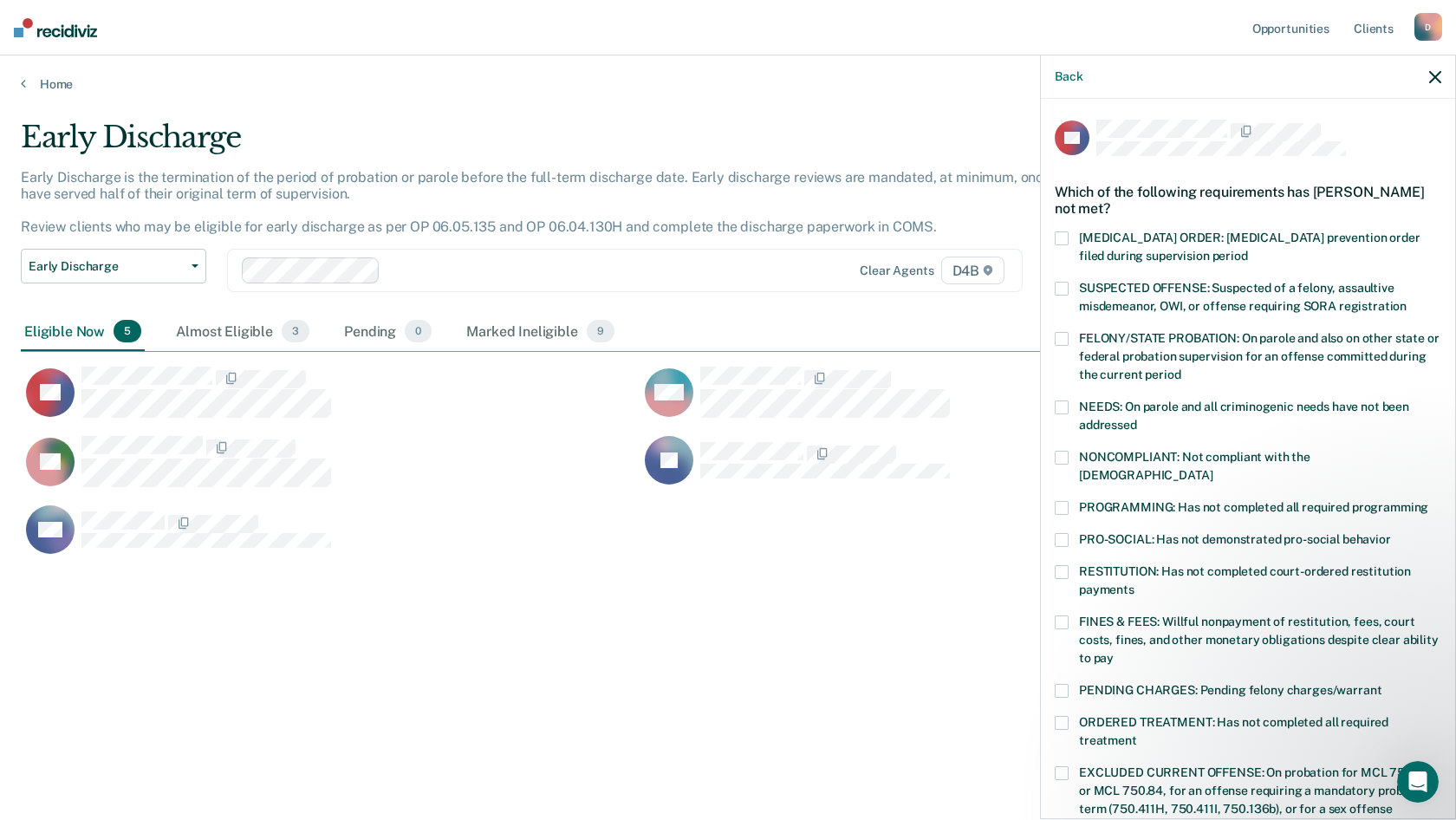 click at bounding box center (1062, 508) 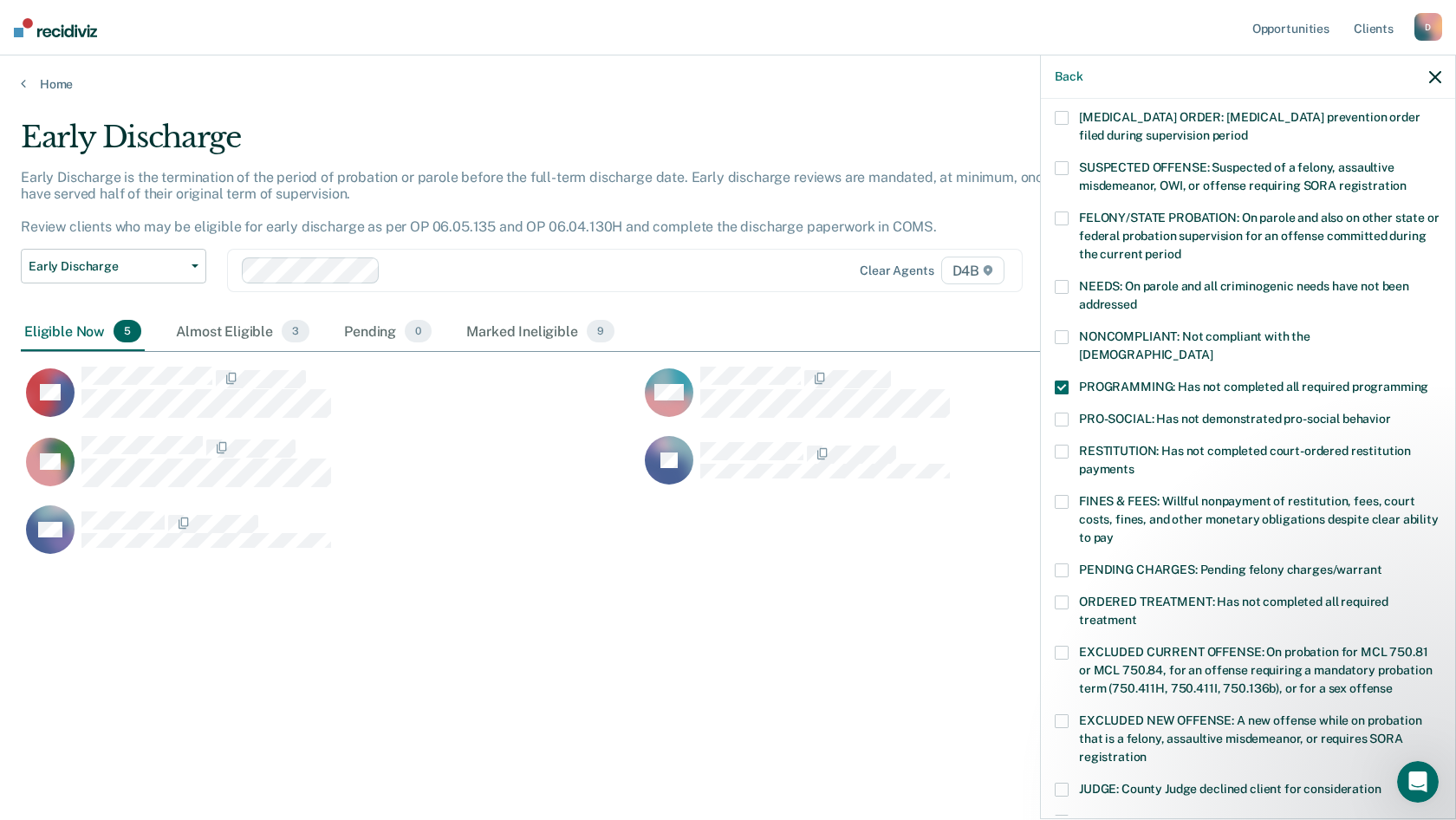 scroll, scrollTop: 388, scrollLeft: 0, axis: vertical 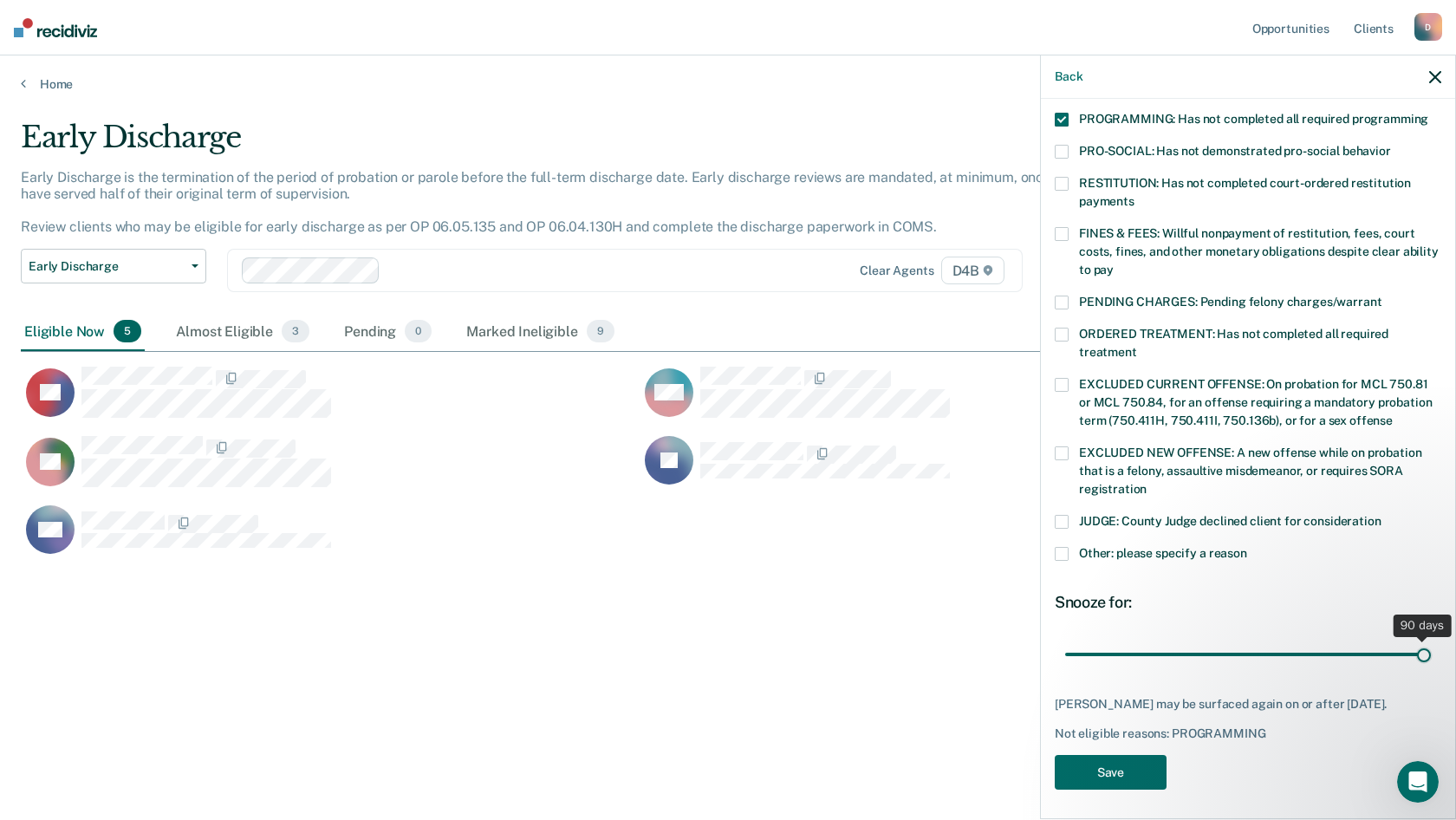 drag, startPoint x: 1183, startPoint y: 635, endPoint x: 1417, endPoint y: 653, distance: 234.69129 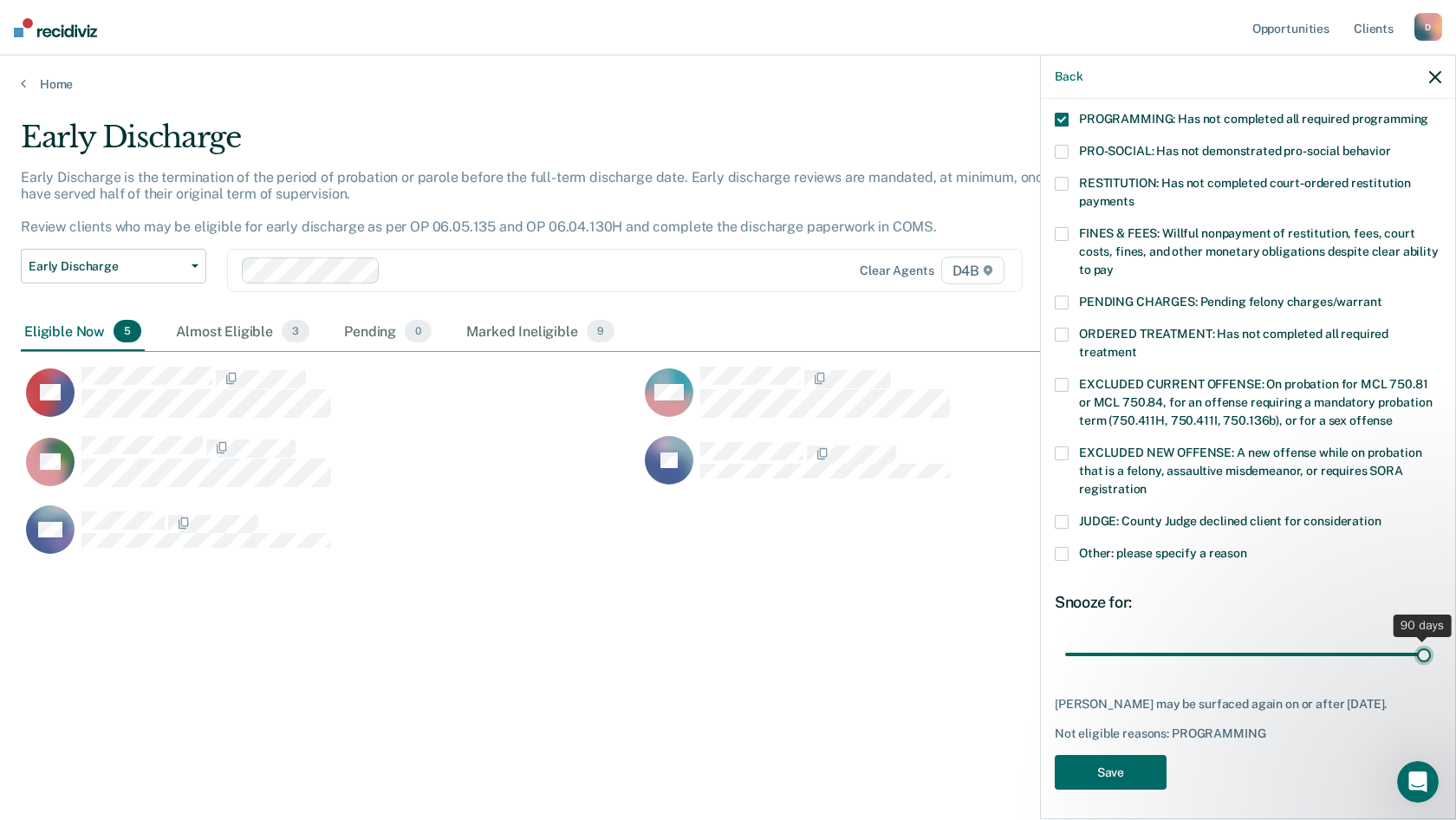 type on "90" 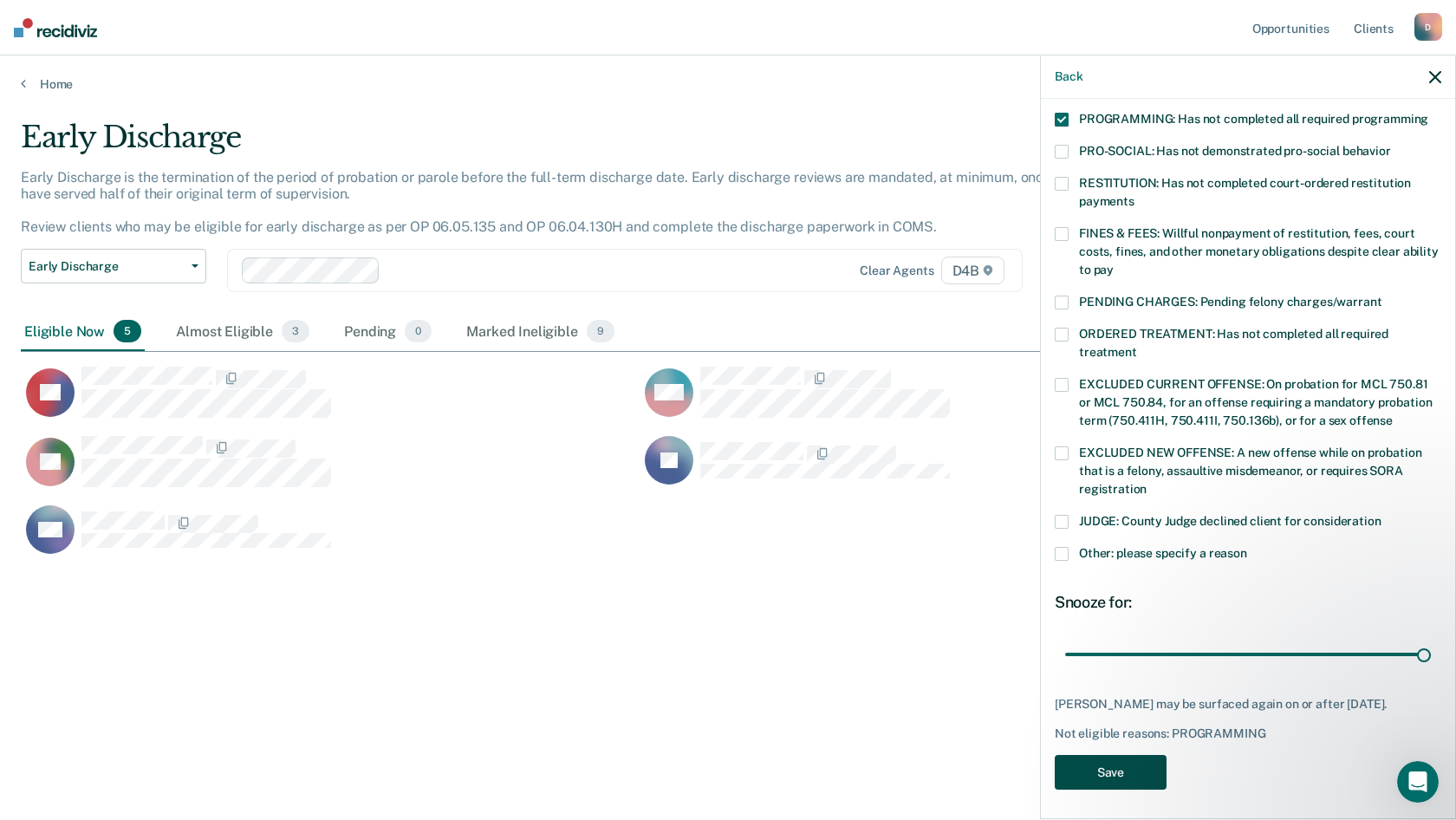 click on "Save" at bounding box center (1110, 772) 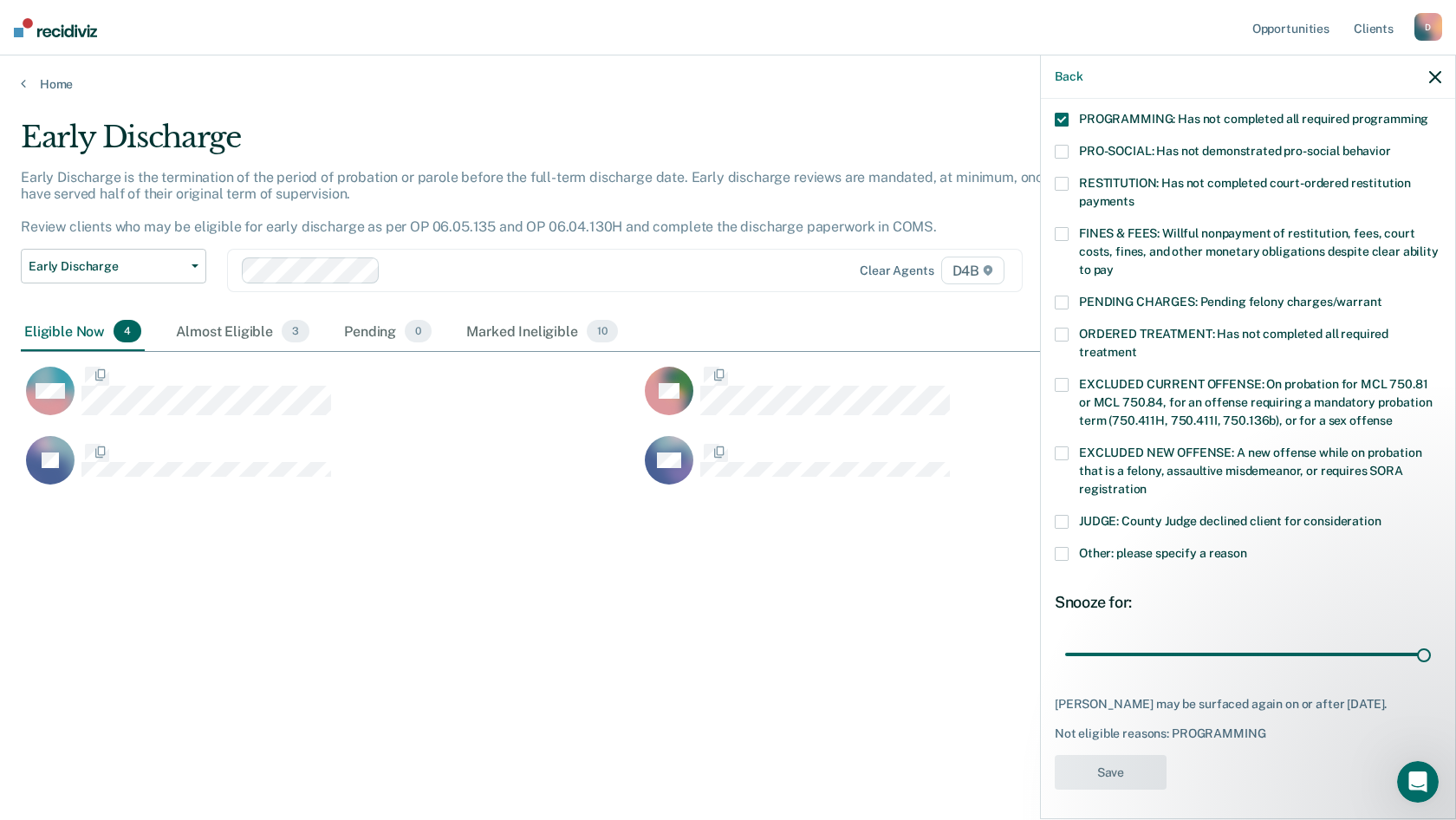 scroll, scrollTop: 300, scrollLeft: 0, axis: vertical 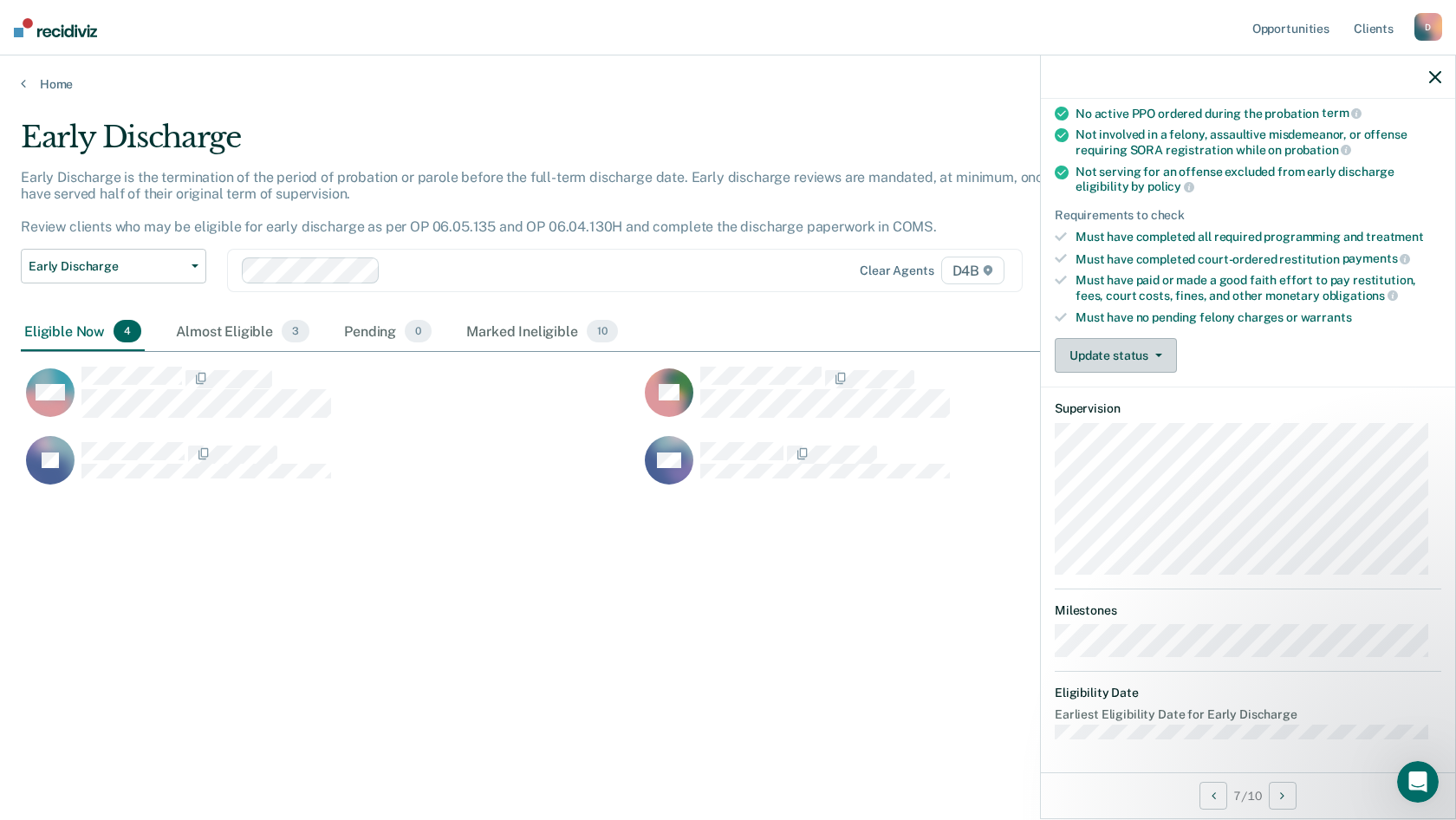 click on "Update status" at bounding box center (1115, 355) 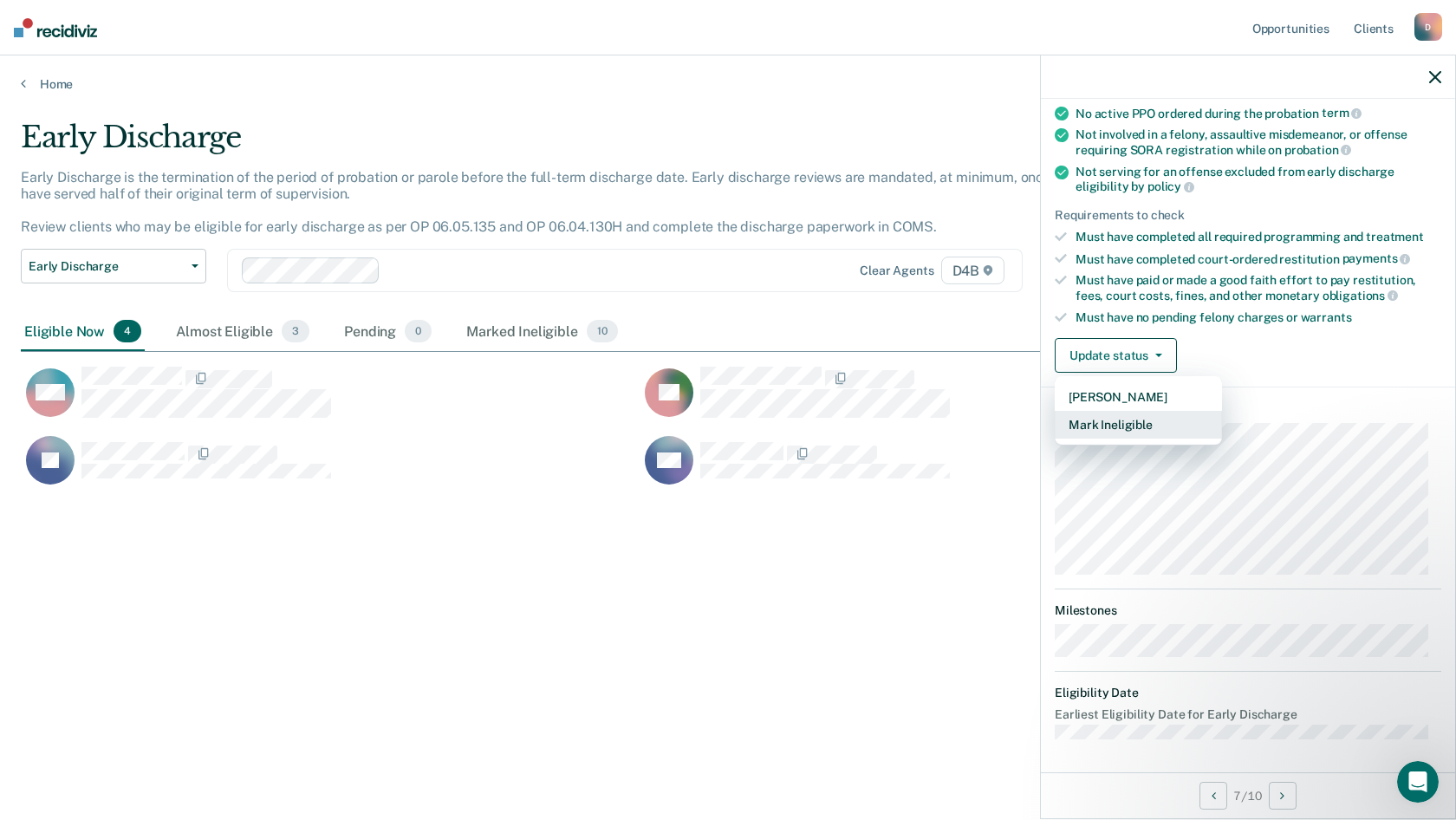 click on "Mark Ineligible" at bounding box center [1138, 425] 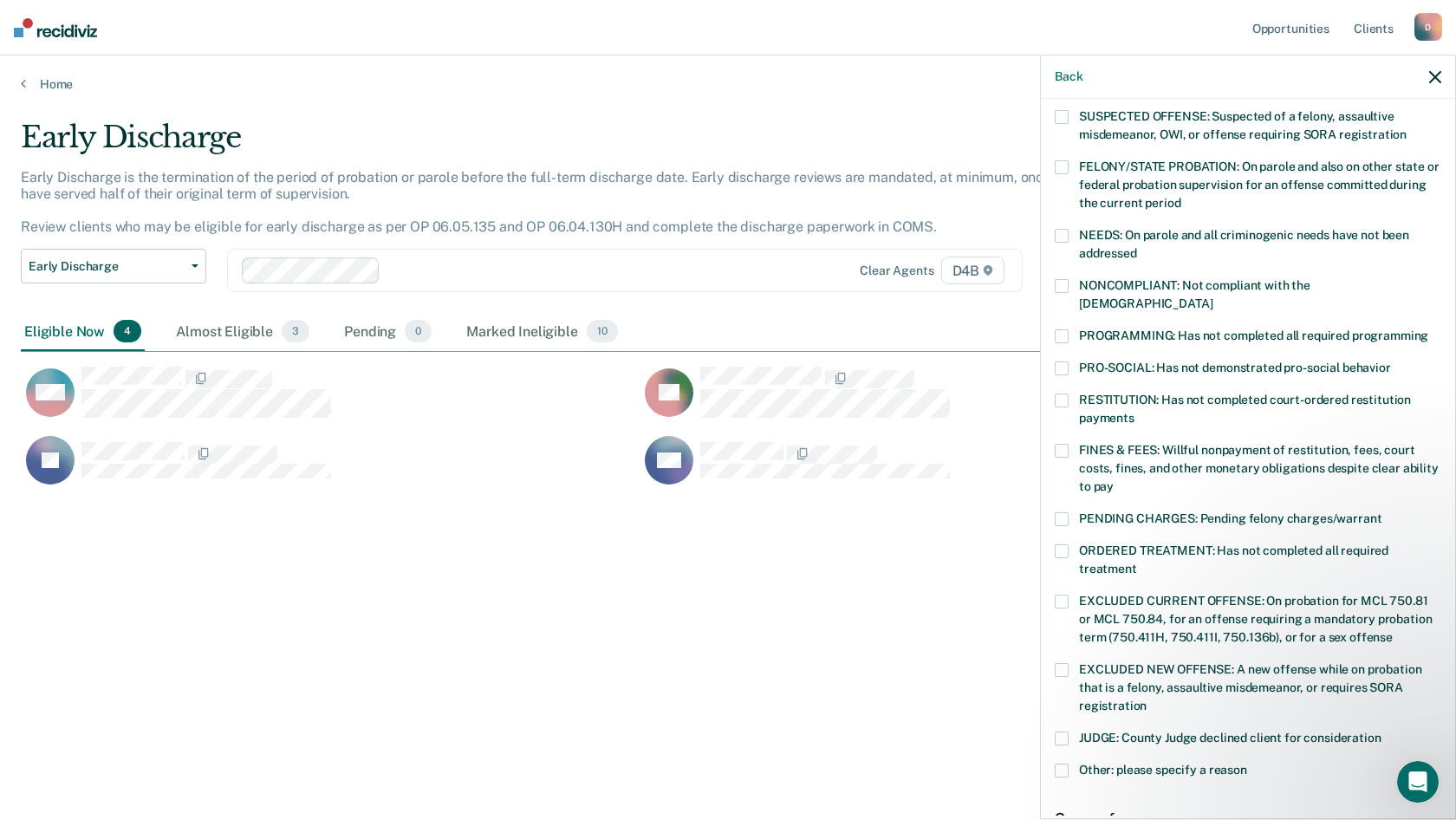 click at bounding box center (1062, 336) 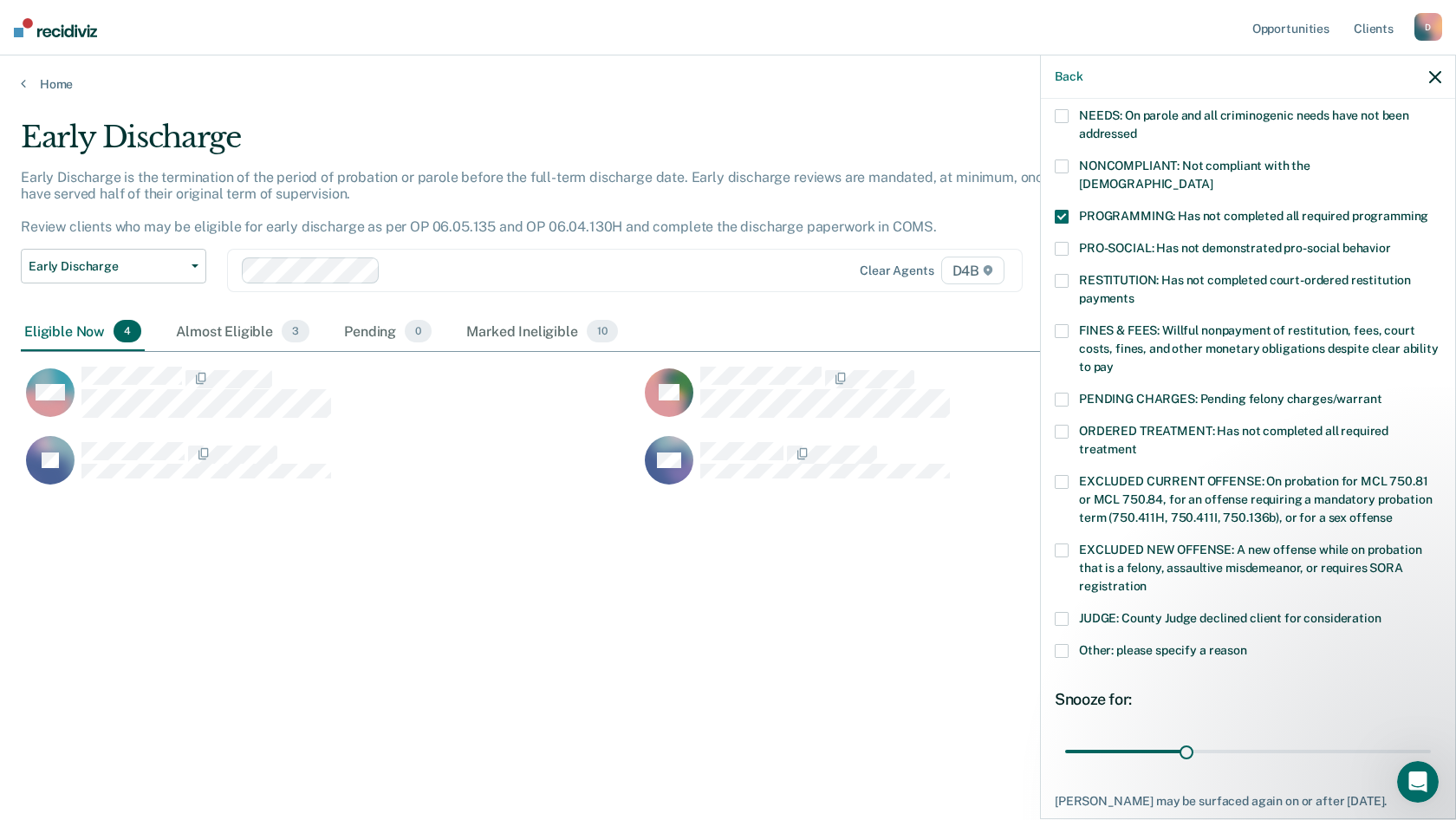 scroll, scrollTop: 374, scrollLeft: 0, axis: vertical 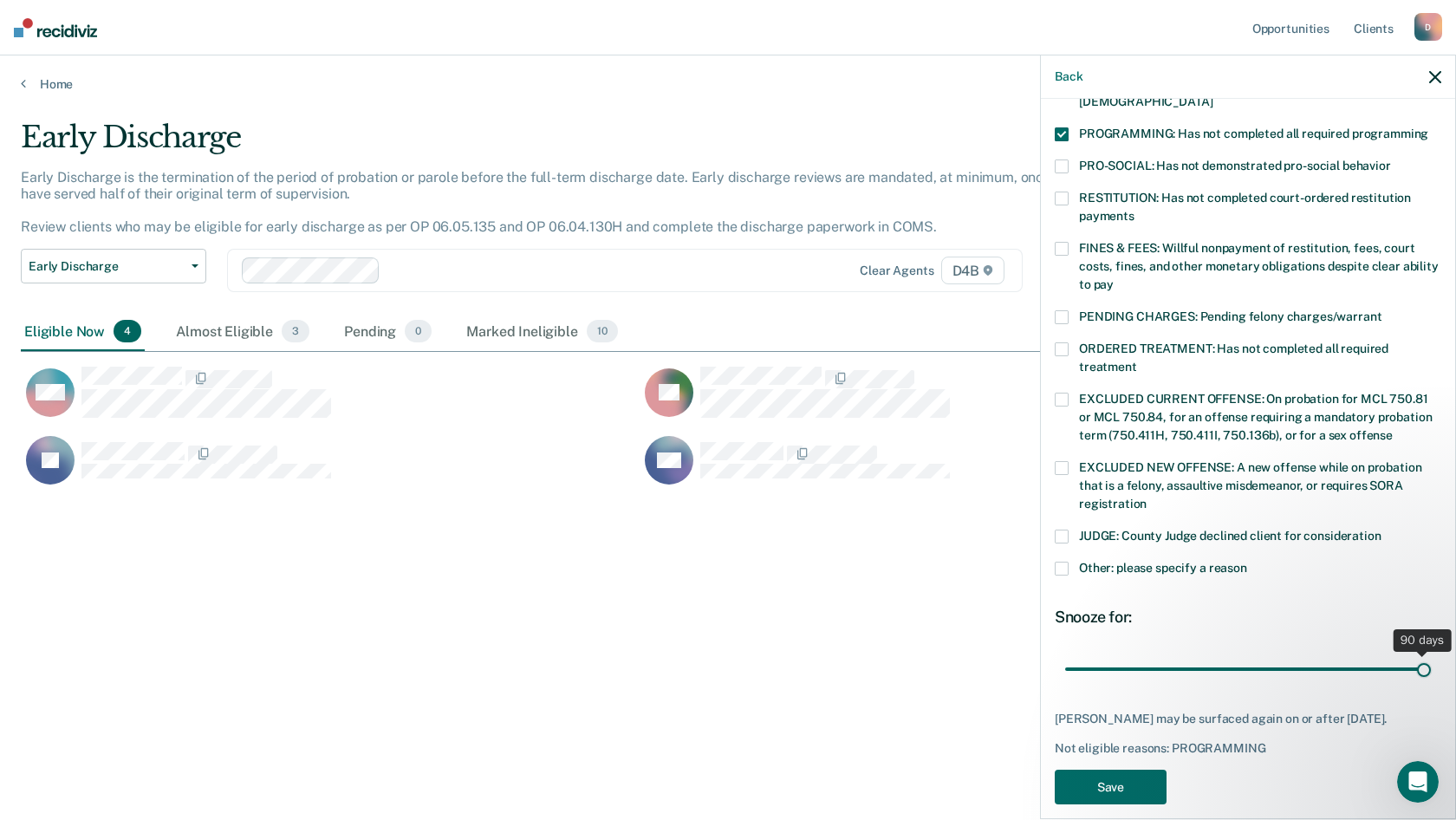 drag, startPoint x: 1180, startPoint y: 648, endPoint x: 1439, endPoint y: 669, distance: 259.84996 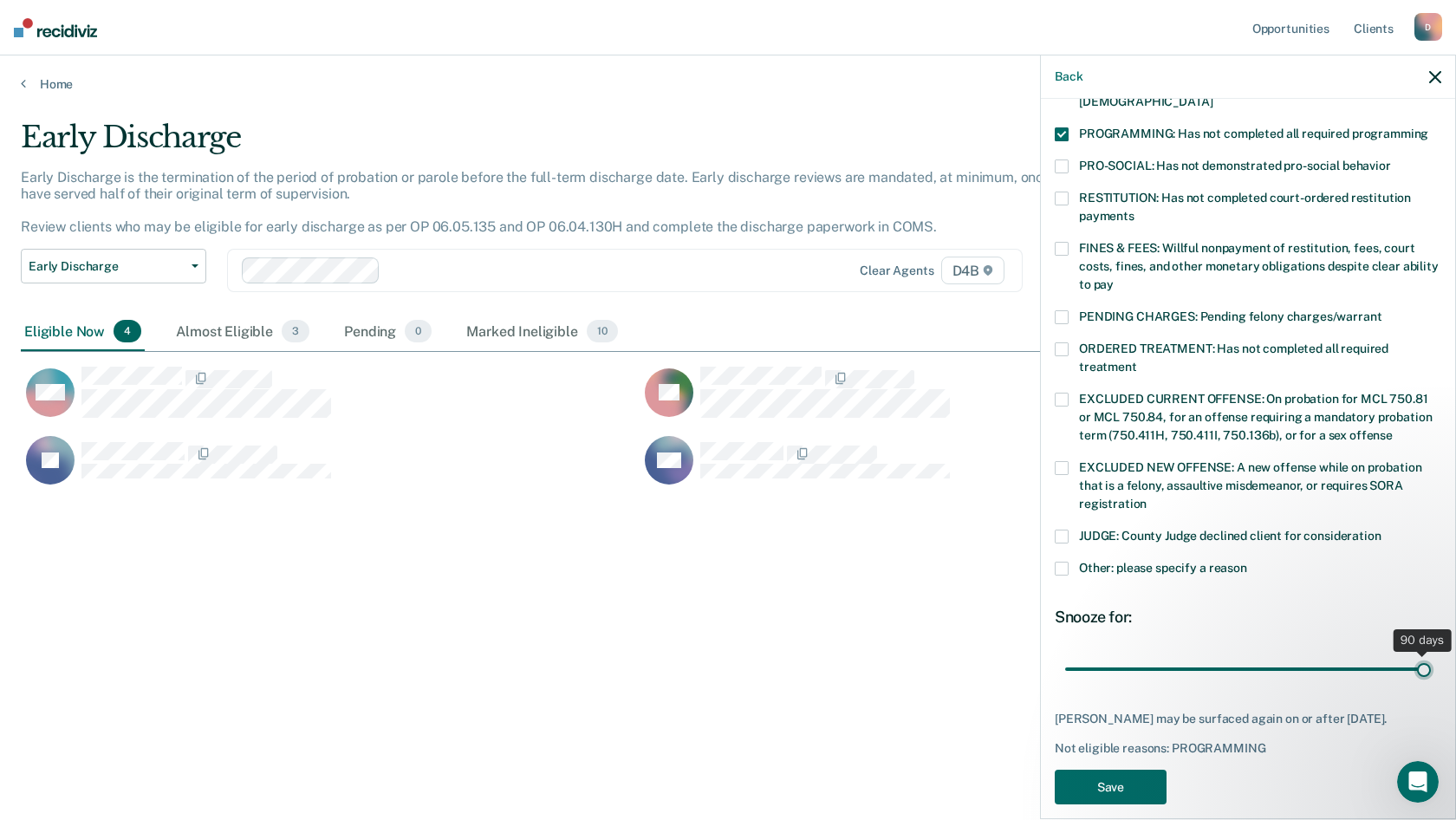 type on "90" 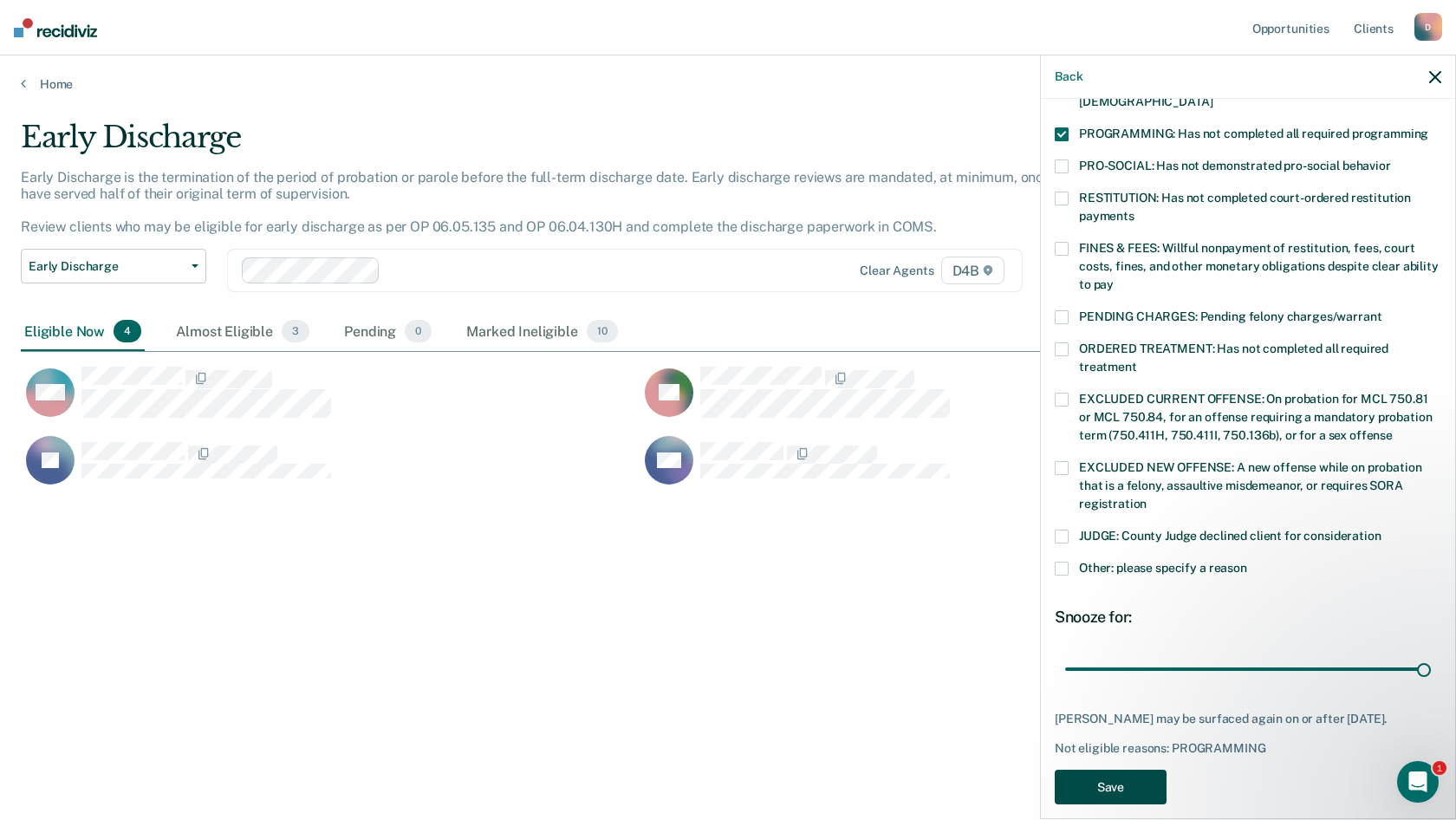 click on "Save" at bounding box center [1110, 787] 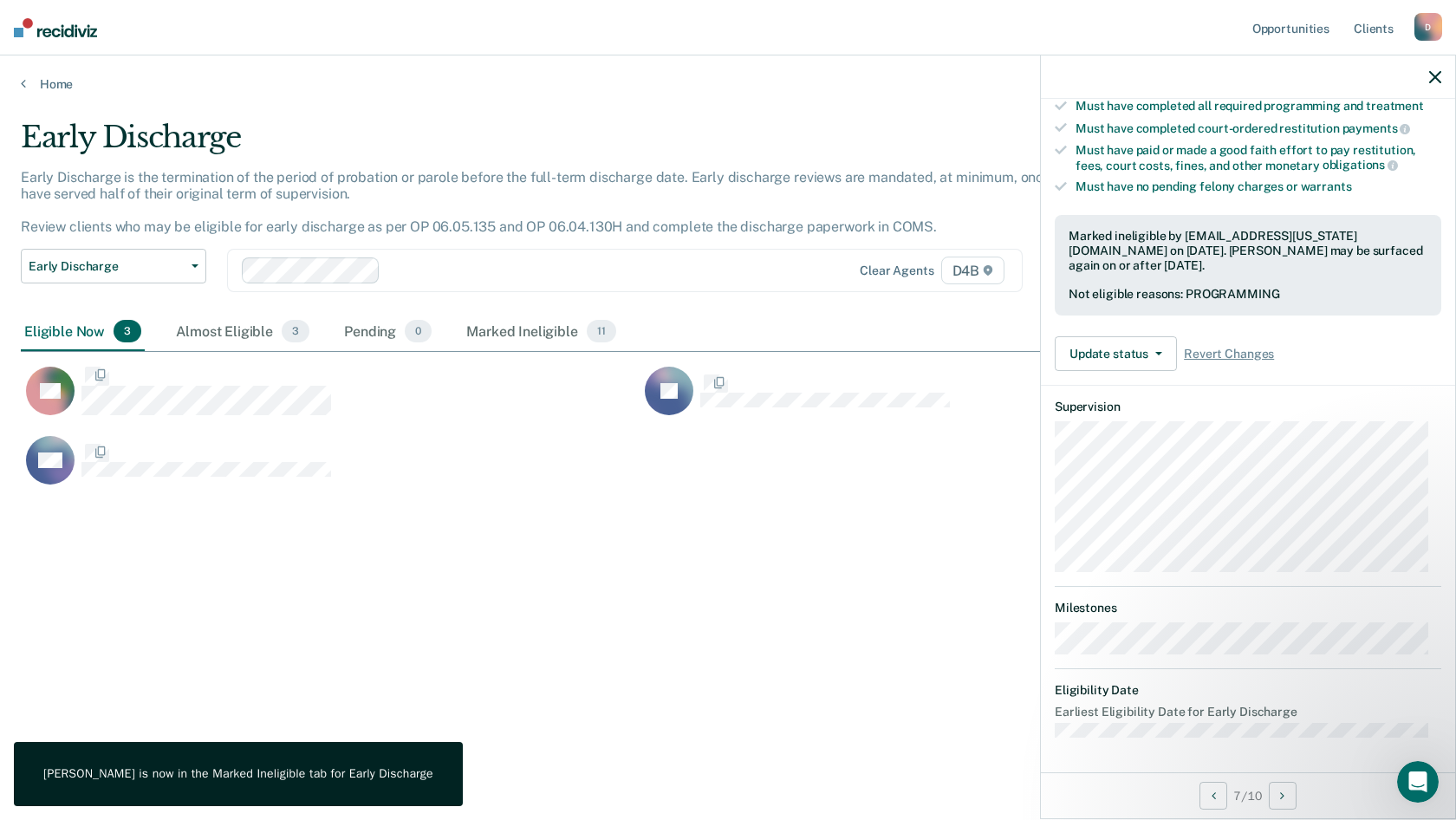 scroll, scrollTop: 300, scrollLeft: 0, axis: vertical 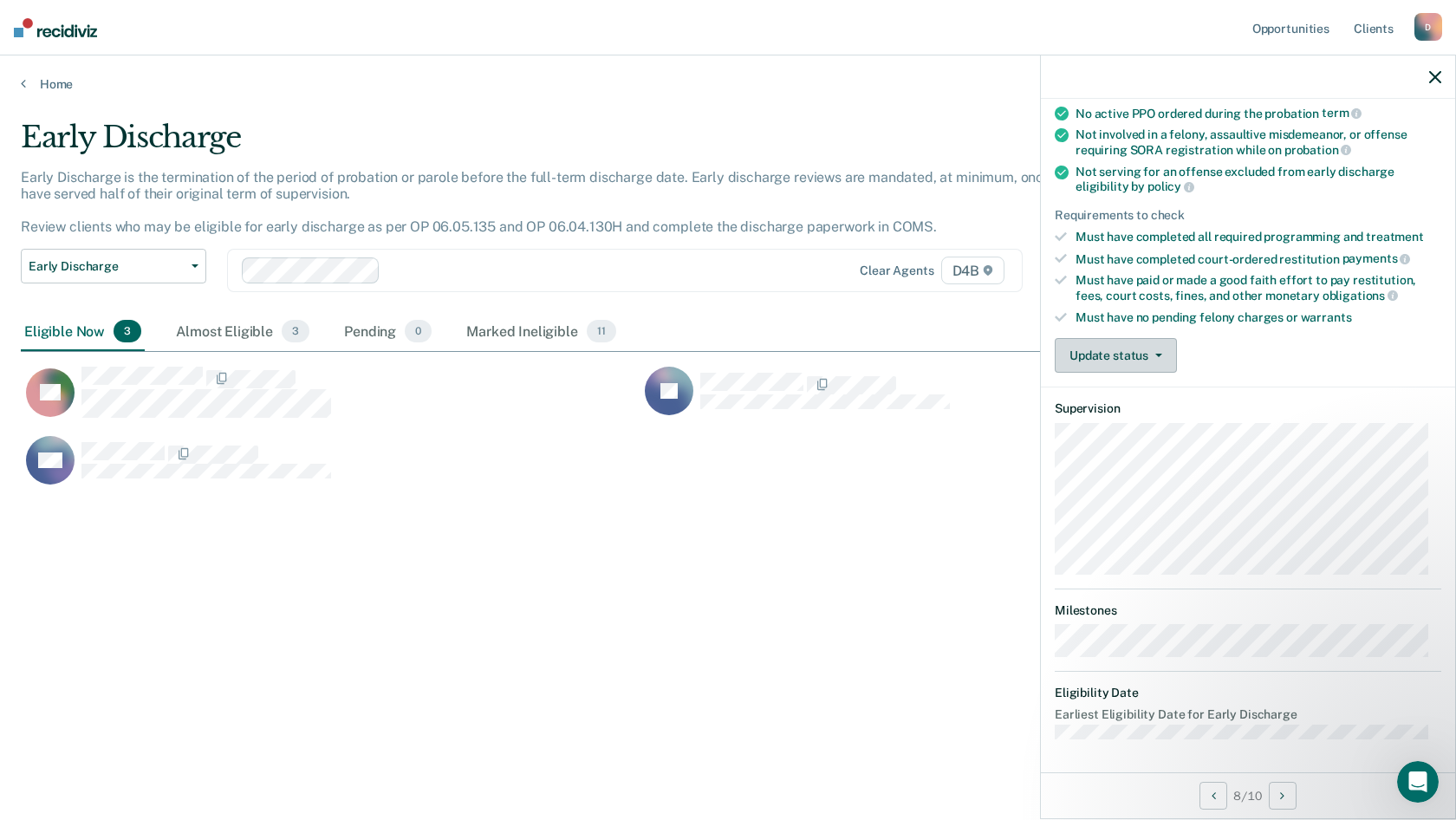 click on "Update status" at bounding box center (1115, 355) 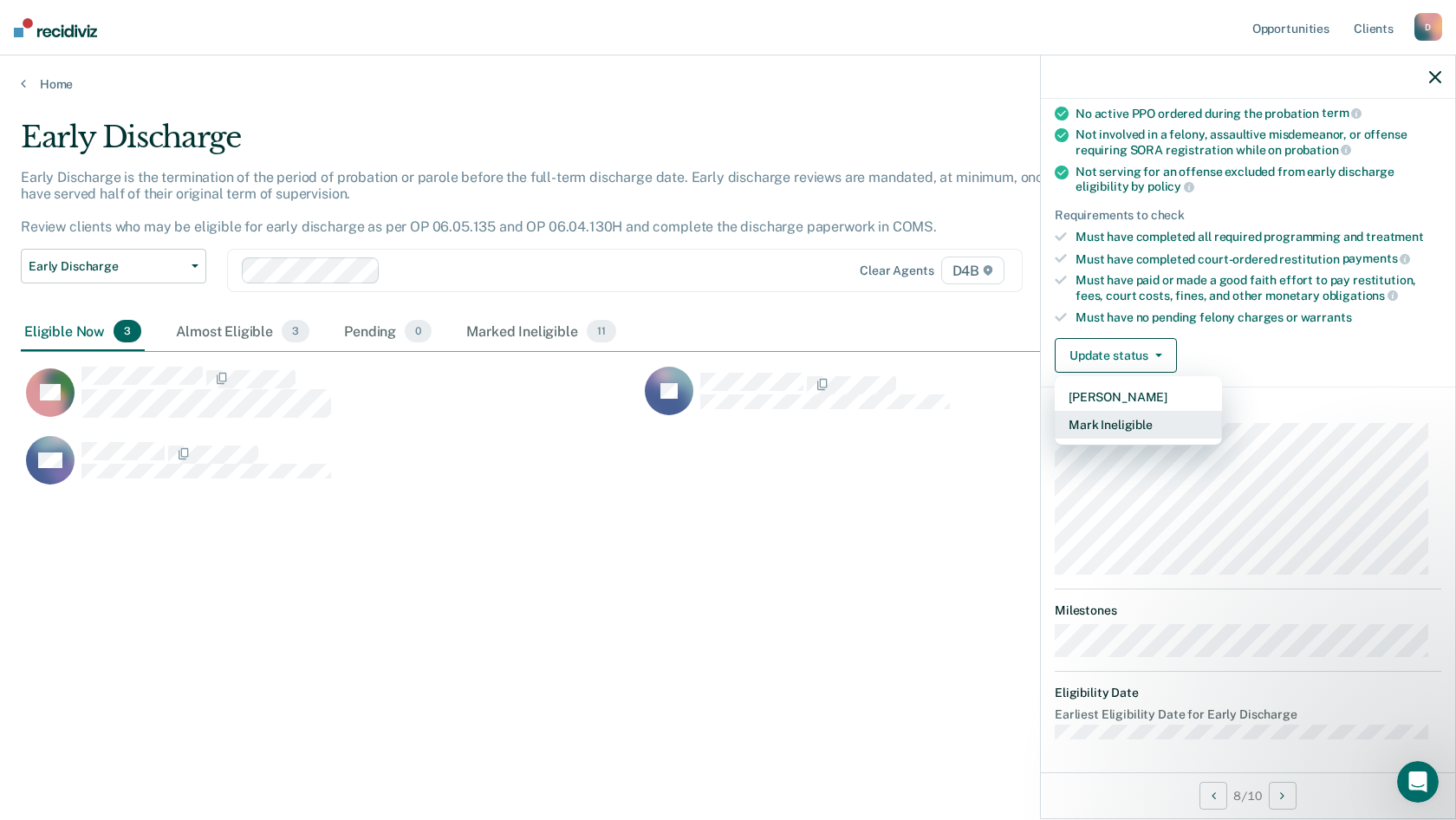 click on "Mark Ineligible" at bounding box center [1138, 425] 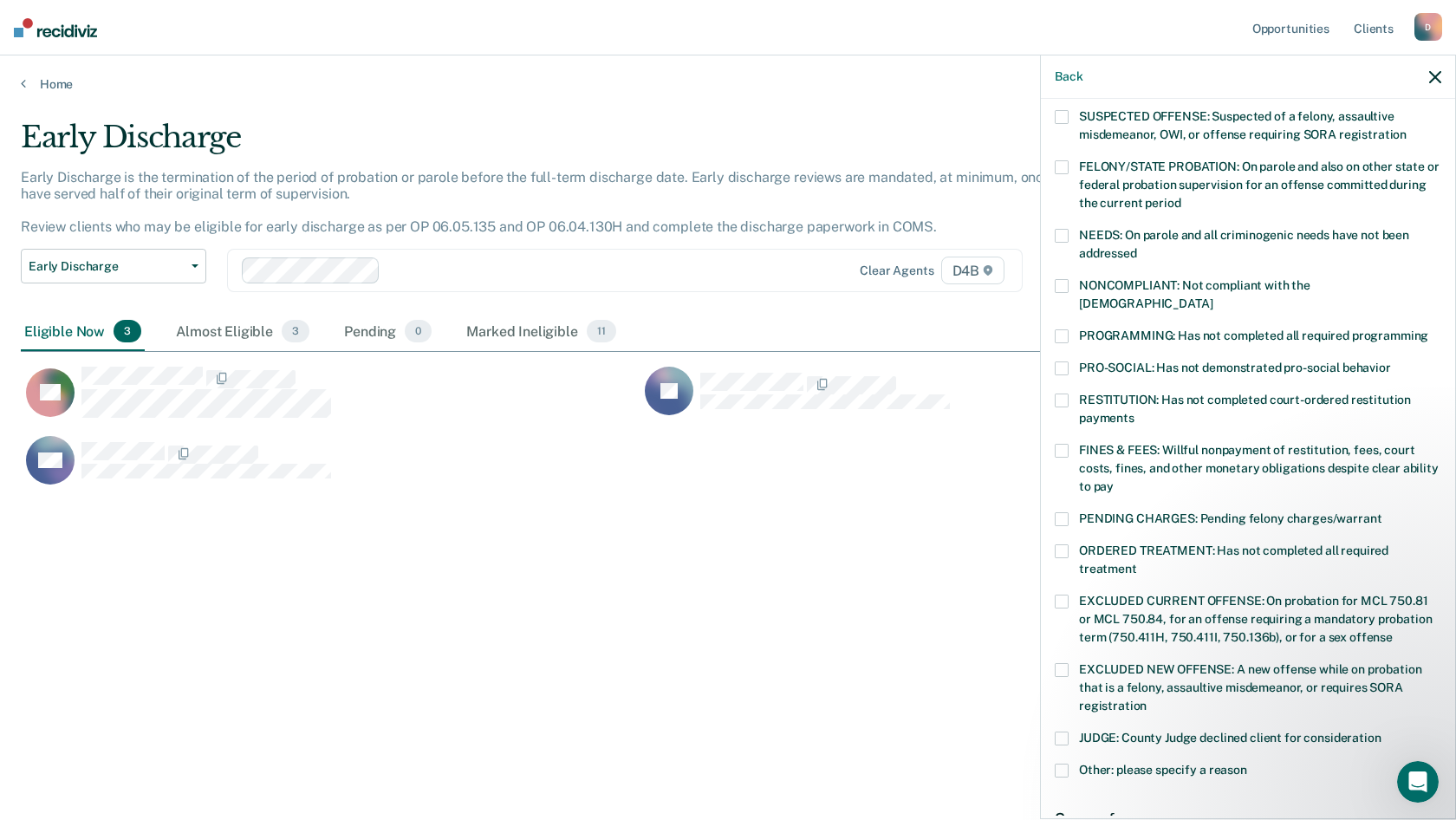 click at bounding box center (1062, 336) 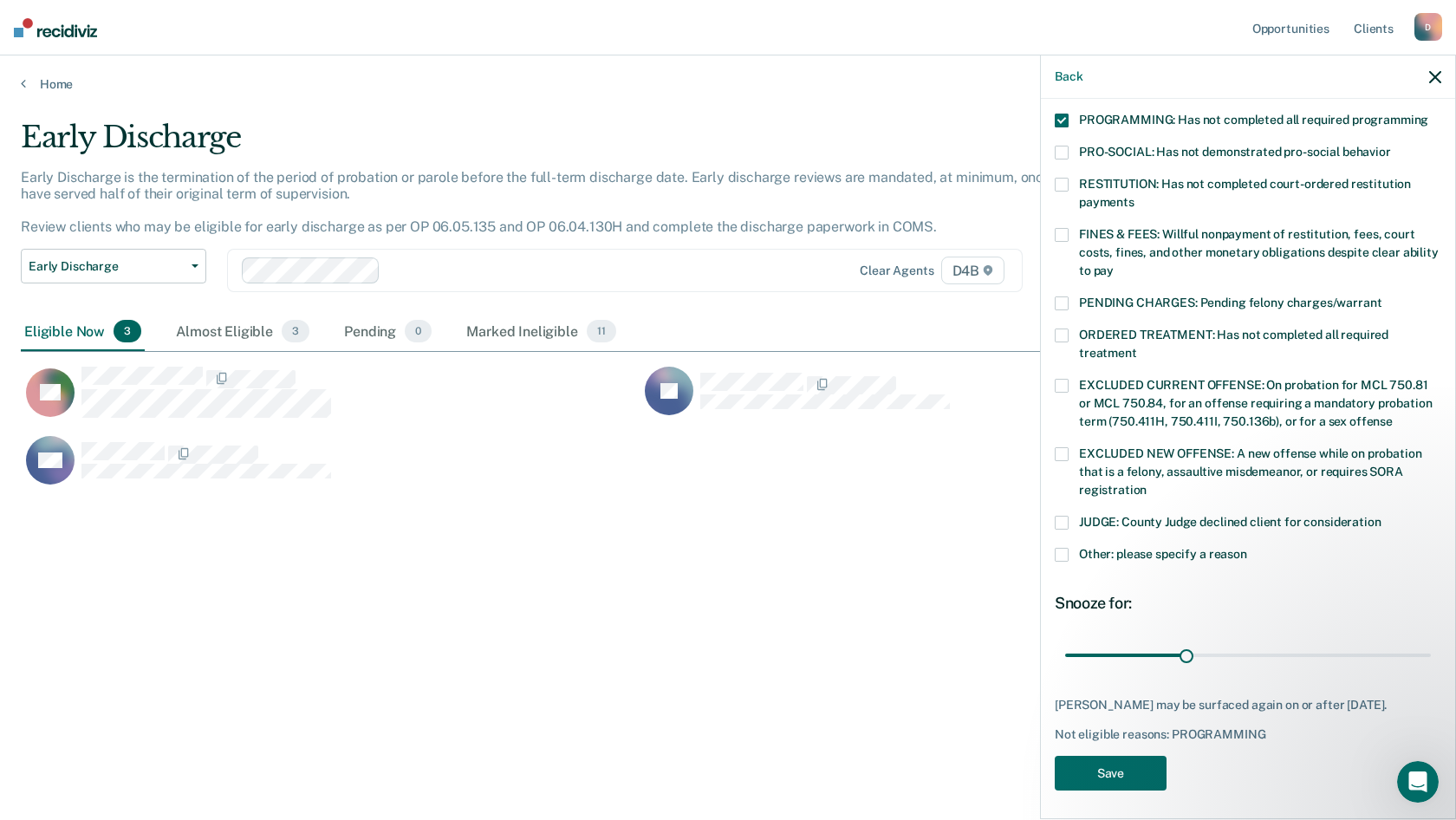 scroll, scrollTop: 388, scrollLeft: 0, axis: vertical 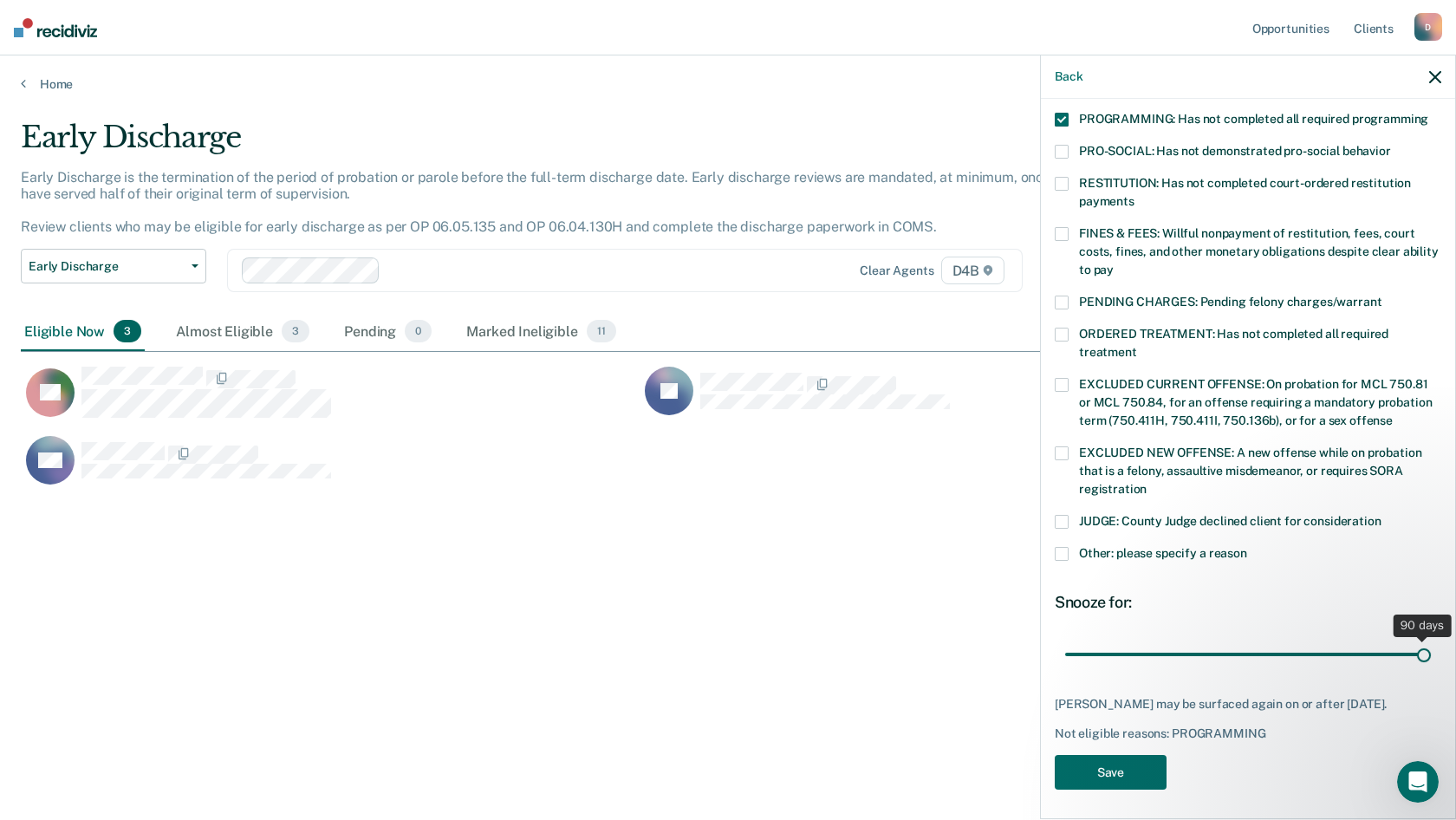 drag, startPoint x: 1178, startPoint y: 635, endPoint x: 1440, endPoint y: 648, distance: 262.32232 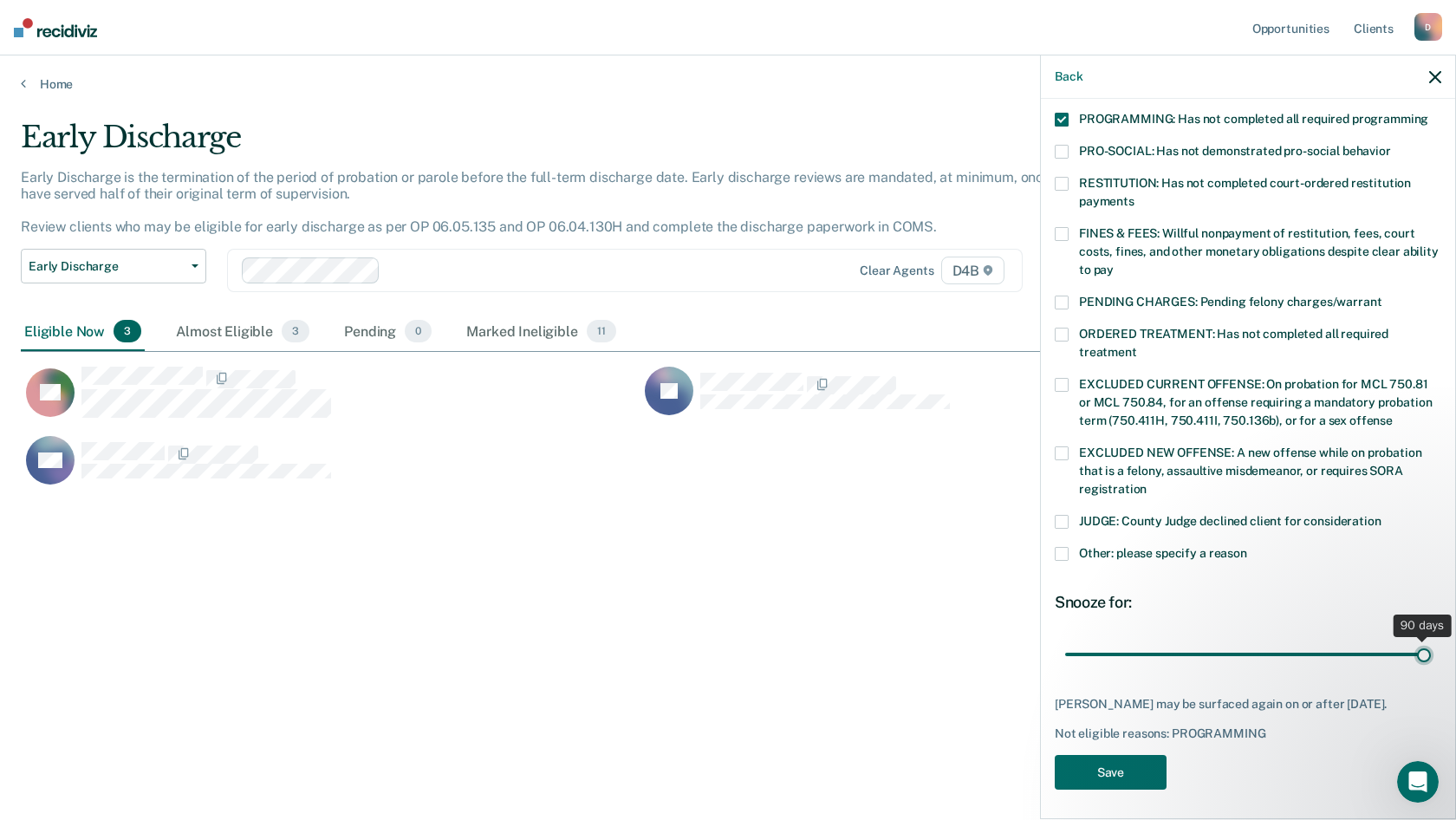 type on "90" 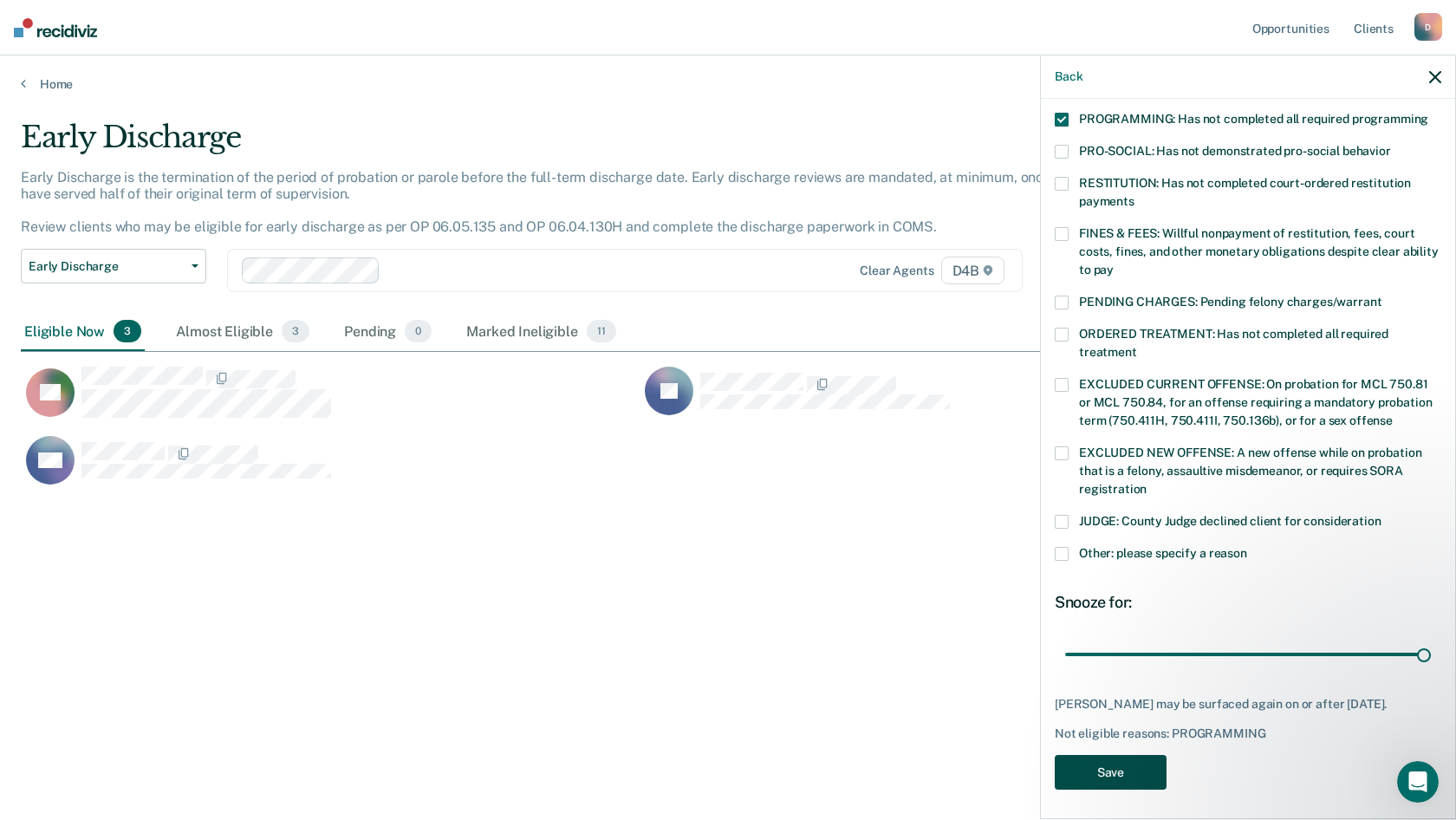 click on "Save" at bounding box center (1110, 772) 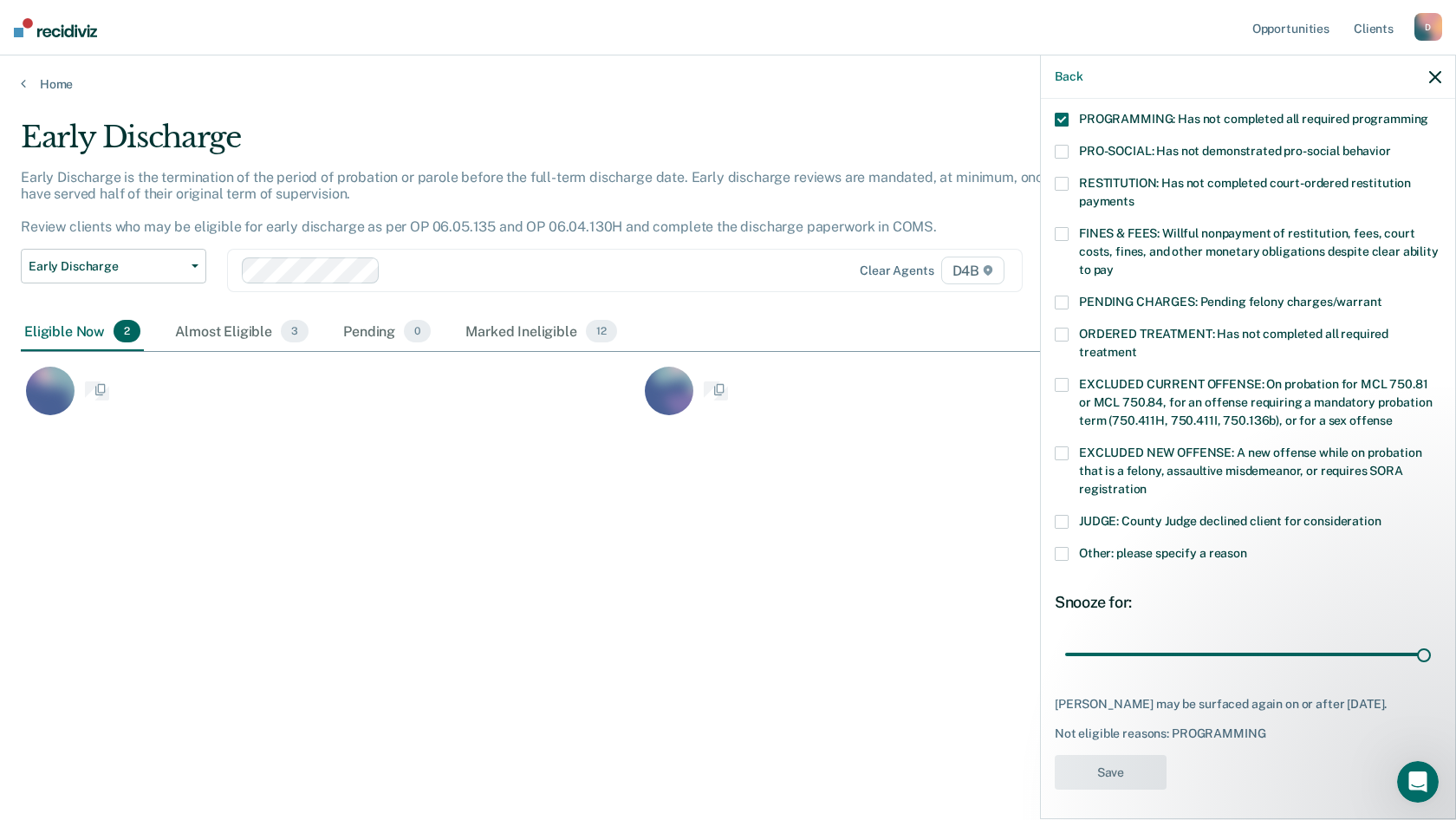 scroll, scrollTop: 300, scrollLeft: 0, axis: vertical 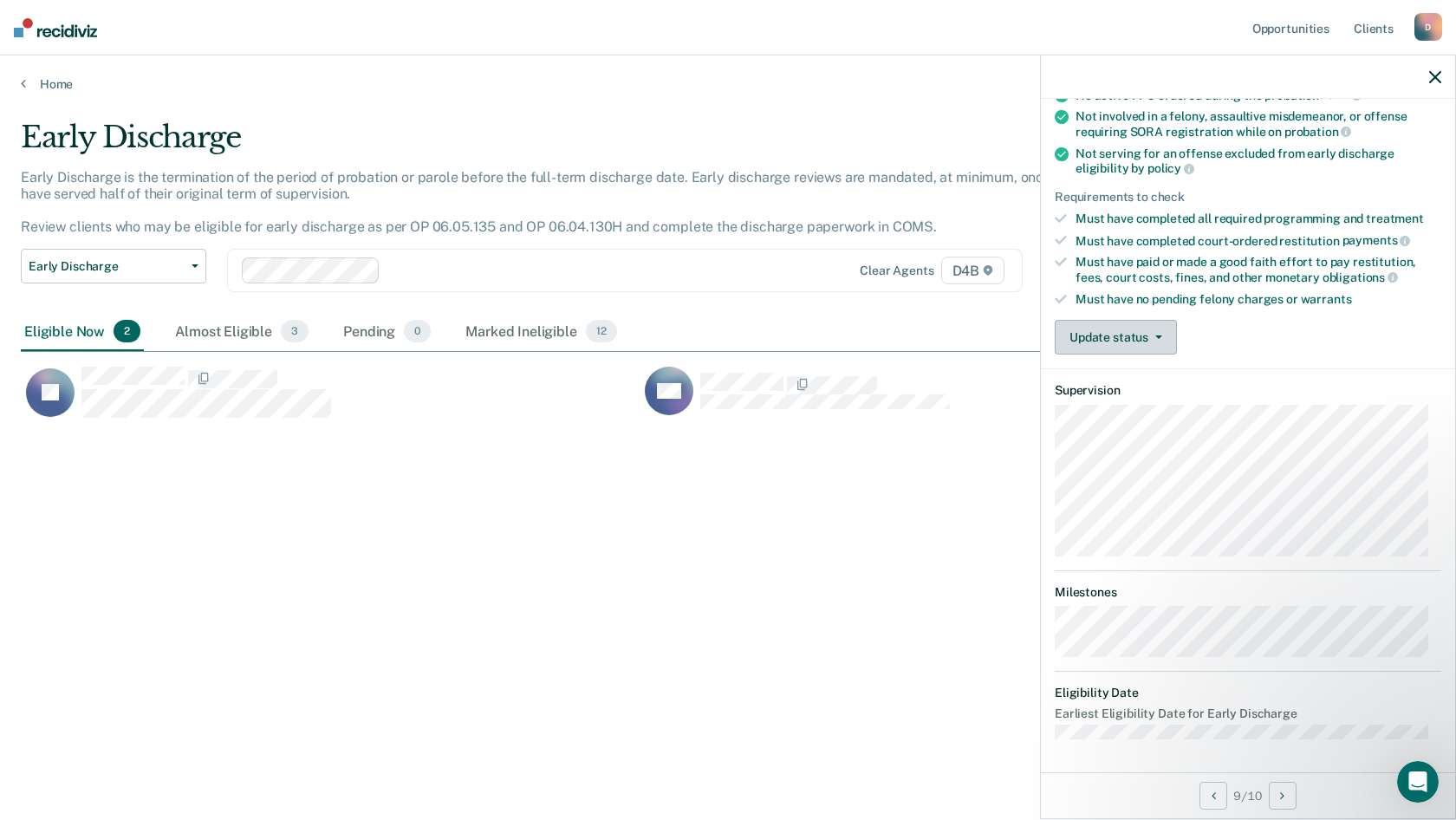 click on "Update status" at bounding box center [1115, 337] 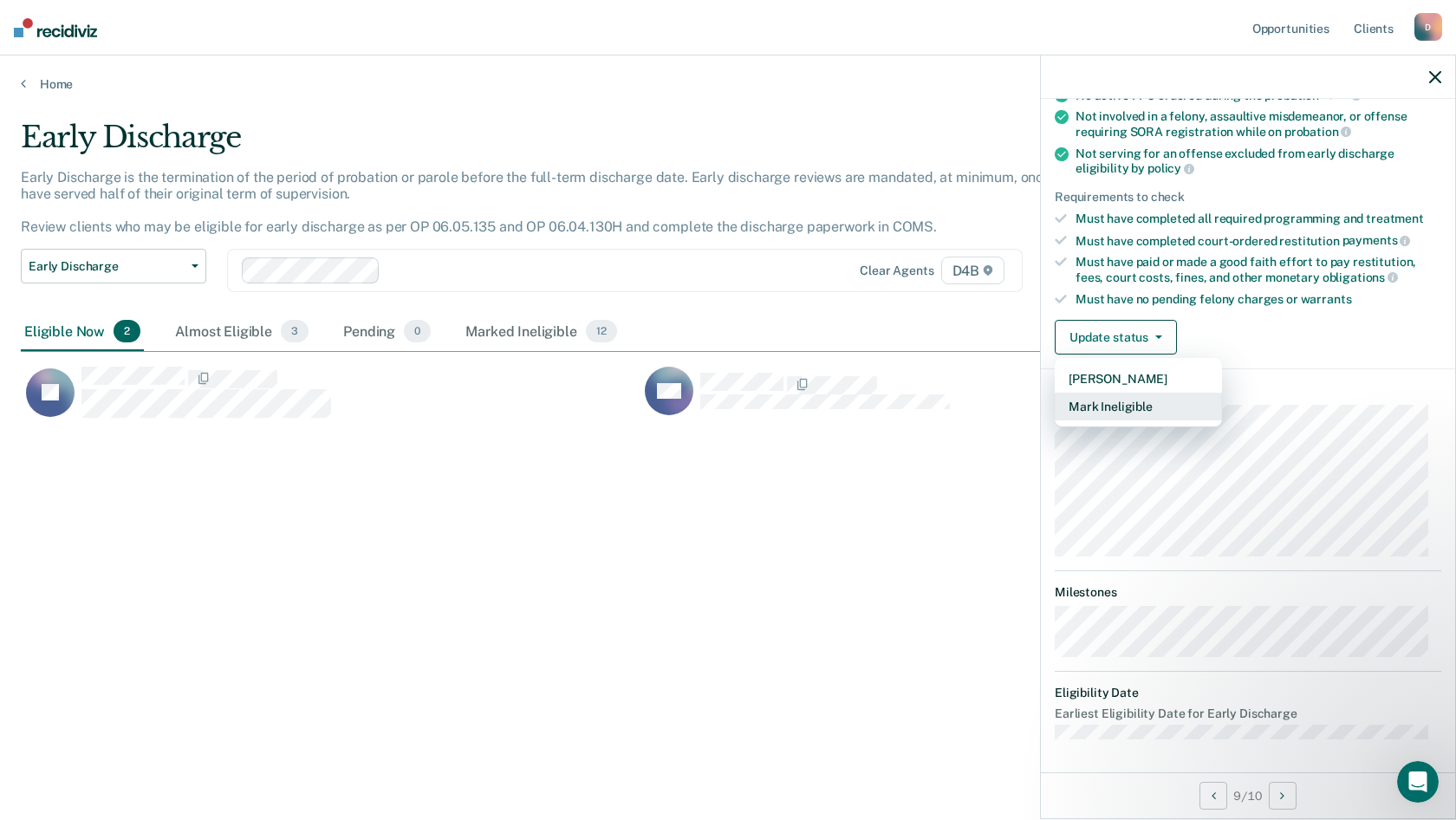 click on "Mark Ineligible" at bounding box center [1138, 407] 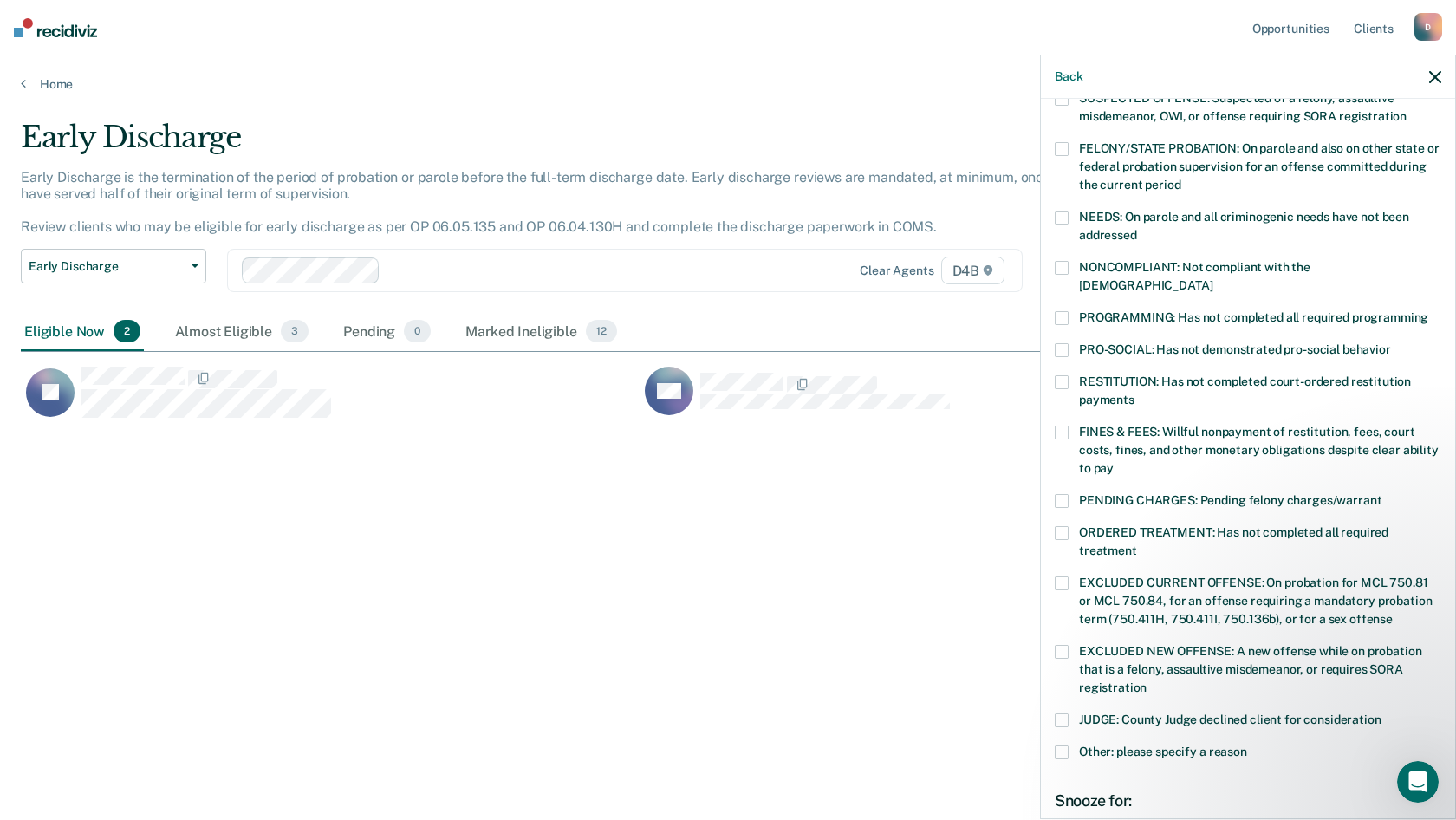 click at bounding box center [1062, 752] 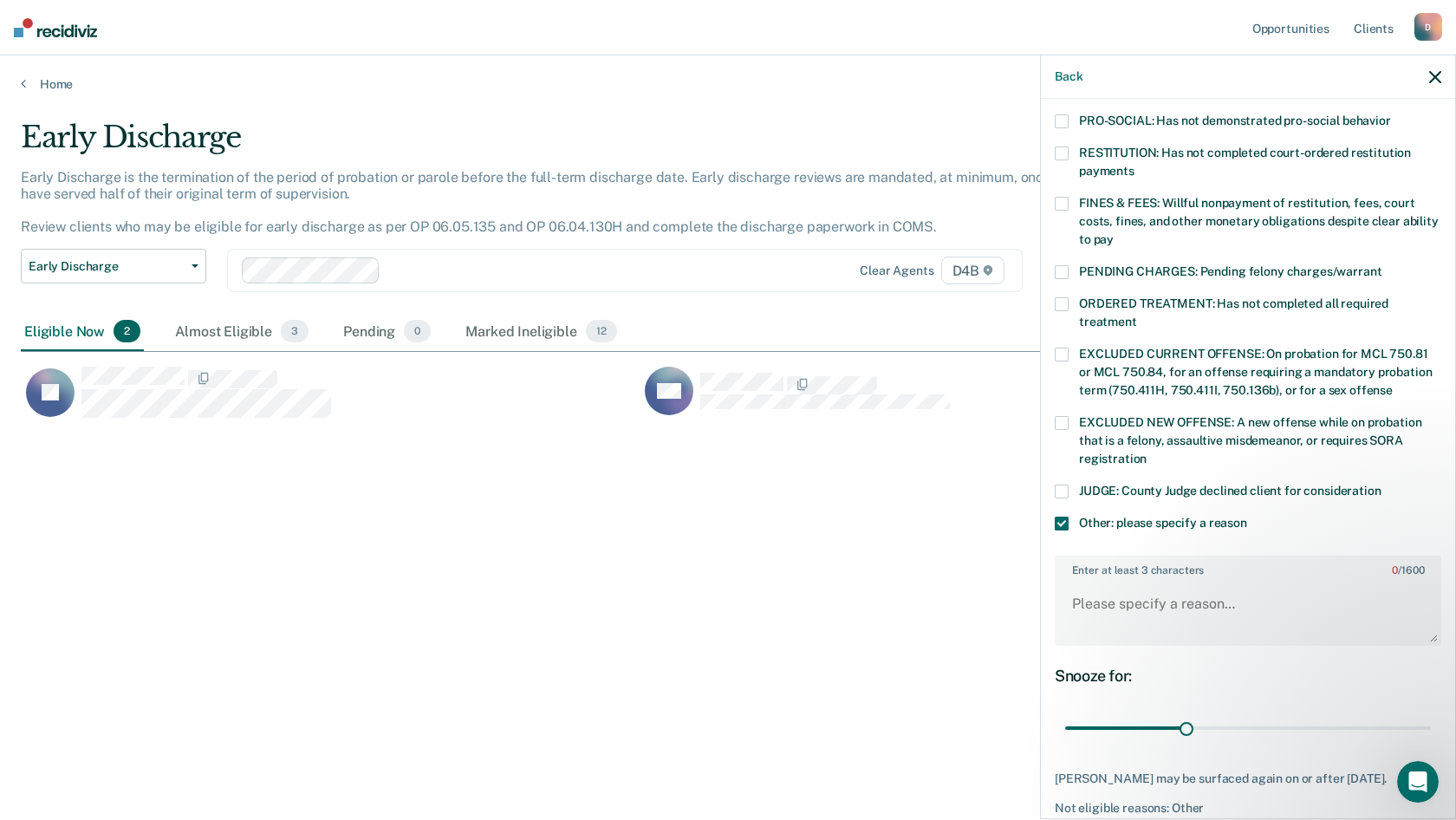 scroll, scrollTop: 450, scrollLeft: 0, axis: vertical 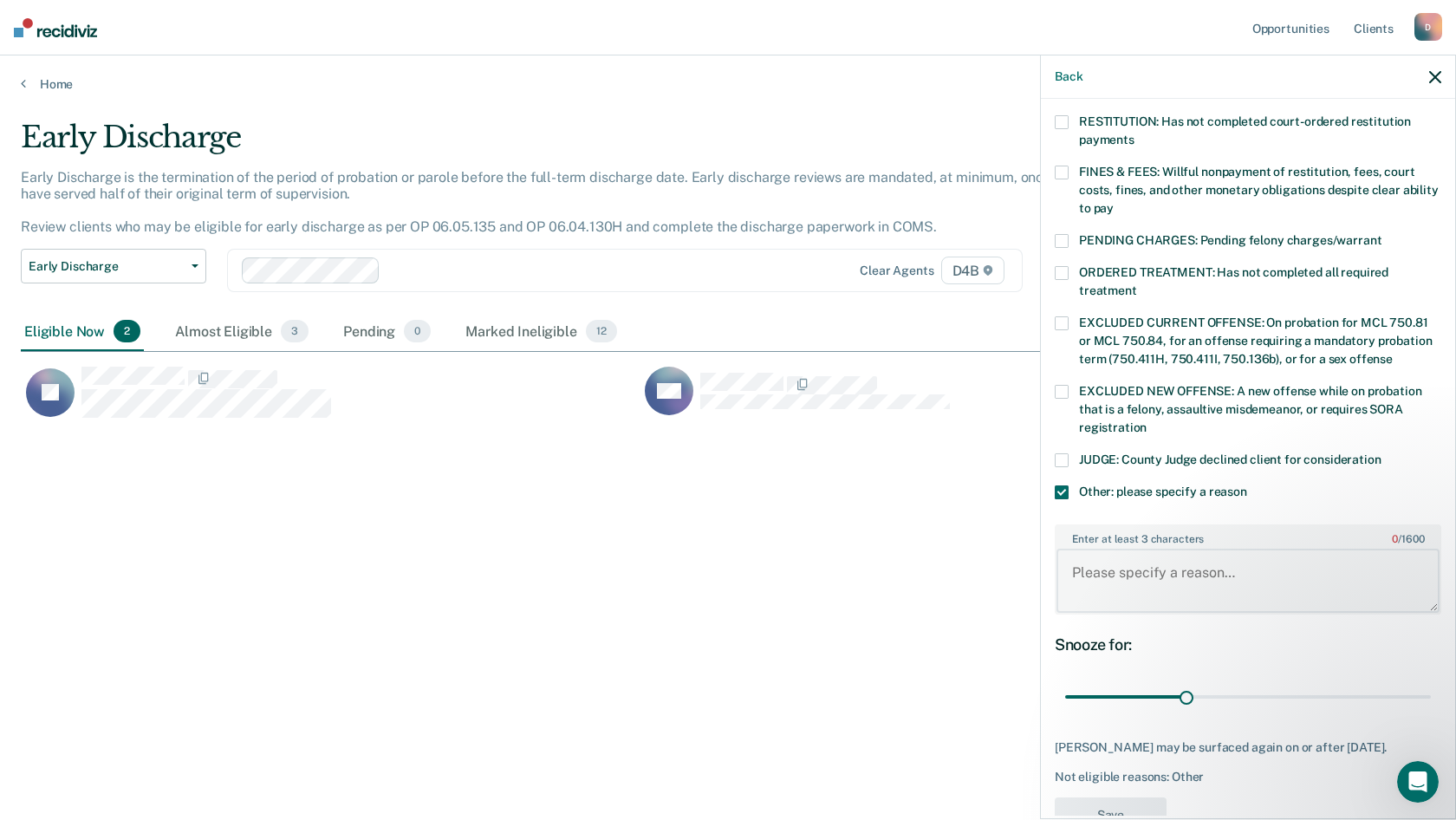 click on "Enter at least 3 characters 0  /  1600" at bounding box center (1248, 581) 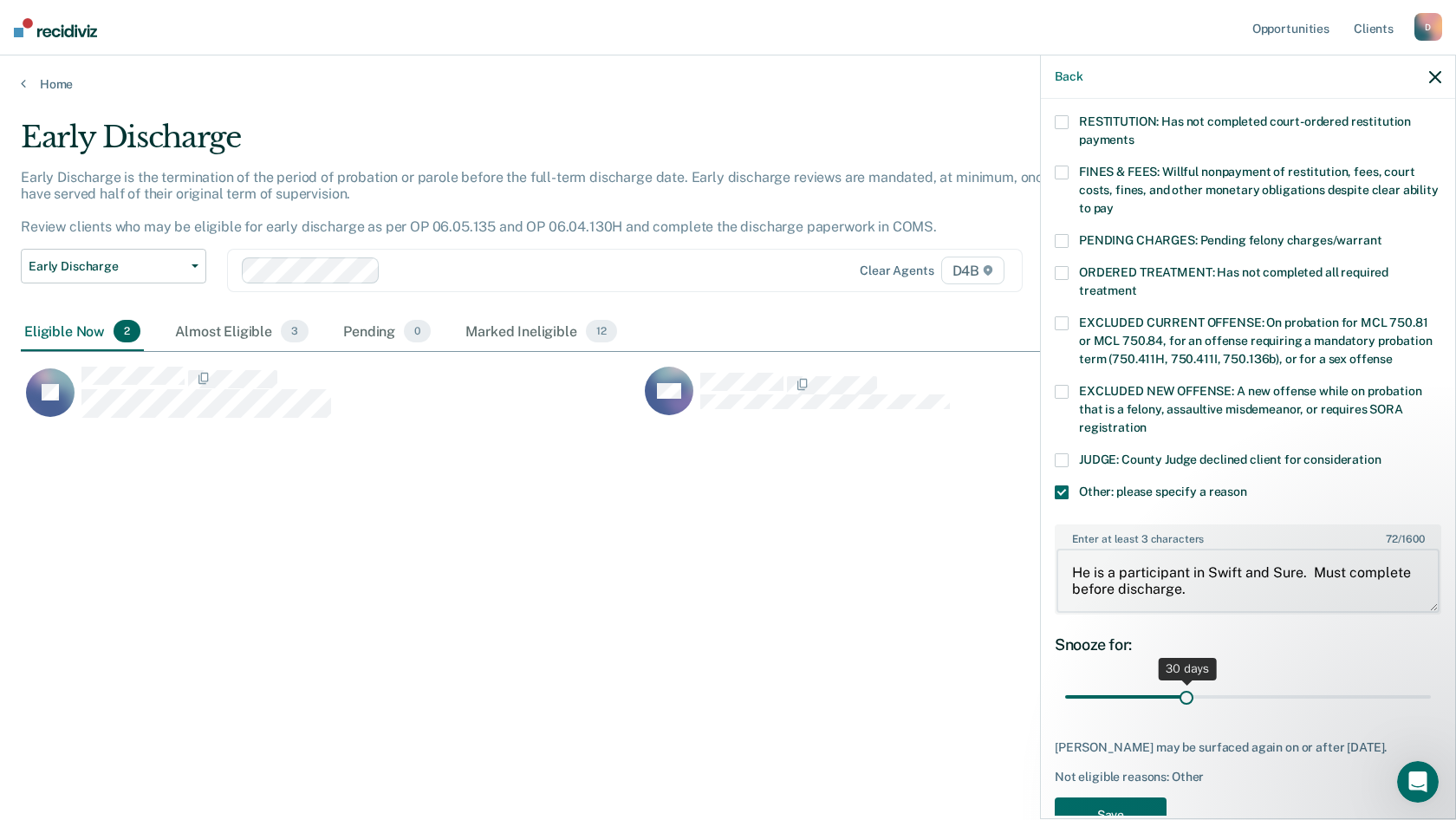 type on "He is a participant in Swift and Sure.  Must complete before discharge." 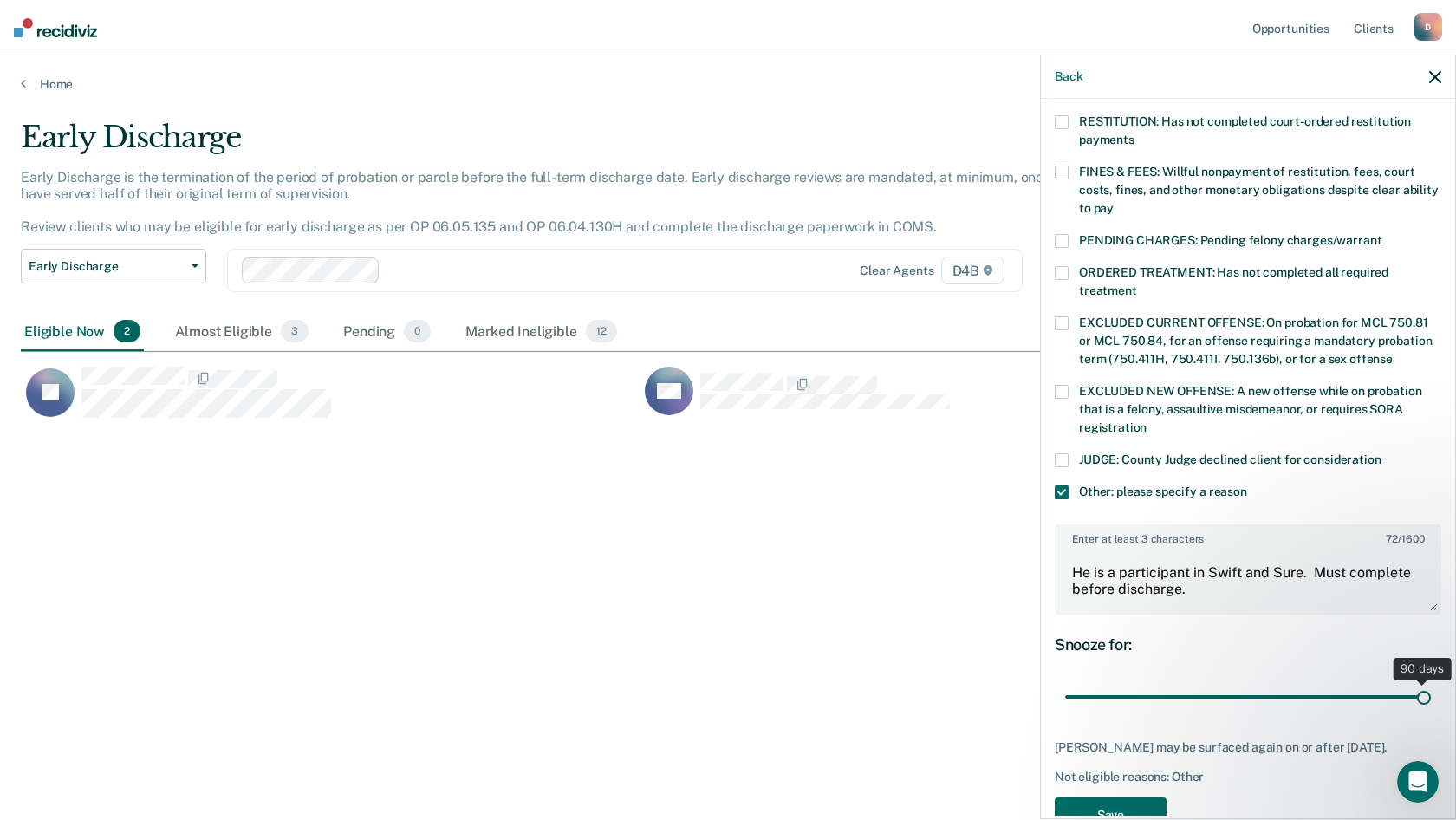 drag, startPoint x: 1180, startPoint y: 678, endPoint x: 1433, endPoint y: 671, distance: 253.0968 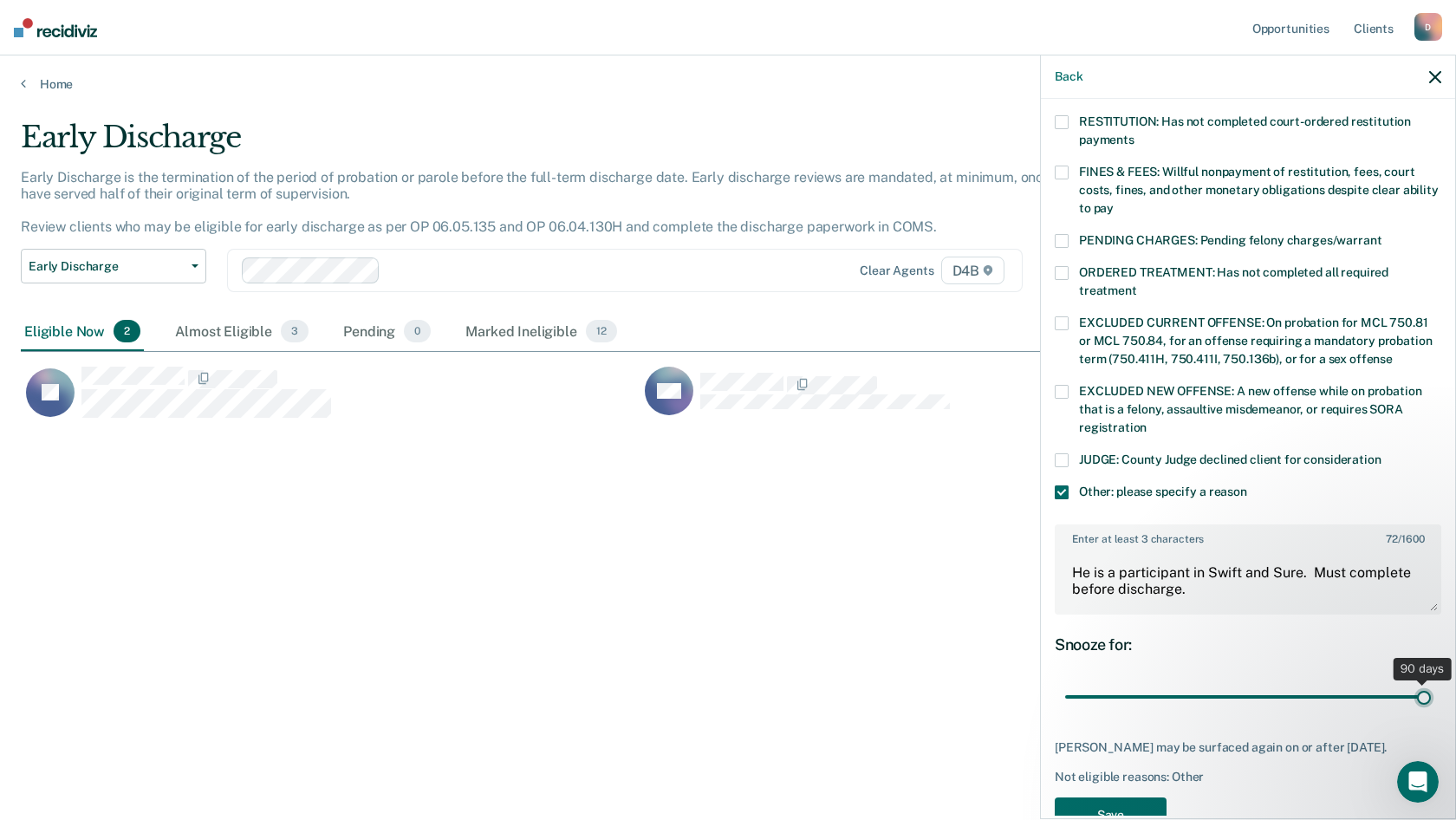 type on "90" 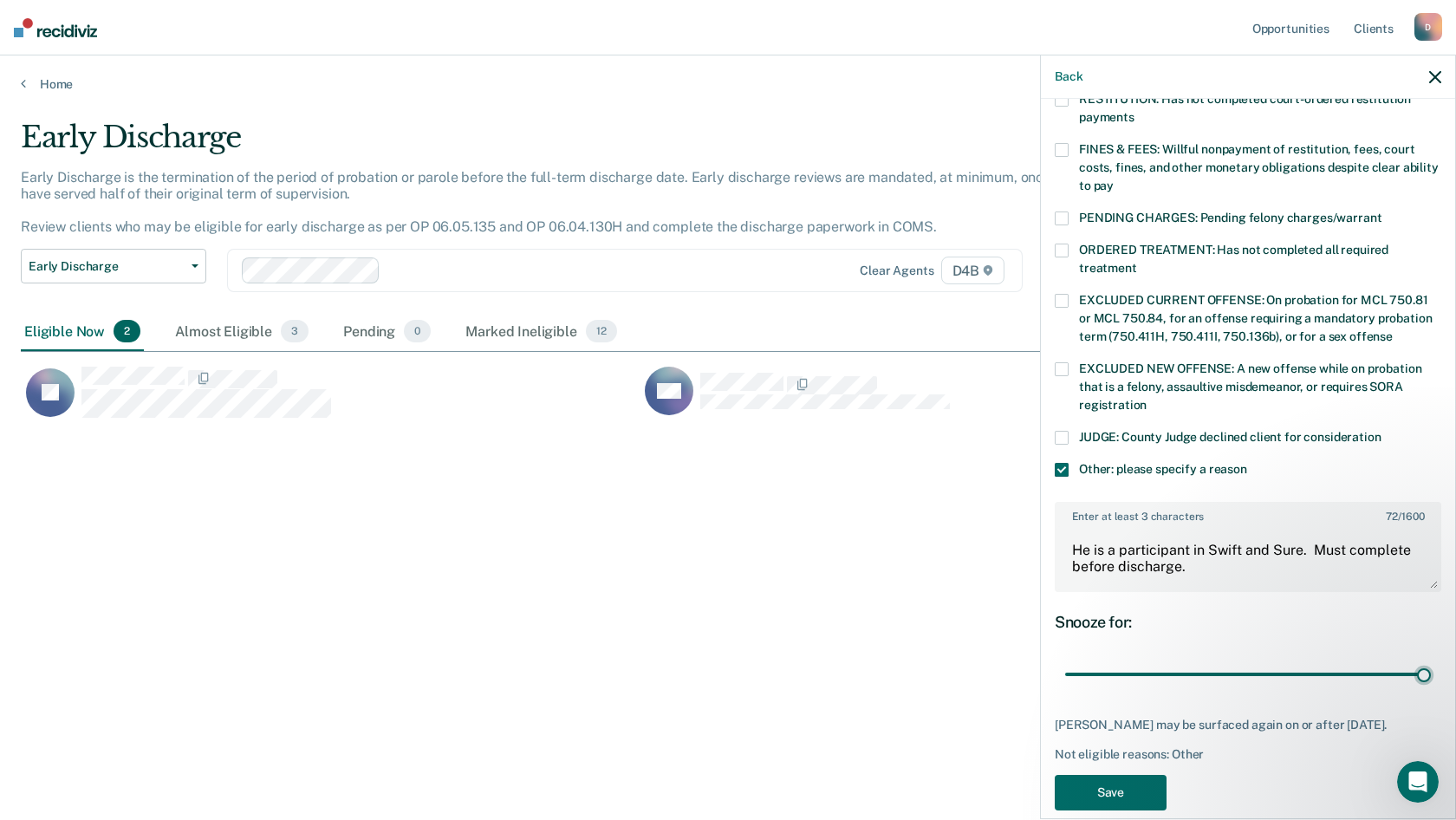 scroll, scrollTop: 478, scrollLeft: 0, axis: vertical 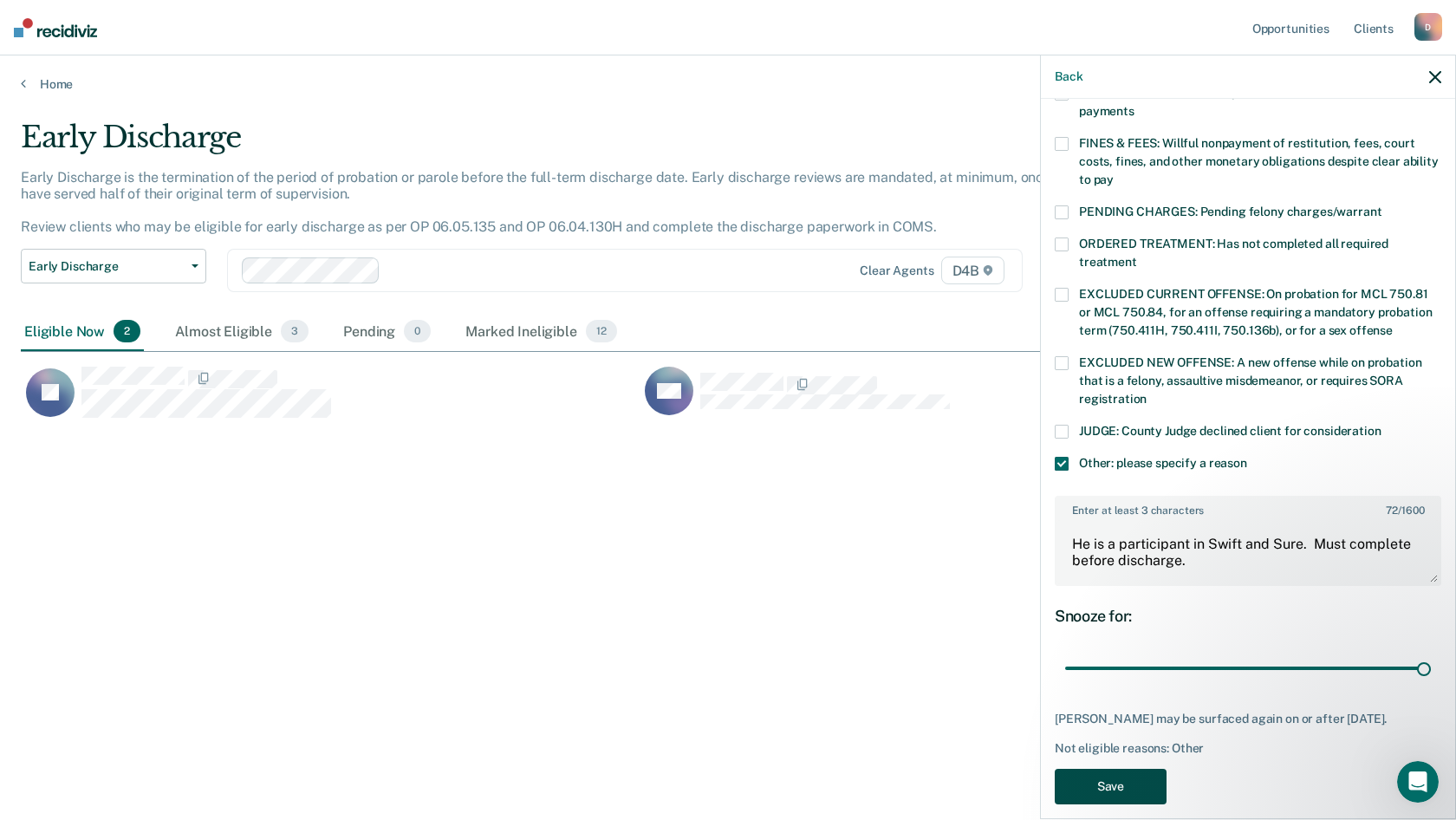 click on "Save" at bounding box center [1110, 786] 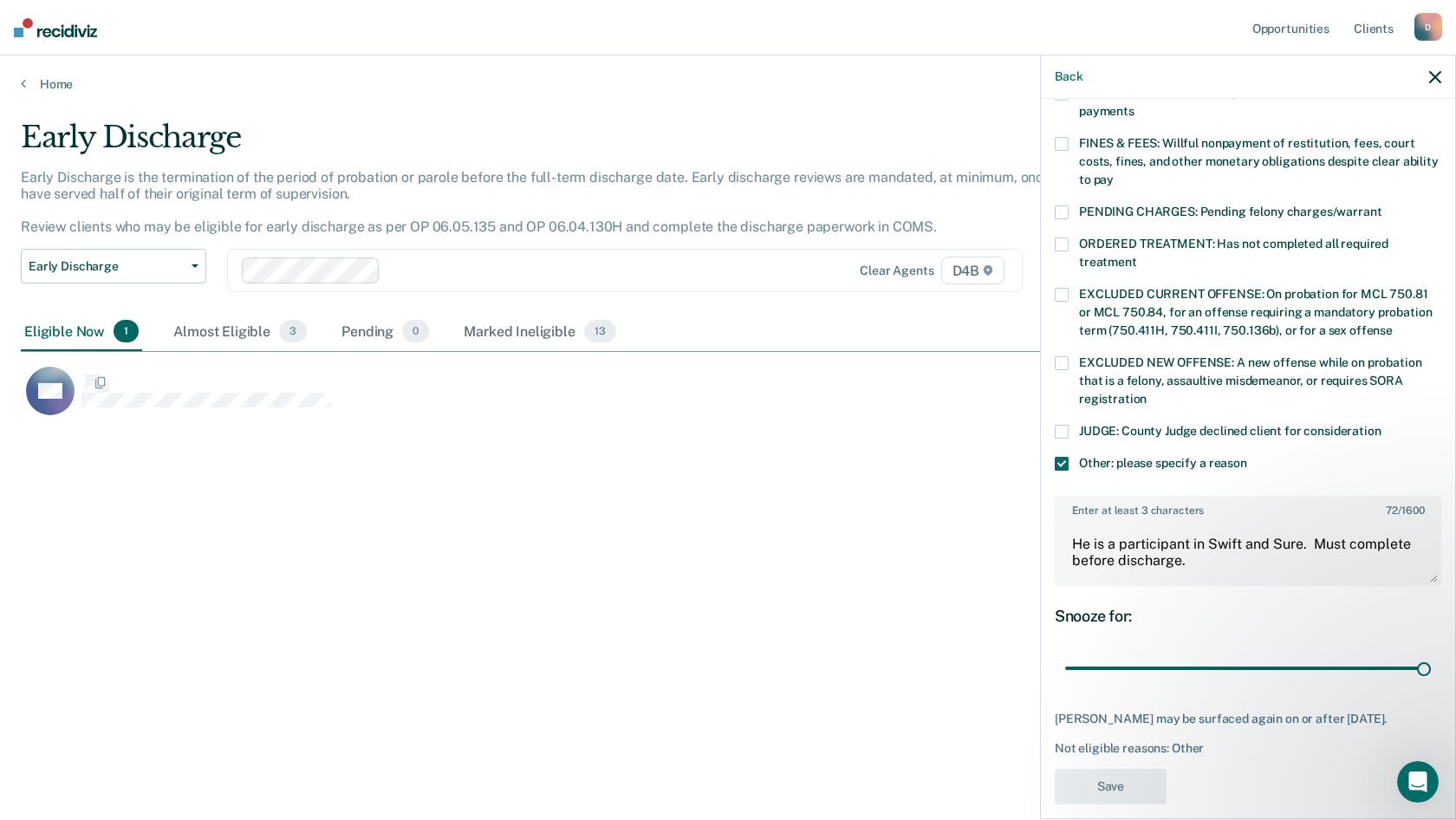 scroll, scrollTop: 361, scrollLeft: 0, axis: vertical 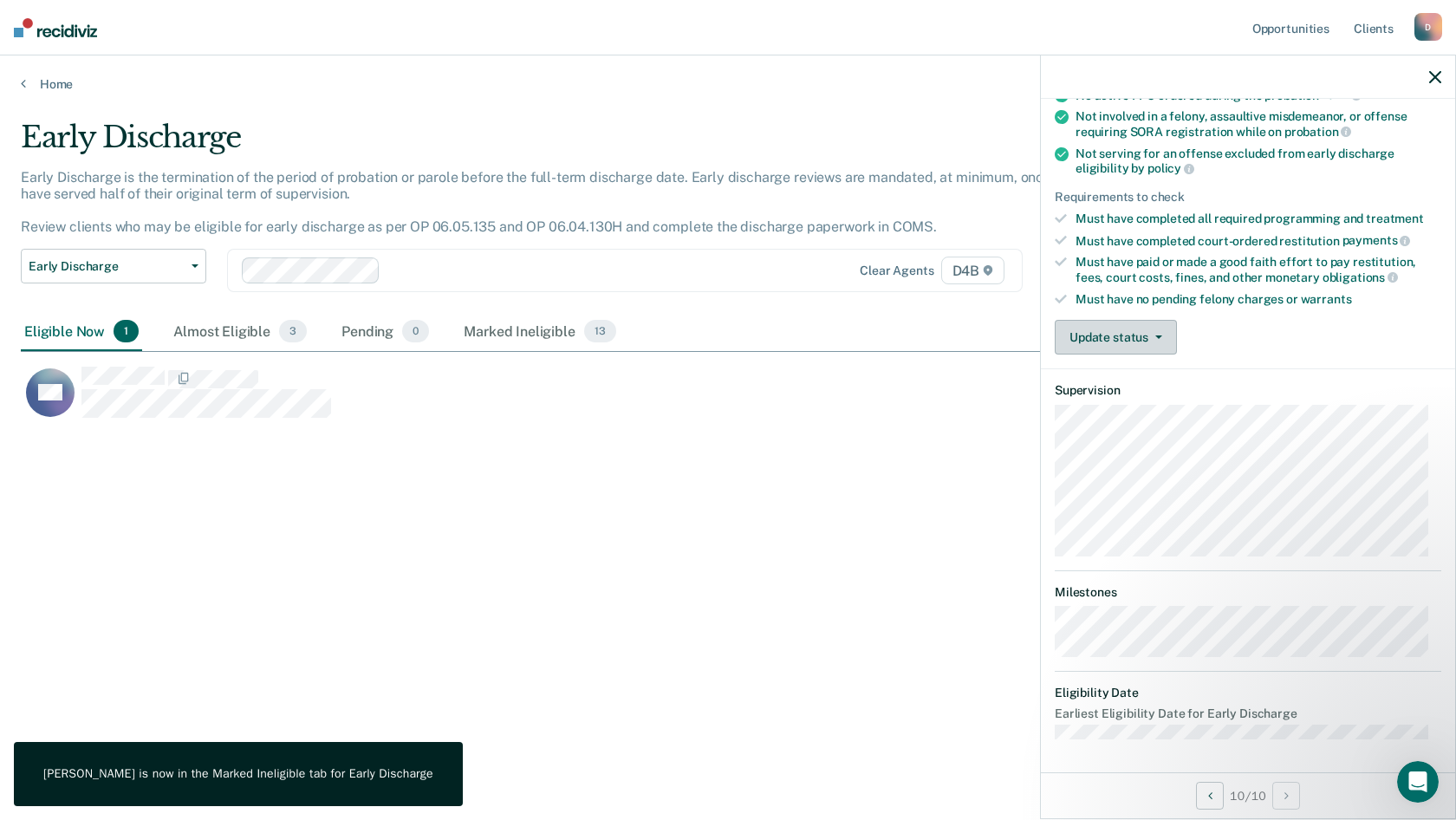 click on "Update status" at bounding box center (1115, 337) 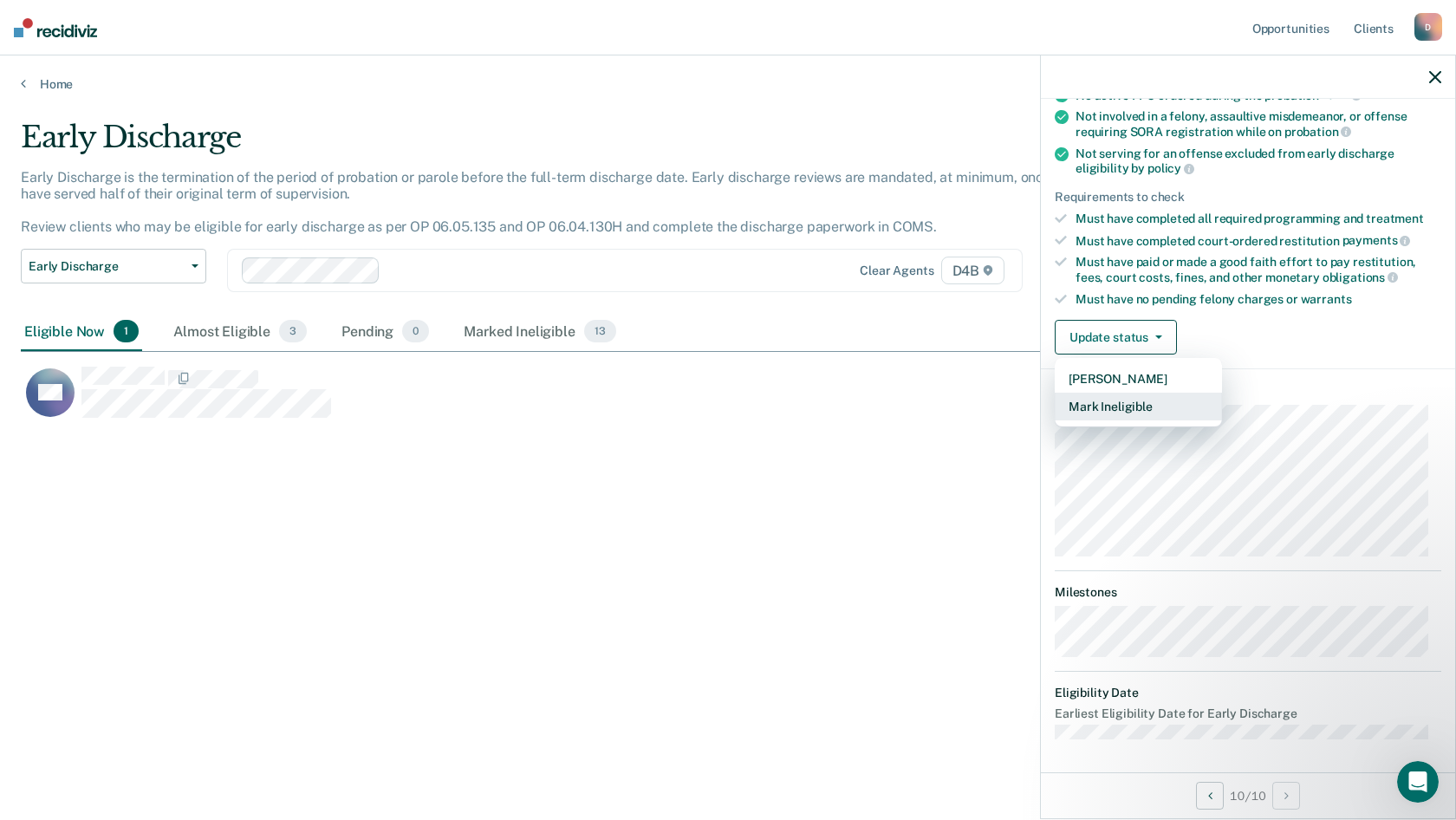 click on "Mark Ineligible" at bounding box center [1138, 407] 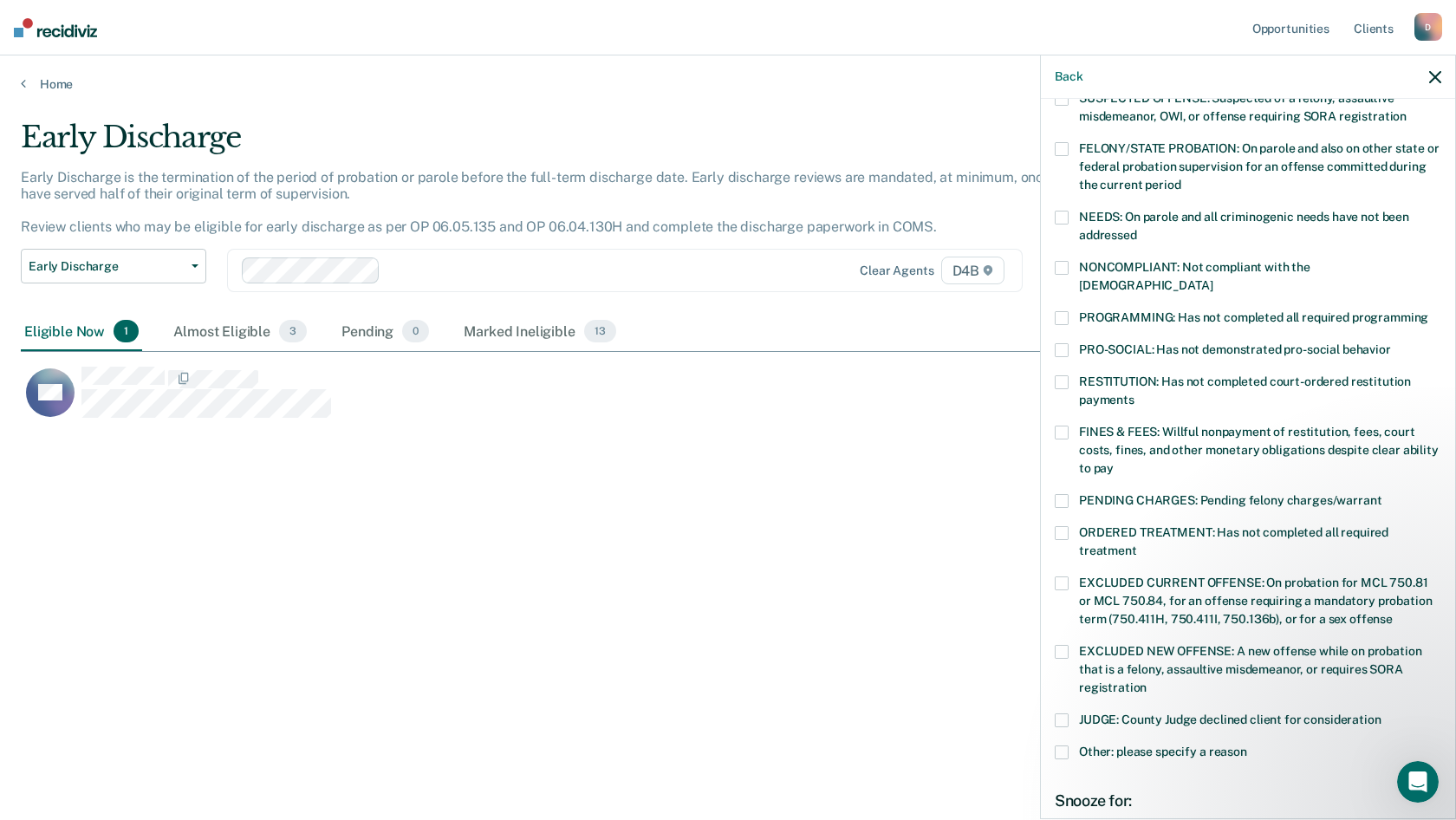 click at bounding box center [1062, 752] 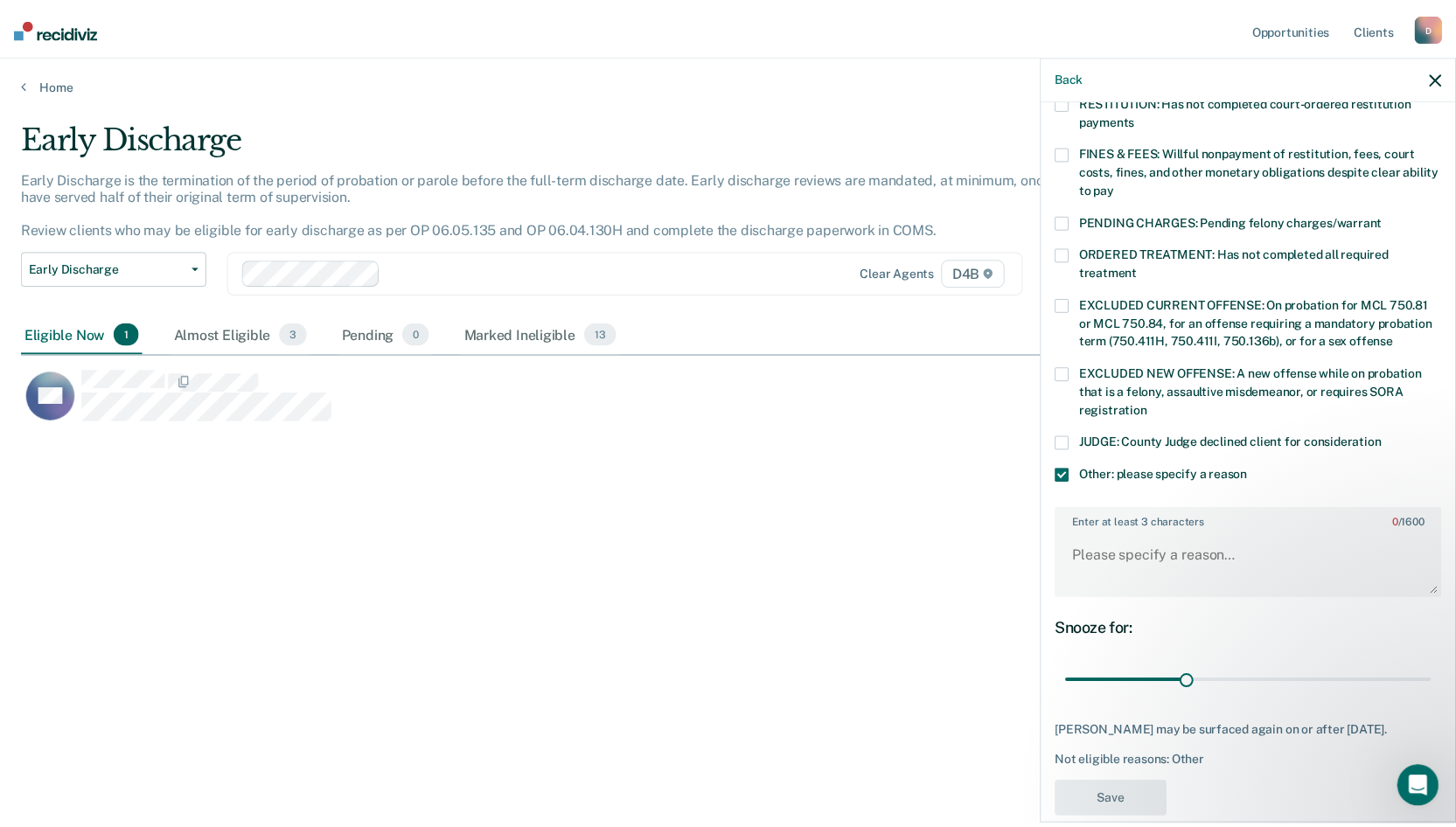 scroll, scrollTop: 483, scrollLeft: 0, axis: vertical 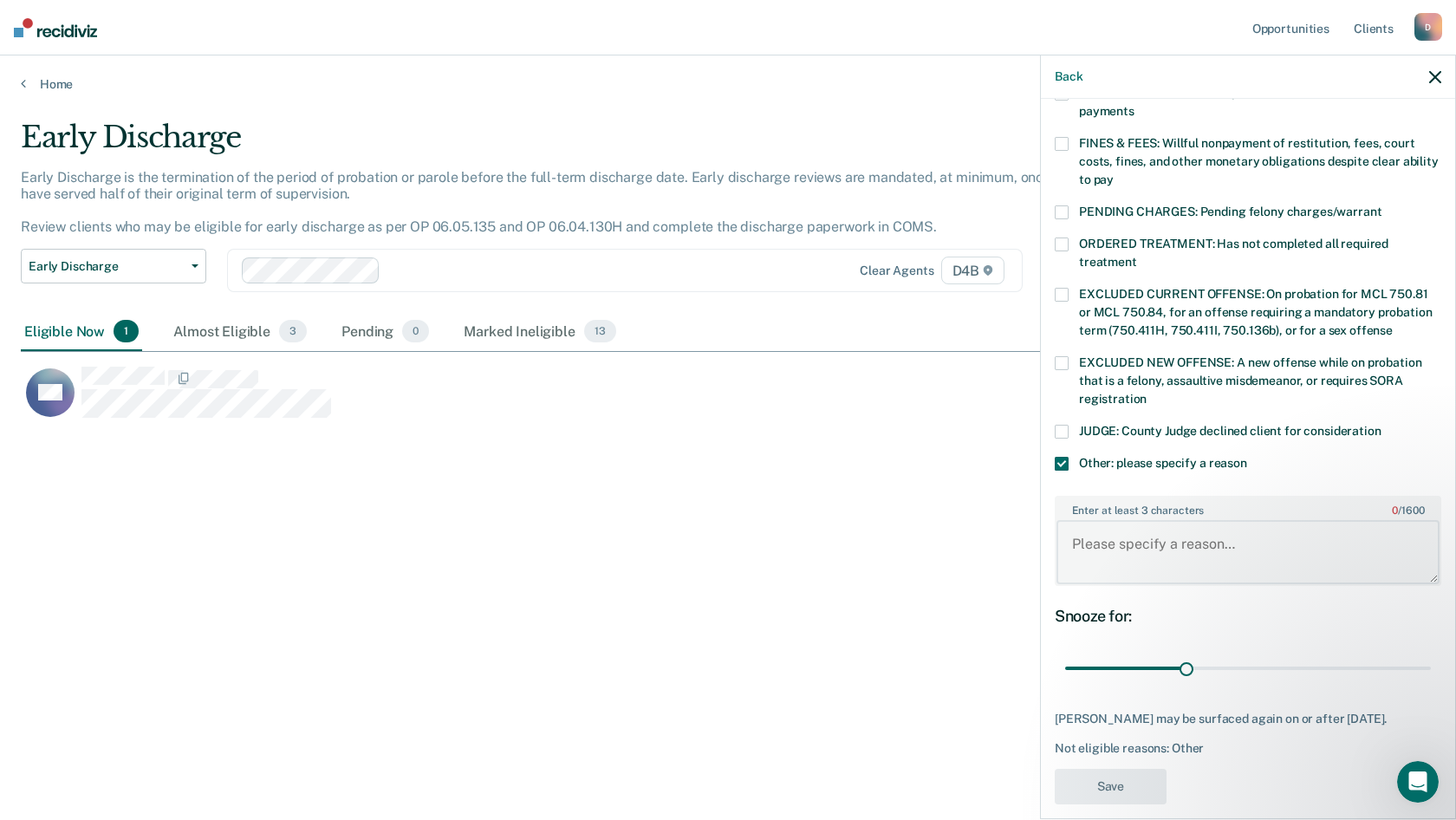 click on "Enter at least 3 characters 0  /  1600" at bounding box center (1248, 552) 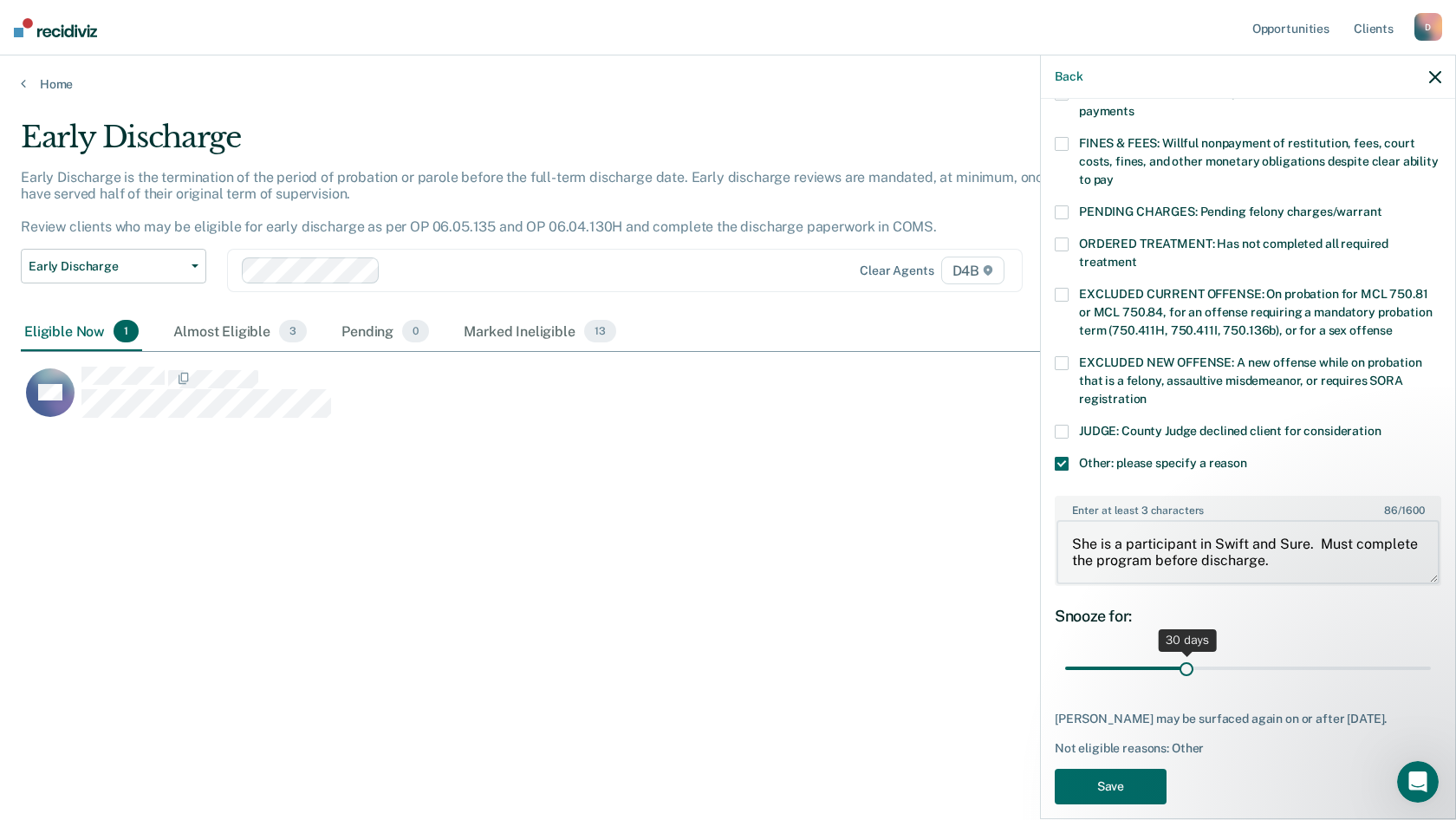 type on "She is a participant in Swift and Sure.  Must complete the program before discharge." 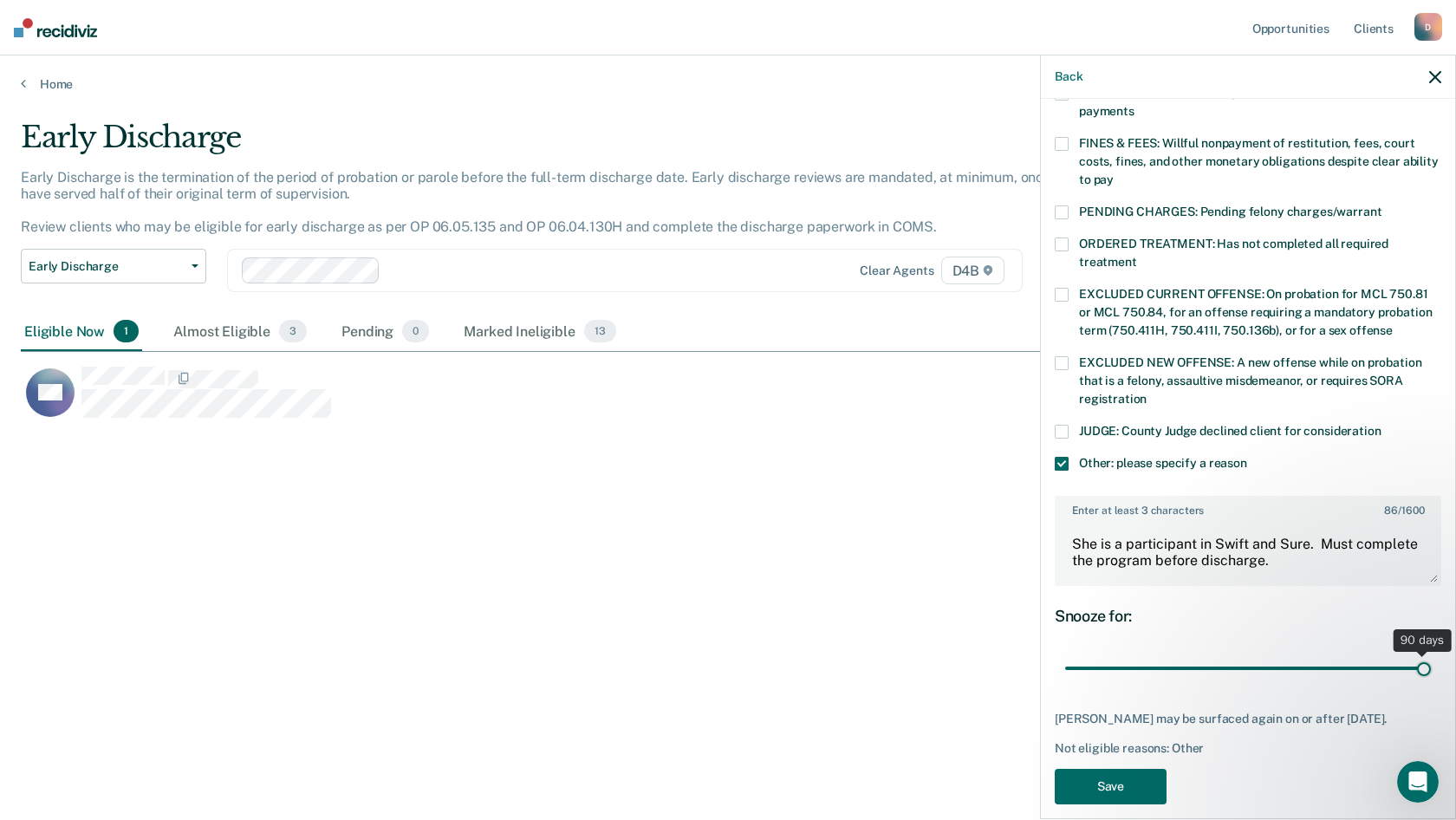 drag, startPoint x: 1176, startPoint y: 648, endPoint x: 1444, endPoint y: 642, distance: 268.06716 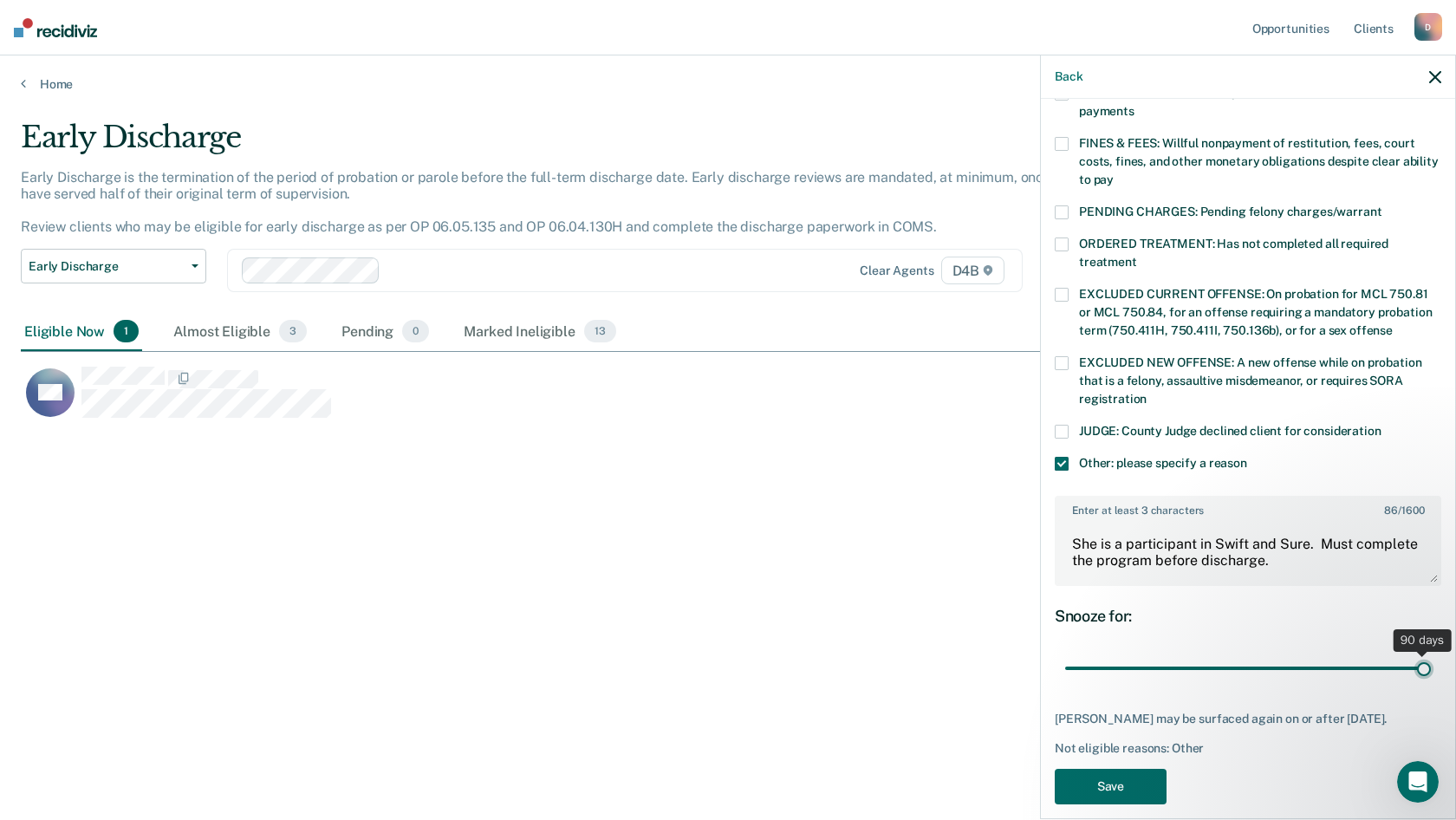 type on "90" 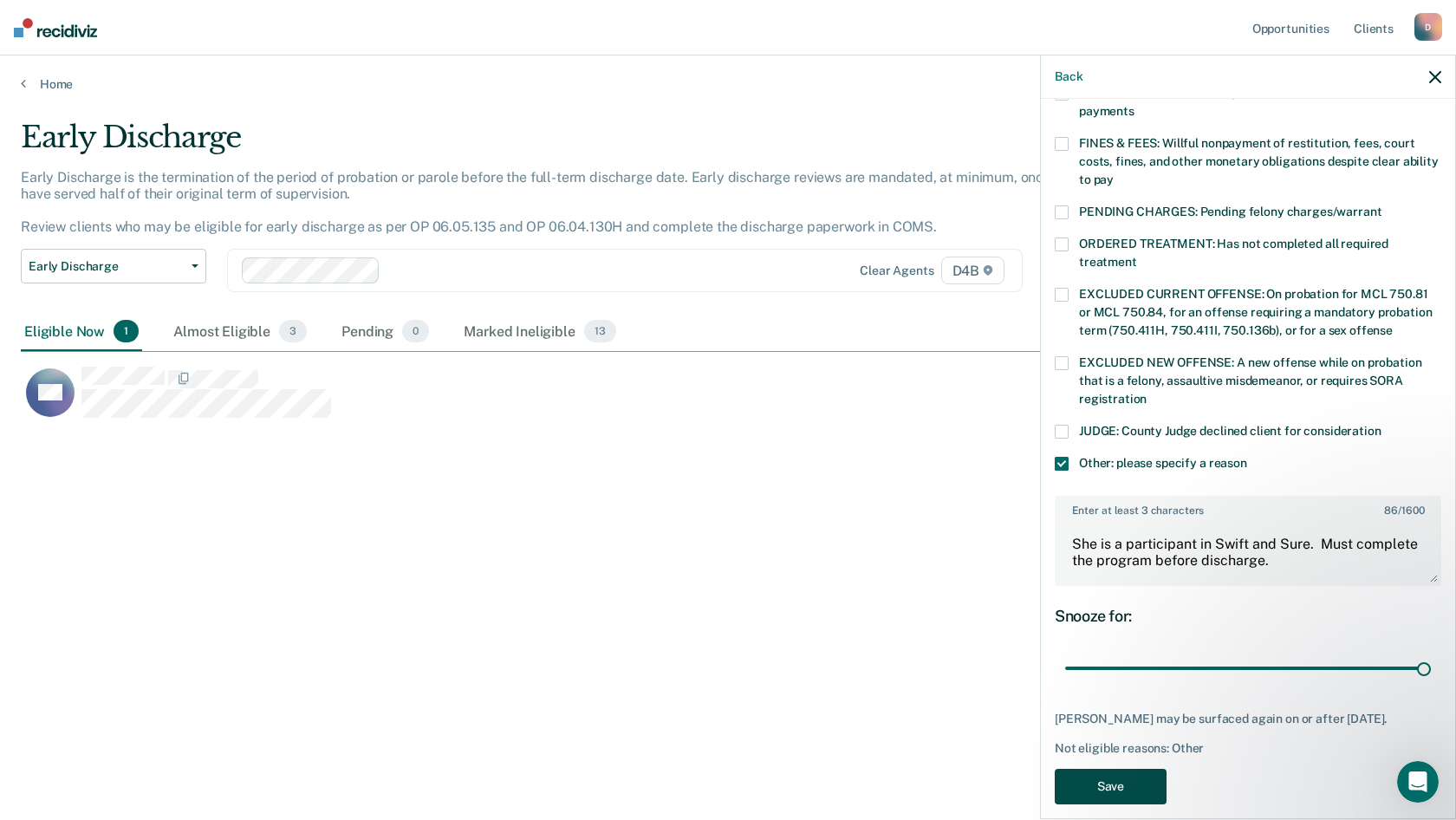 click on "Save" at bounding box center [1110, 786] 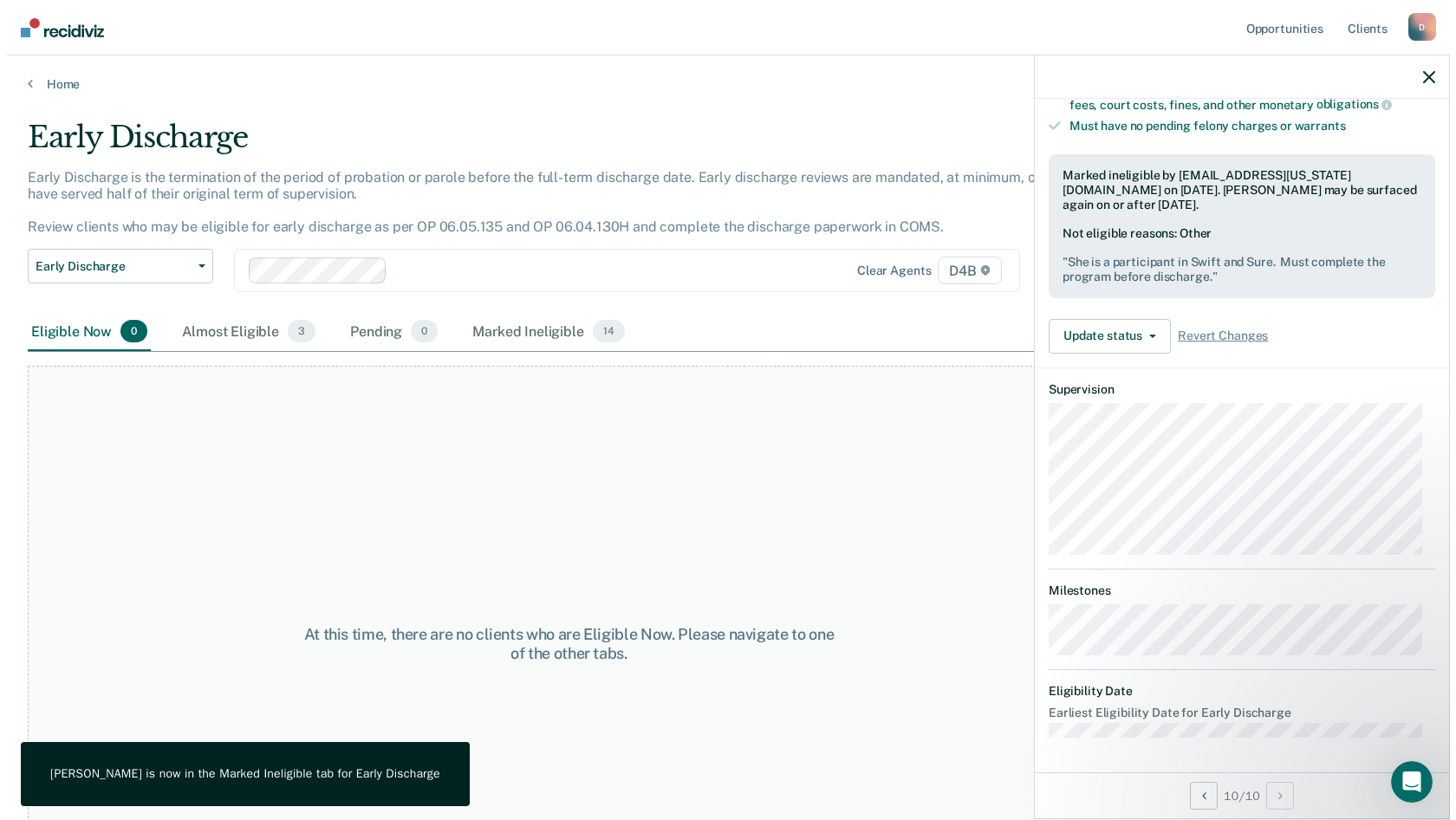 scroll, scrollTop: 361, scrollLeft: 0, axis: vertical 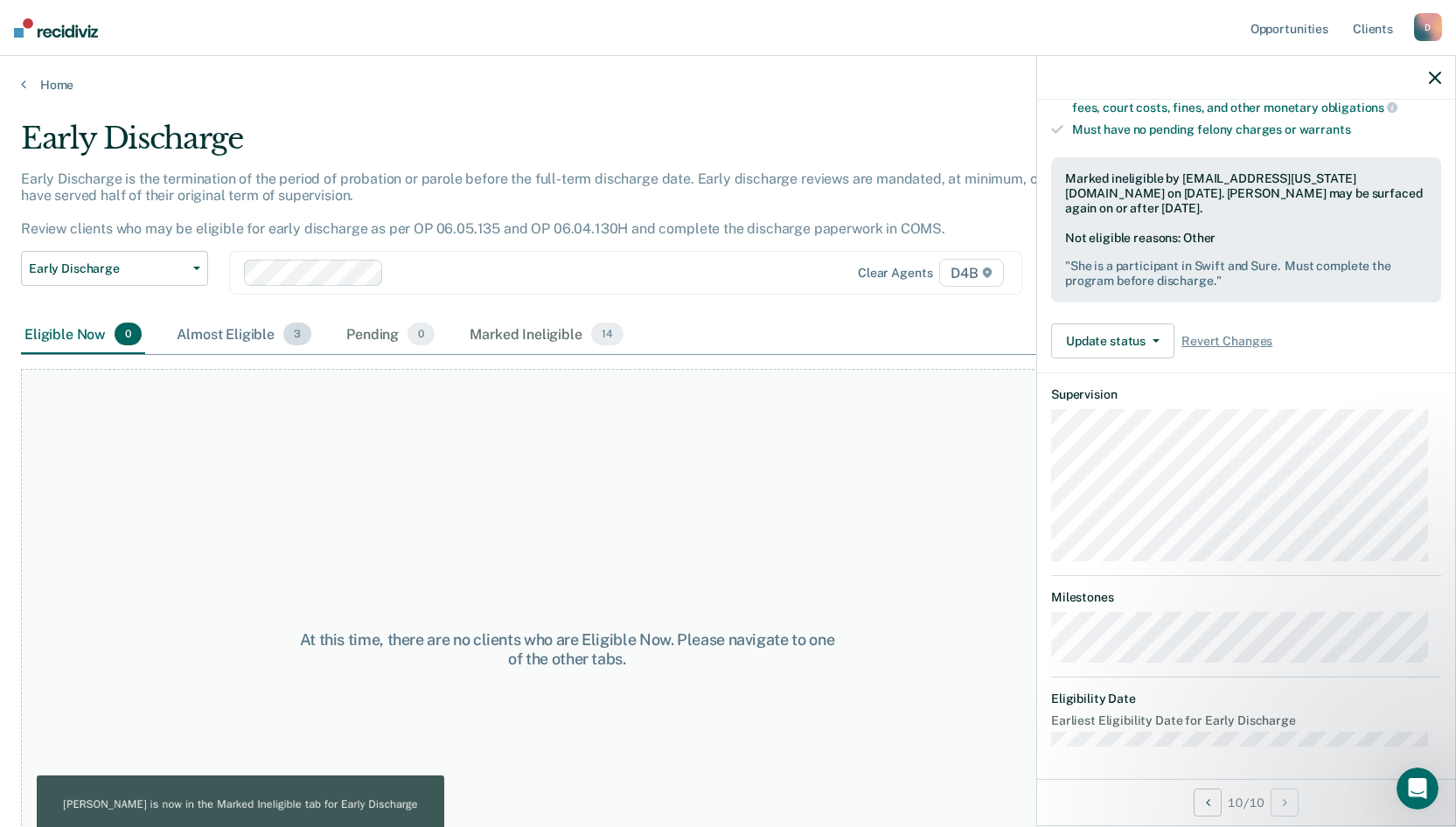 click on "Almost Eligible 3" at bounding box center [244, 335] 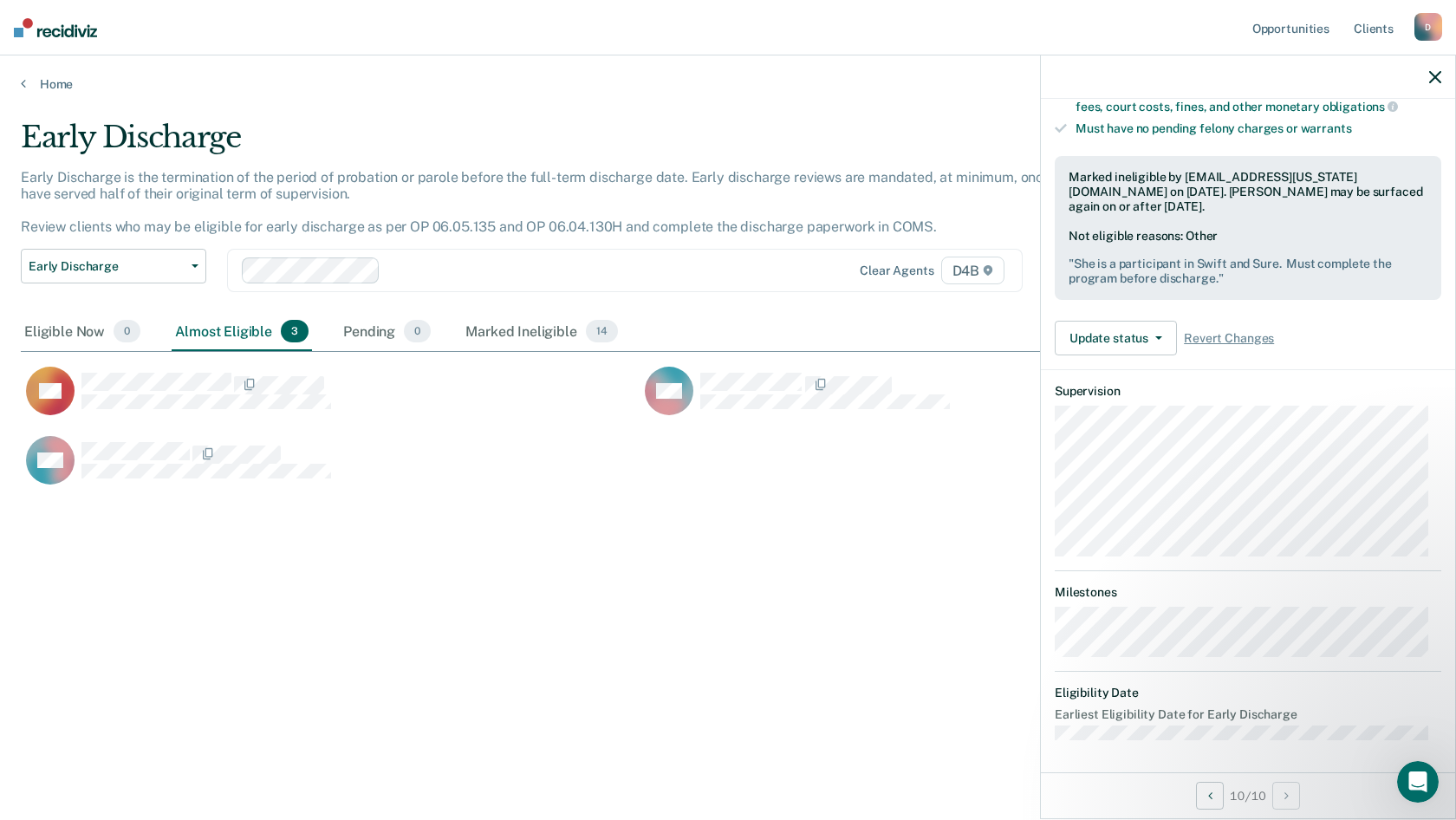 scroll, scrollTop: 14, scrollLeft: 14, axis: both 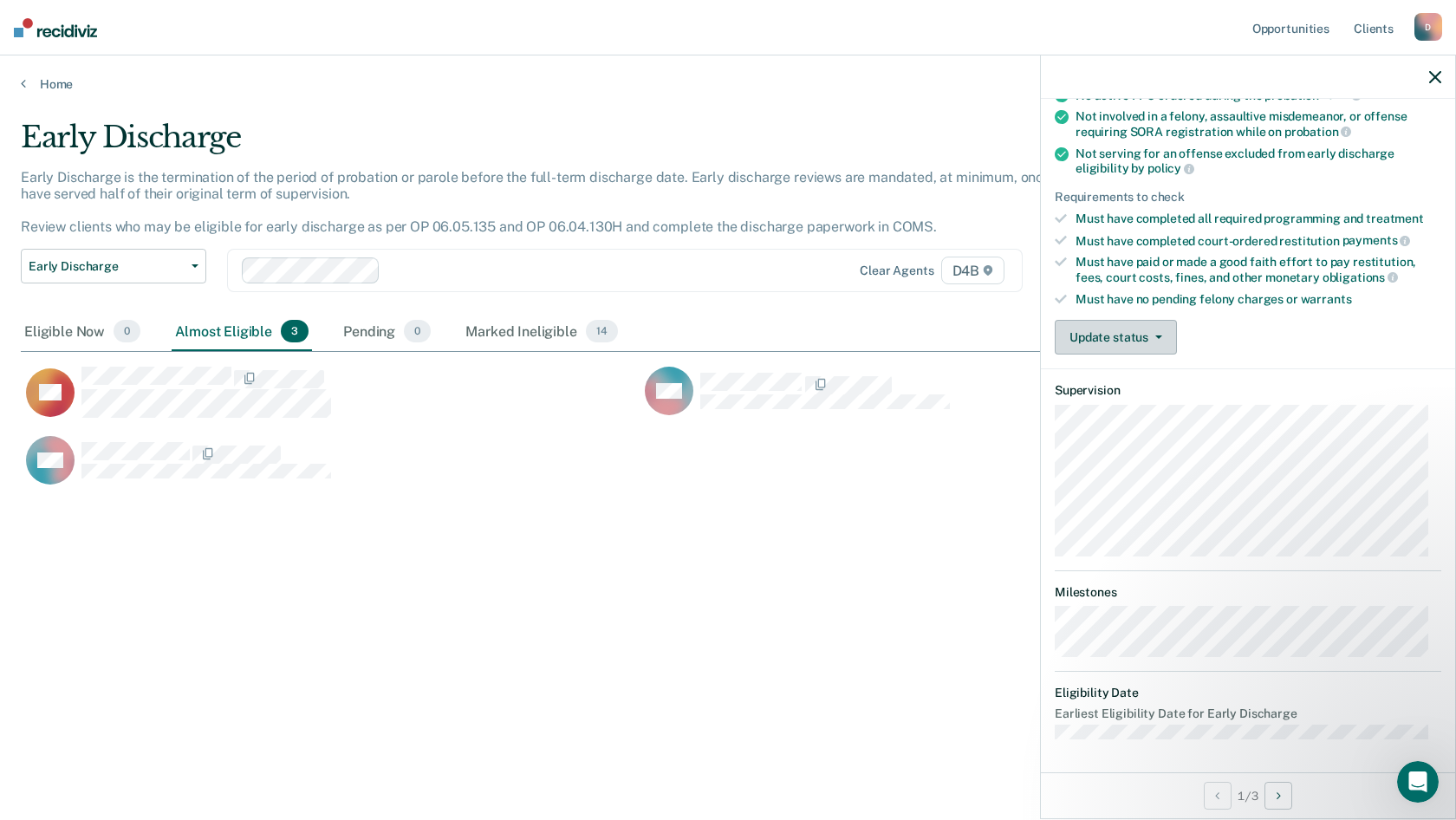 click on "Update status" at bounding box center (1115, 337) 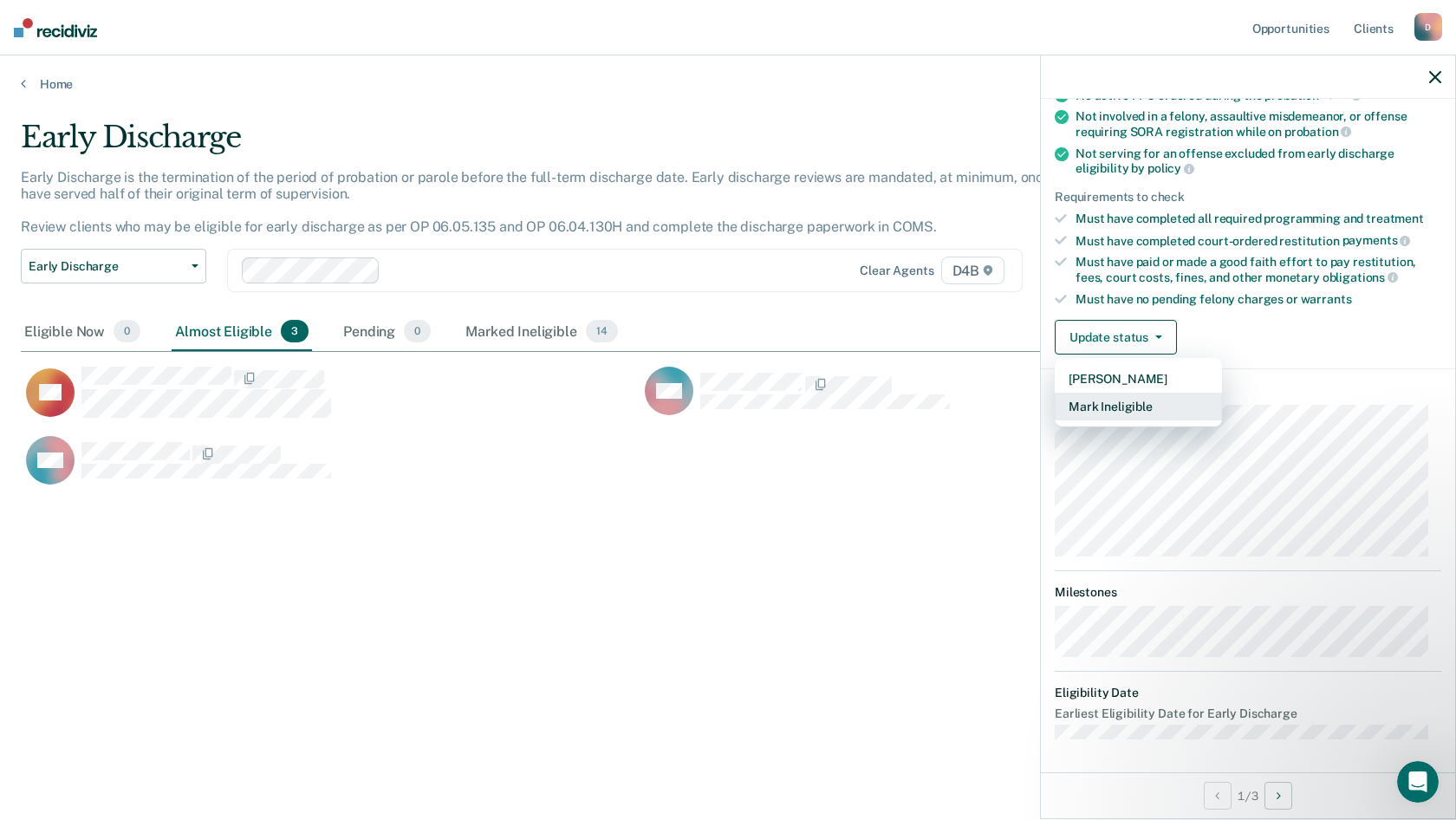 click on "Mark Ineligible" at bounding box center (1138, 407) 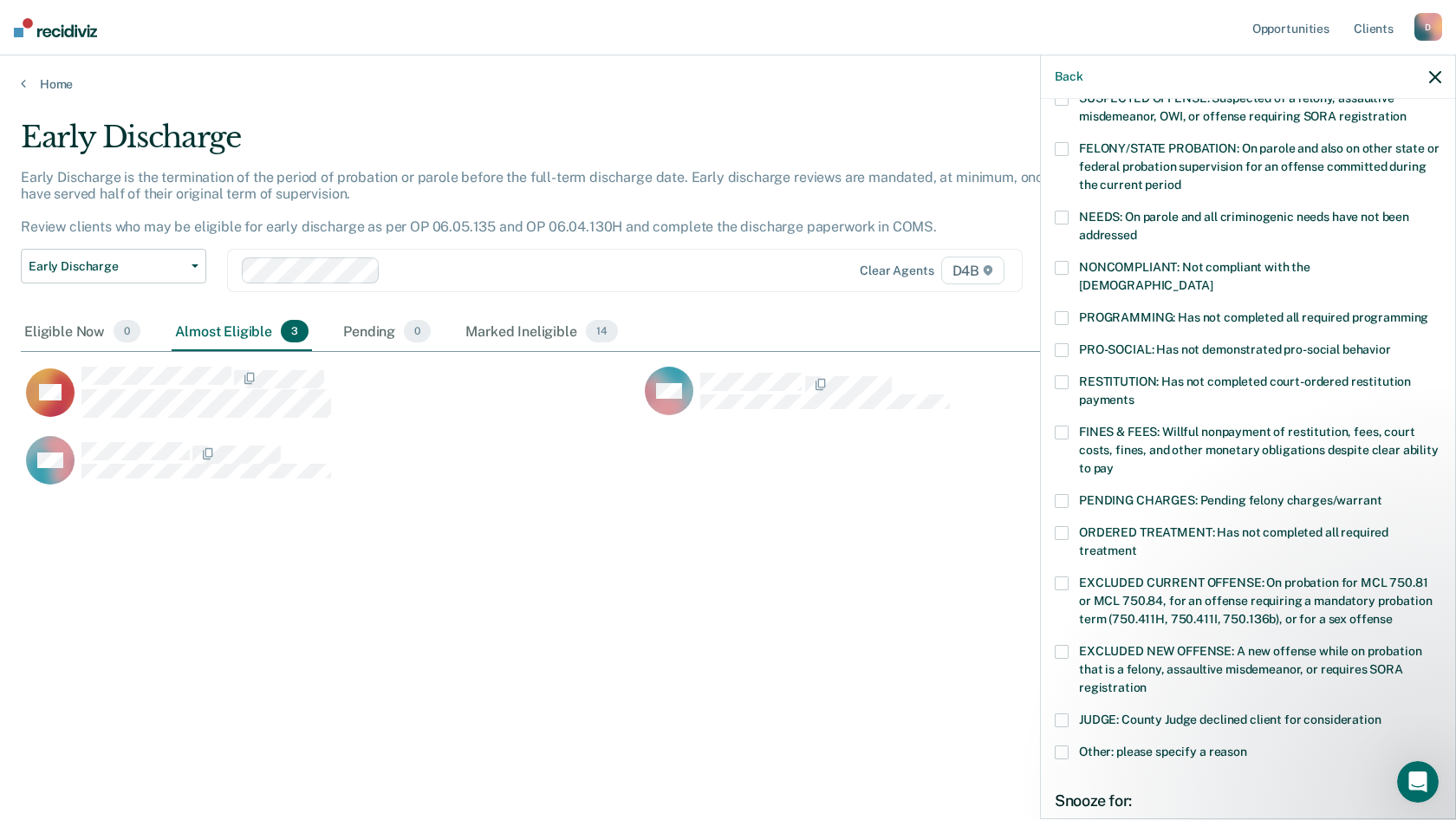 click at bounding box center [1062, 752] 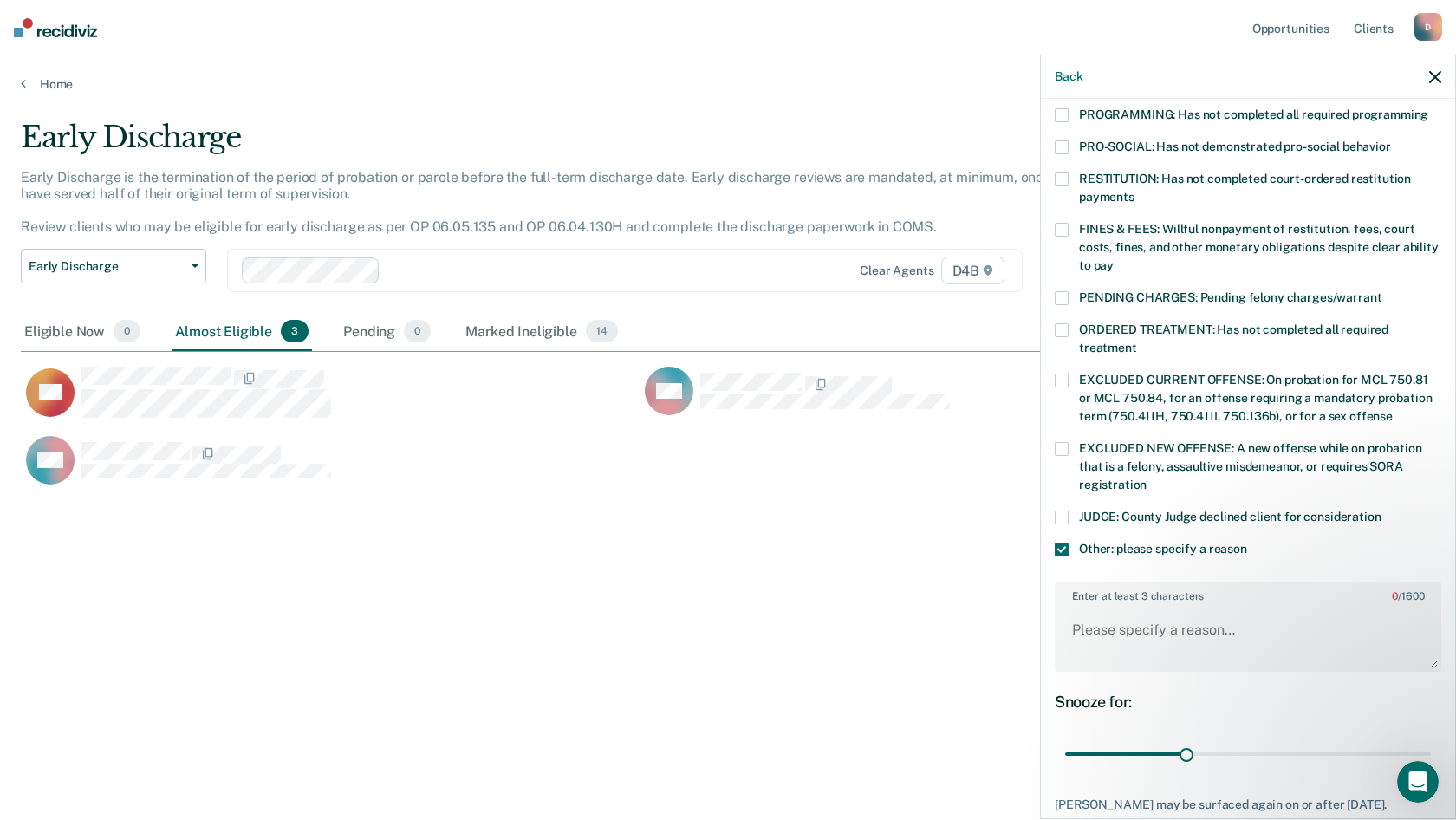 scroll, scrollTop: 450, scrollLeft: 0, axis: vertical 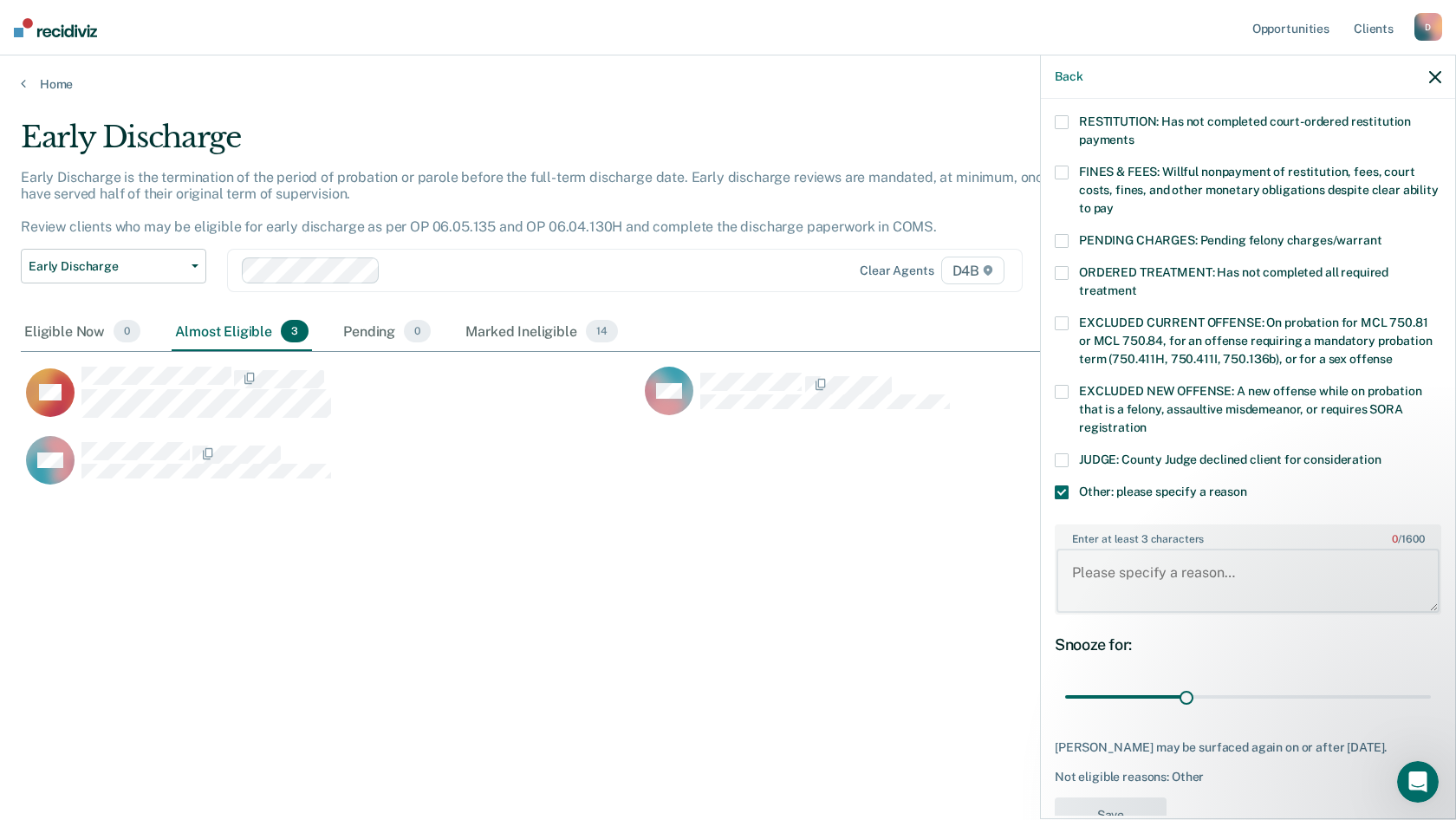 click on "Enter at least 3 characters 0  /  1600" at bounding box center [1248, 581] 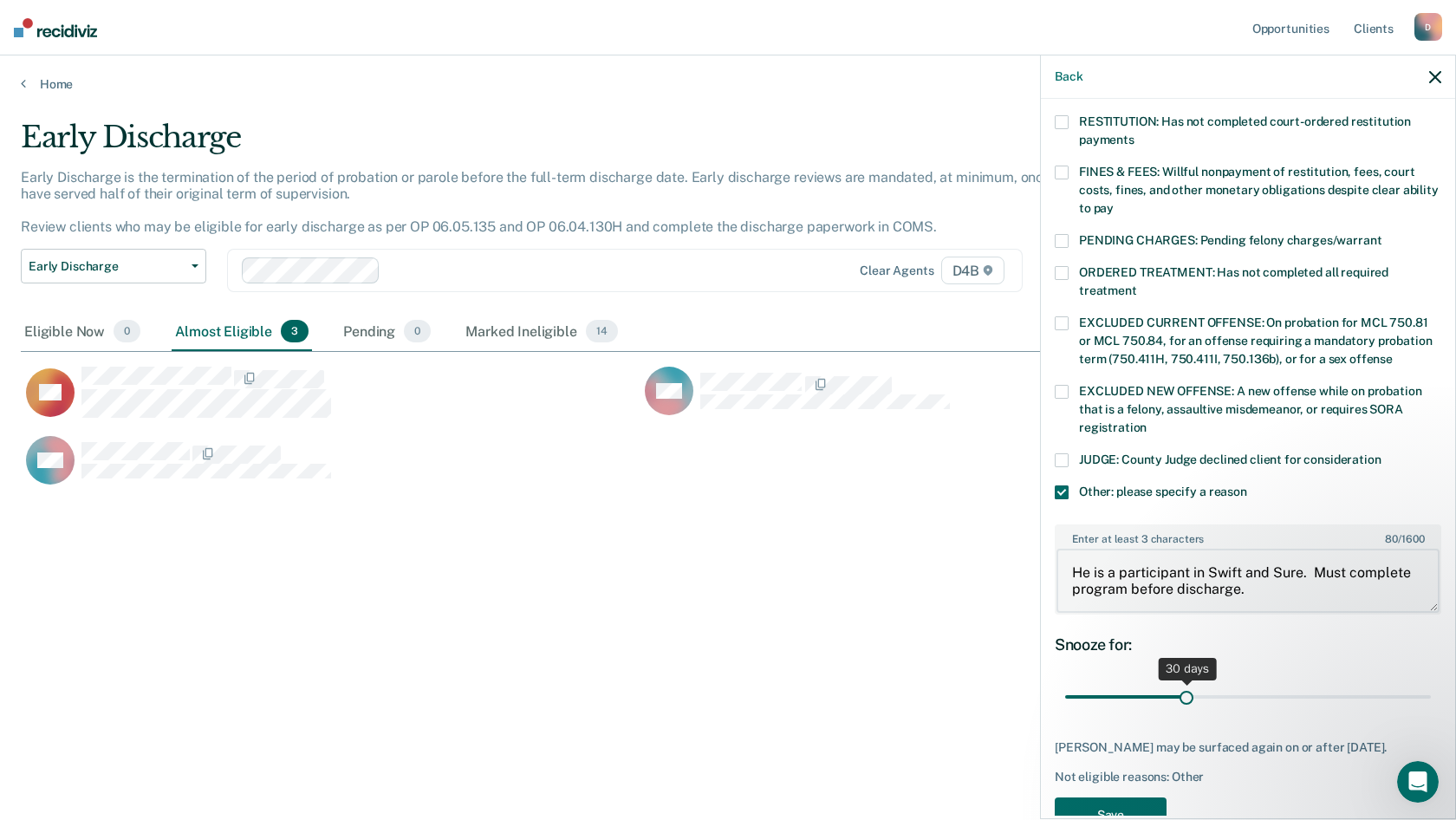type on "He is a participant in Swift and Sure.  Must complete program before discharge." 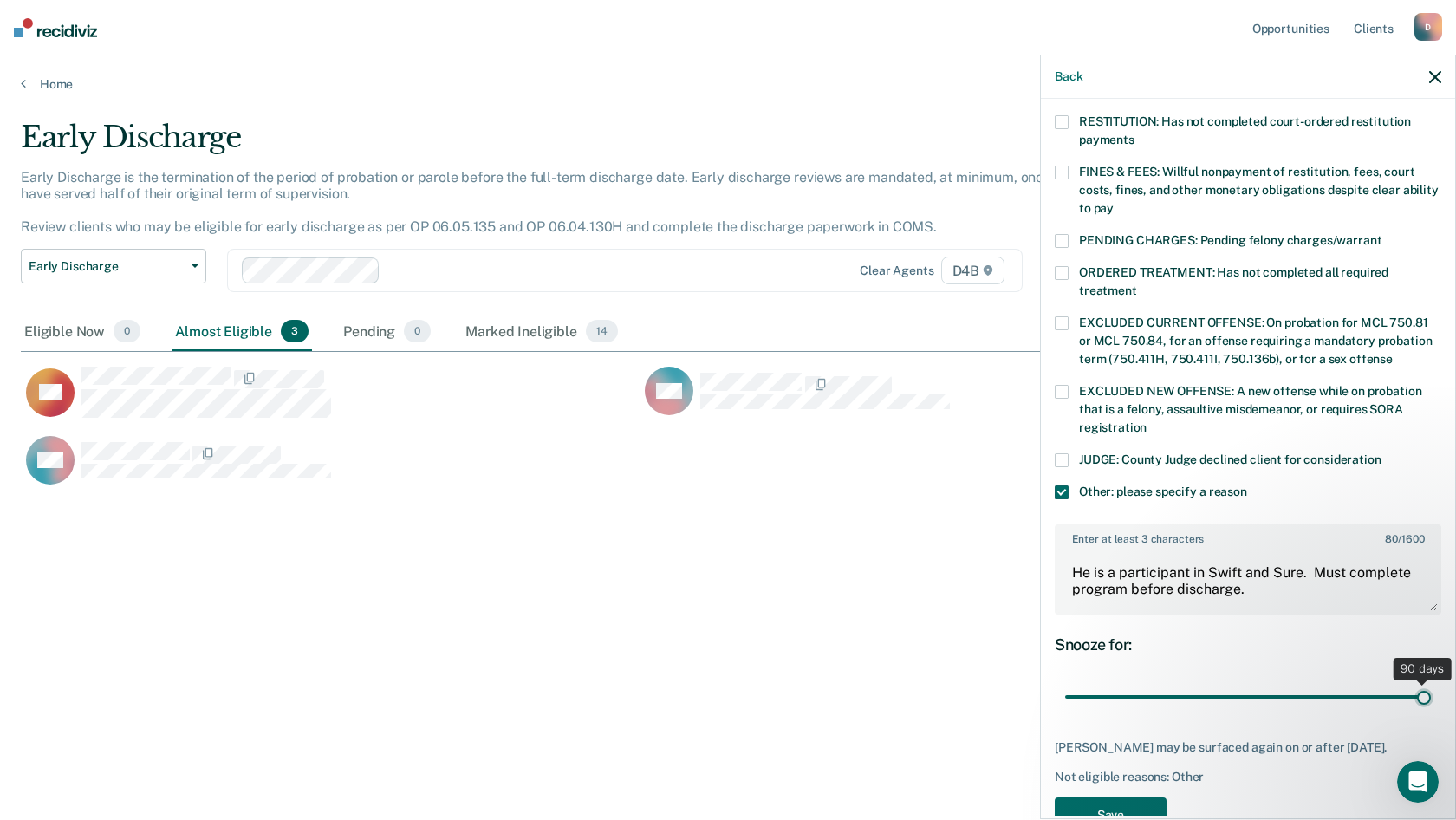 drag, startPoint x: 1181, startPoint y: 675, endPoint x: 1420, endPoint y: 688, distance: 239.3533 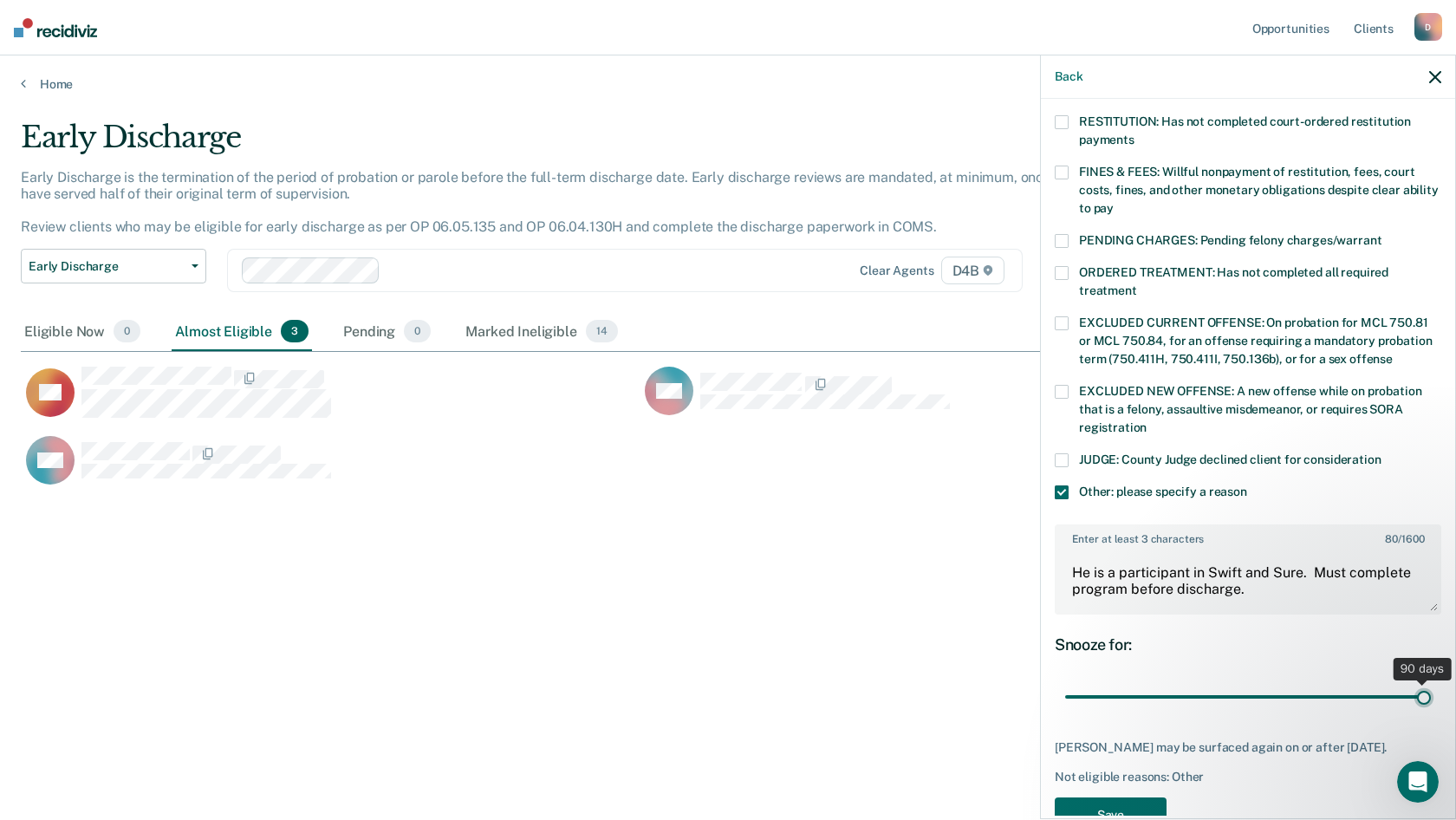 type on "90" 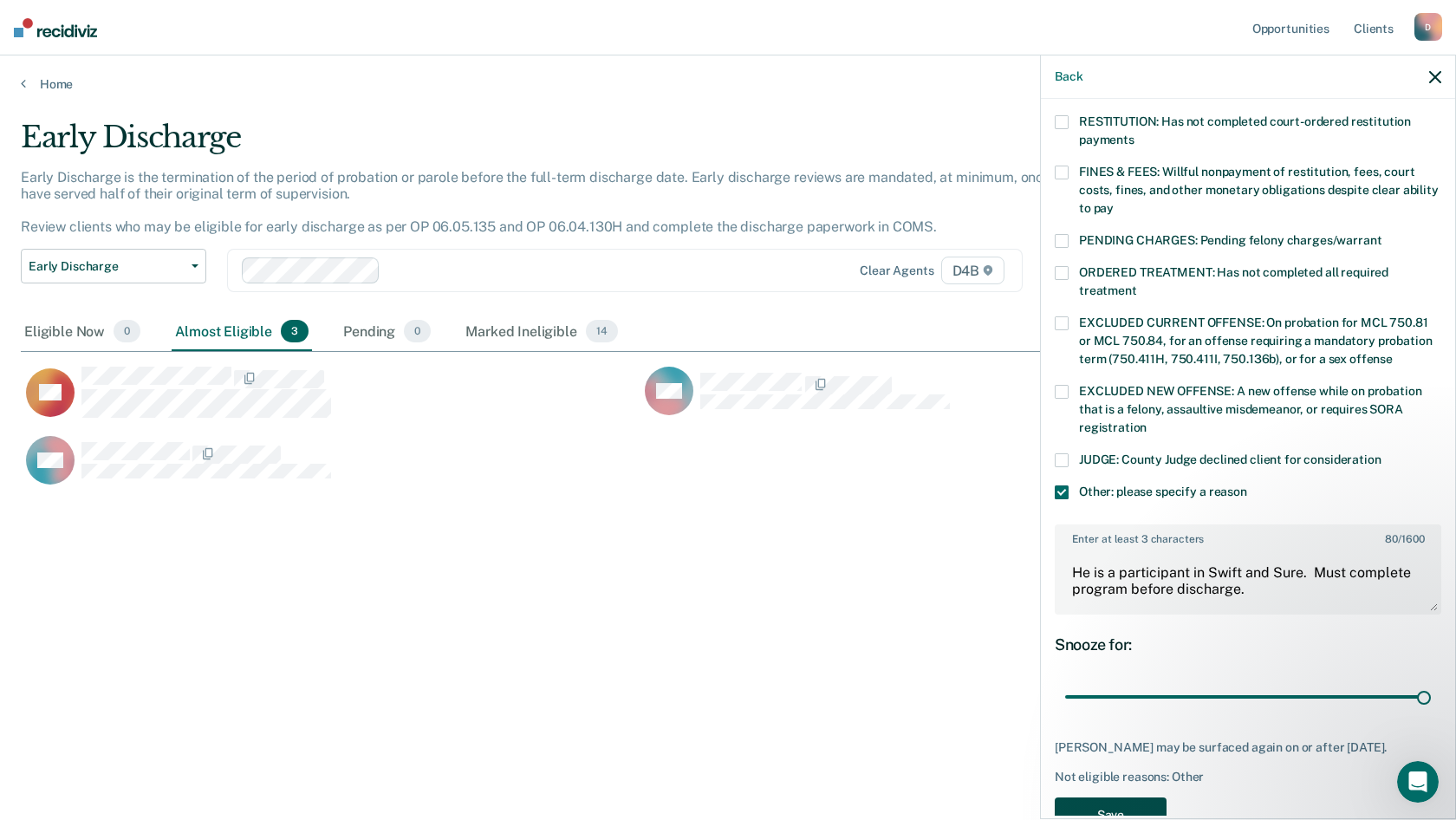 click on "Save" at bounding box center (1110, 815) 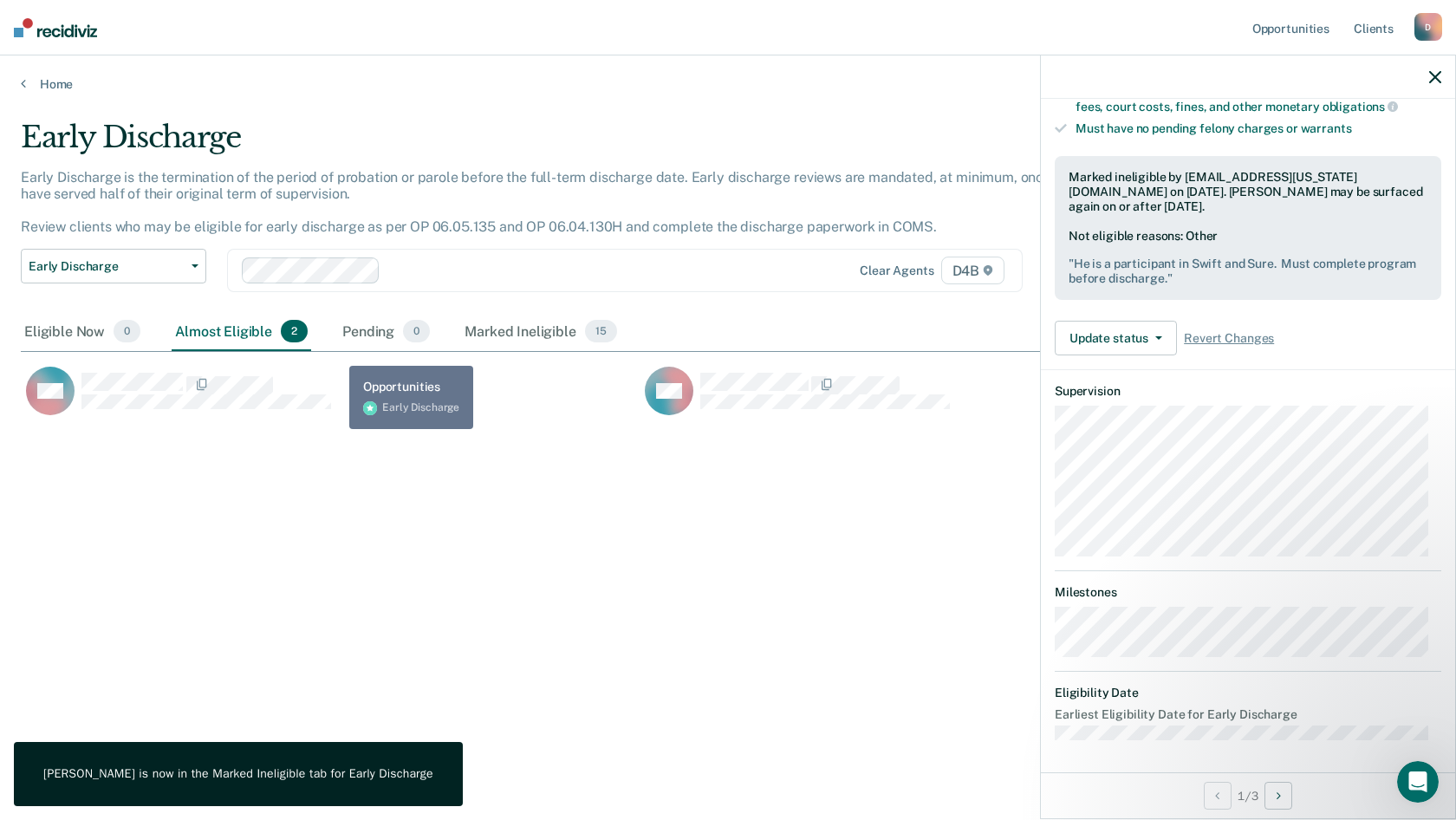 scroll, scrollTop: 153, scrollLeft: 0, axis: vertical 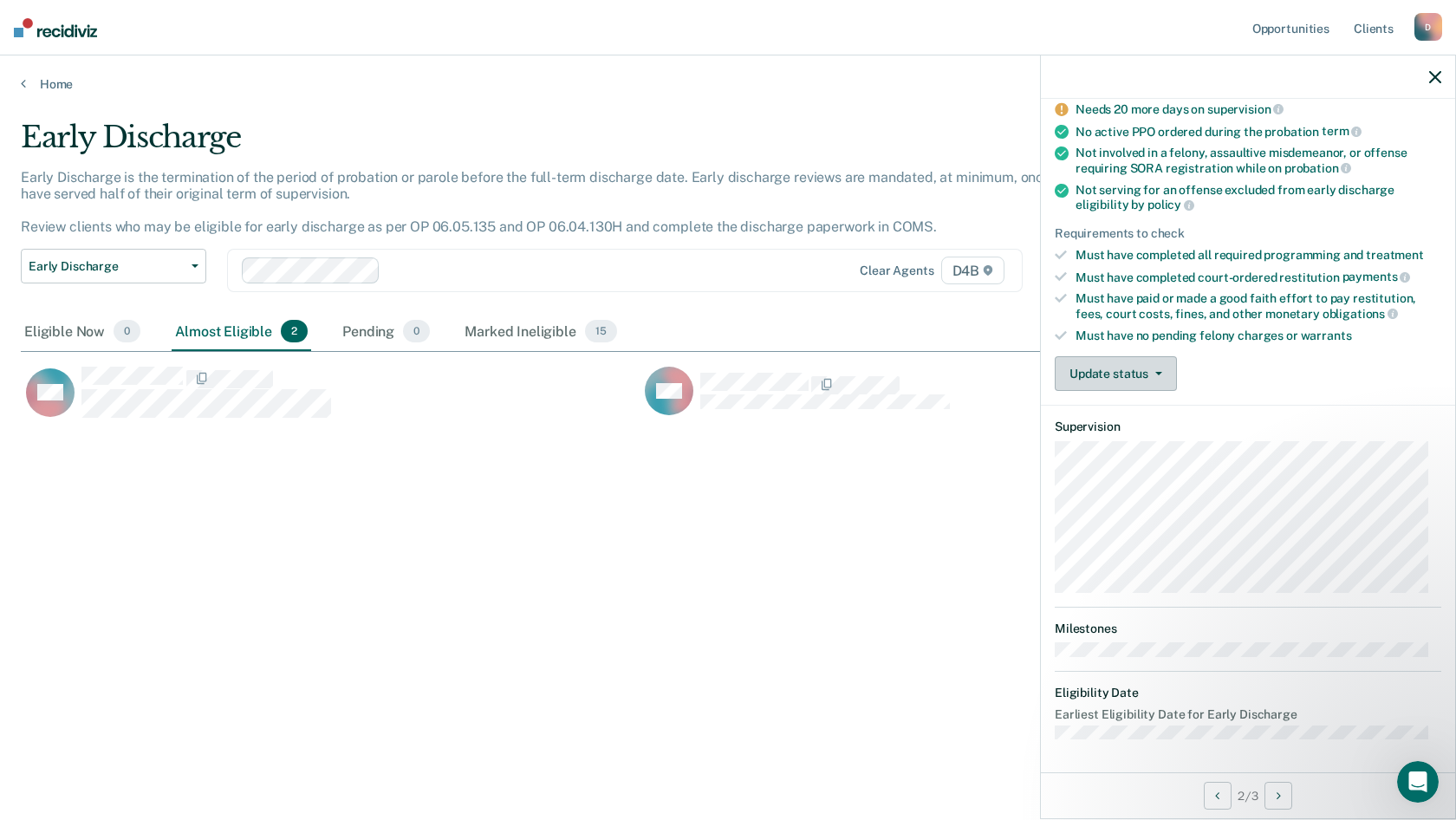 click on "Update status" at bounding box center (1115, 374) 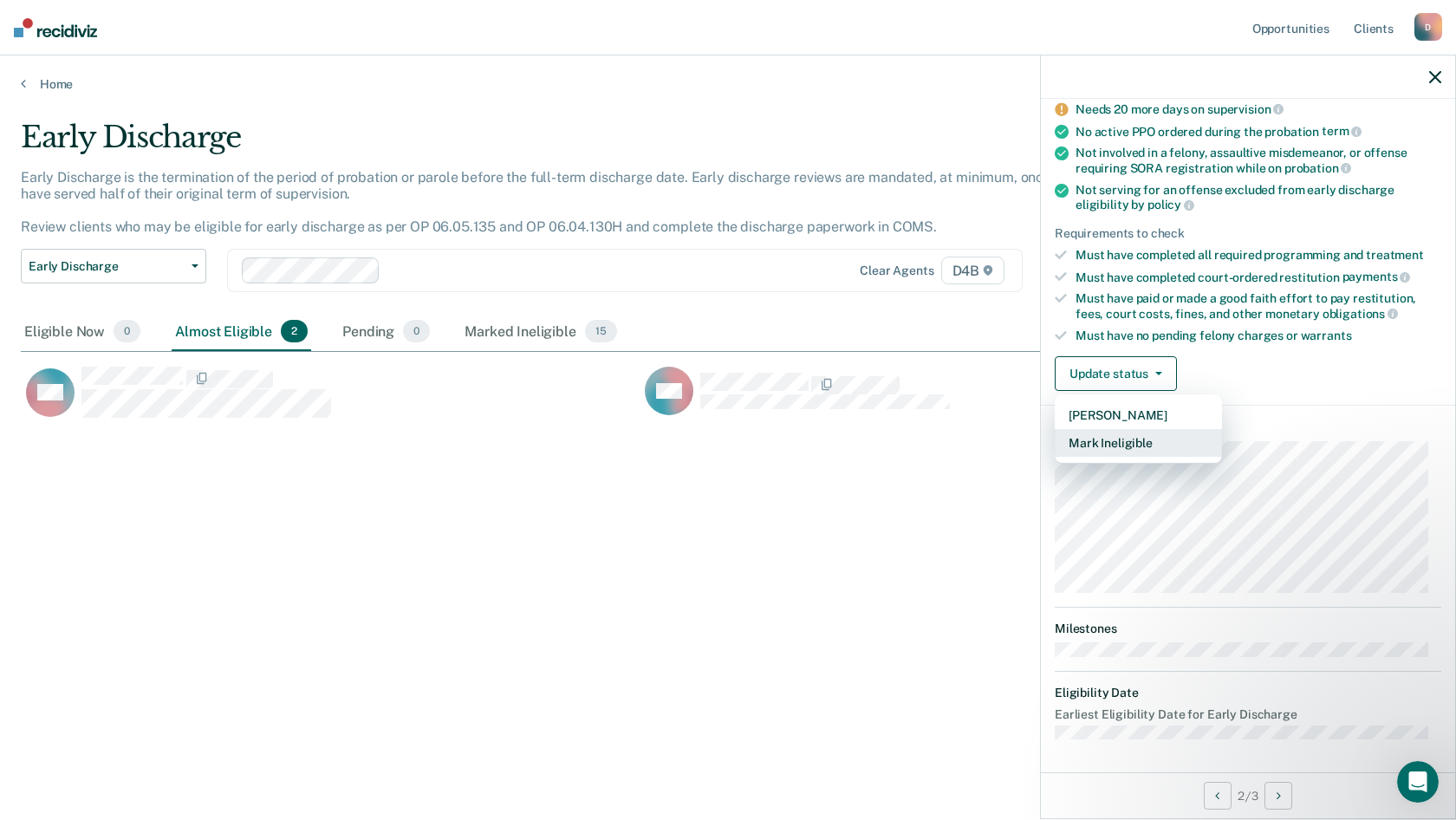 click on "Mark Ineligible" at bounding box center (1138, 443) 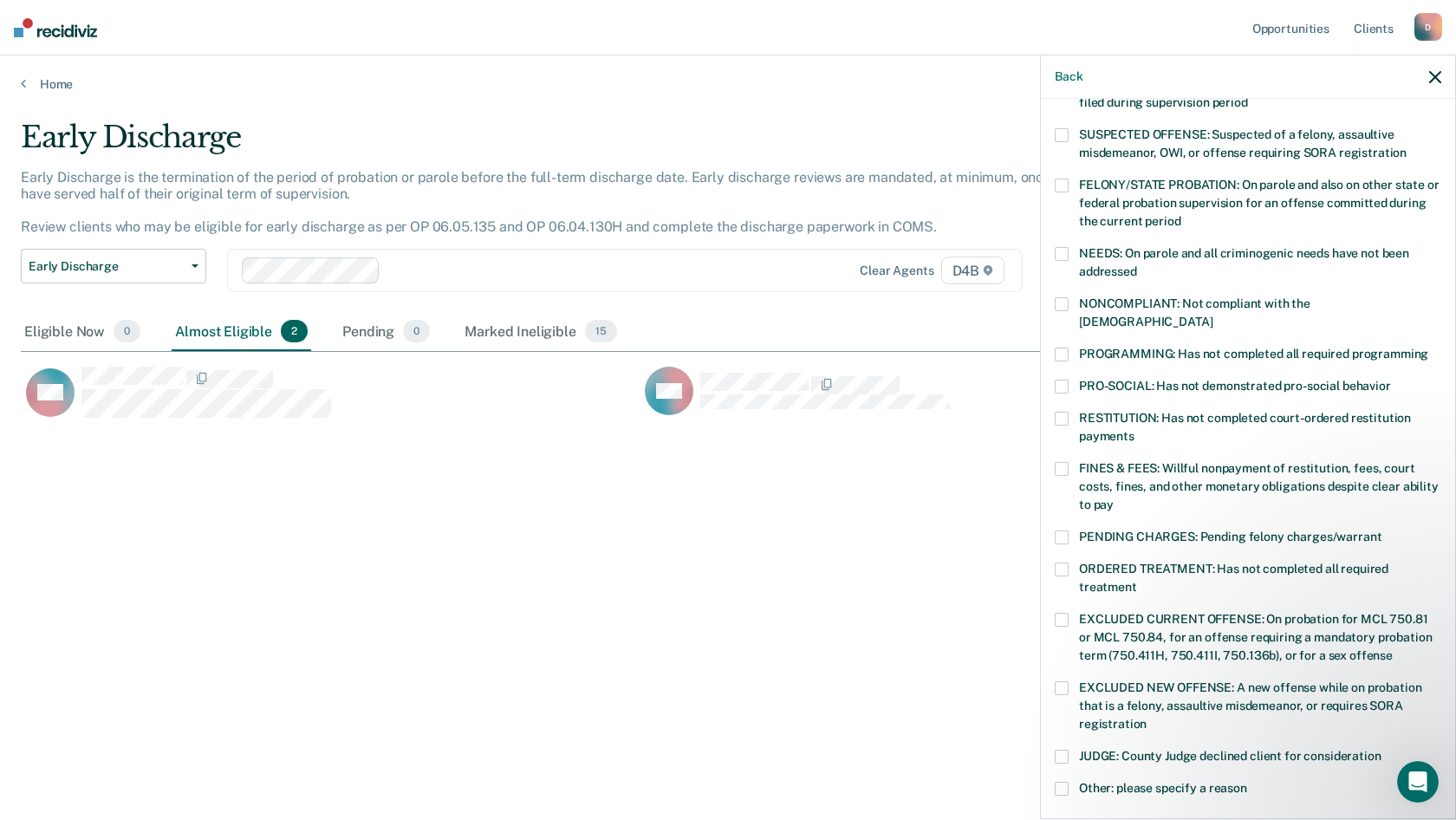 click at bounding box center (1062, 789) 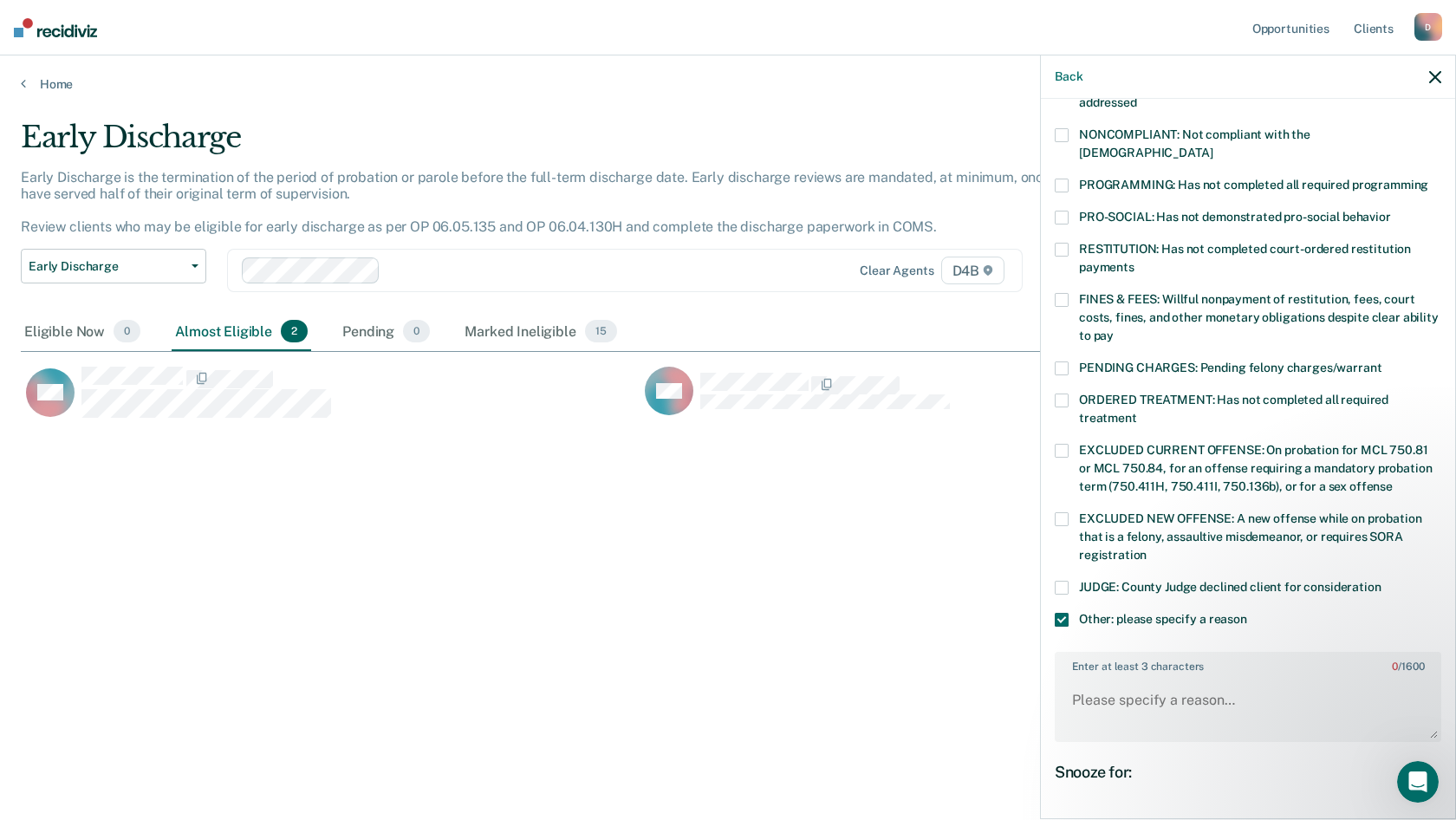 scroll, scrollTop: 327, scrollLeft: 0, axis: vertical 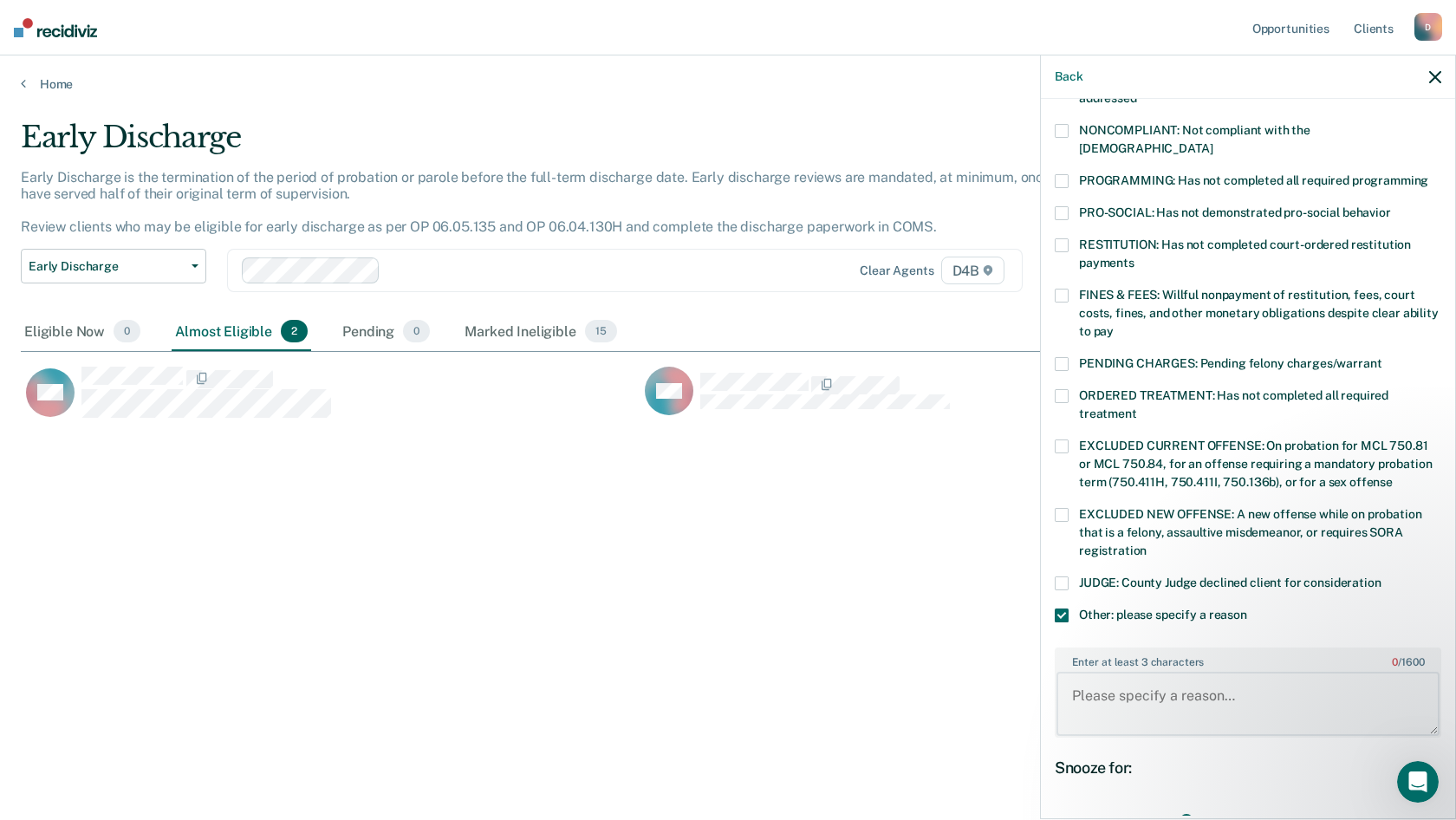click on "Enter at least 3 characters 0  /  1600" at bounding box center [1248, 704] 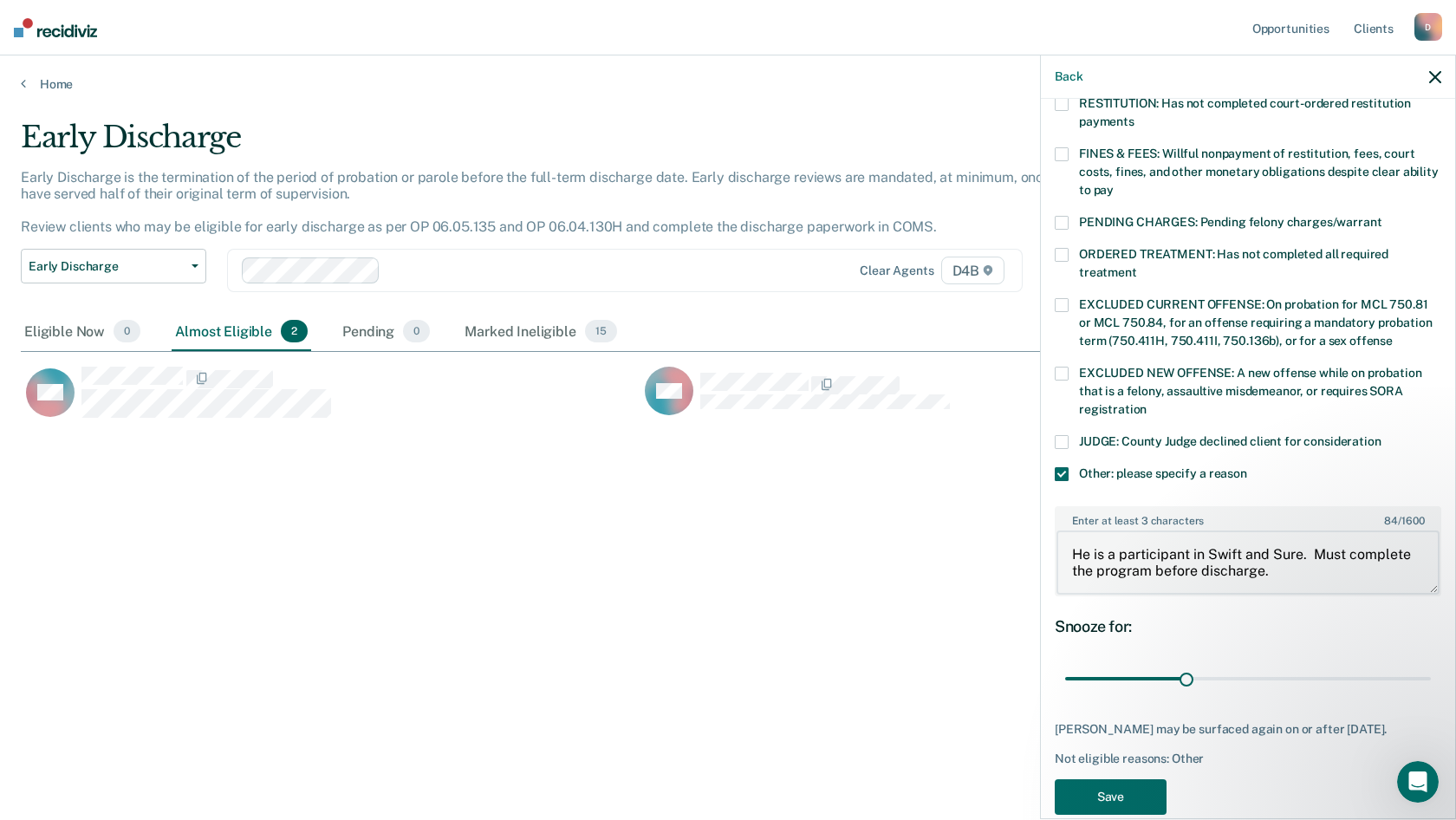 scroll, scrollTop: 478, scrollLeft: 0, axis: vertical 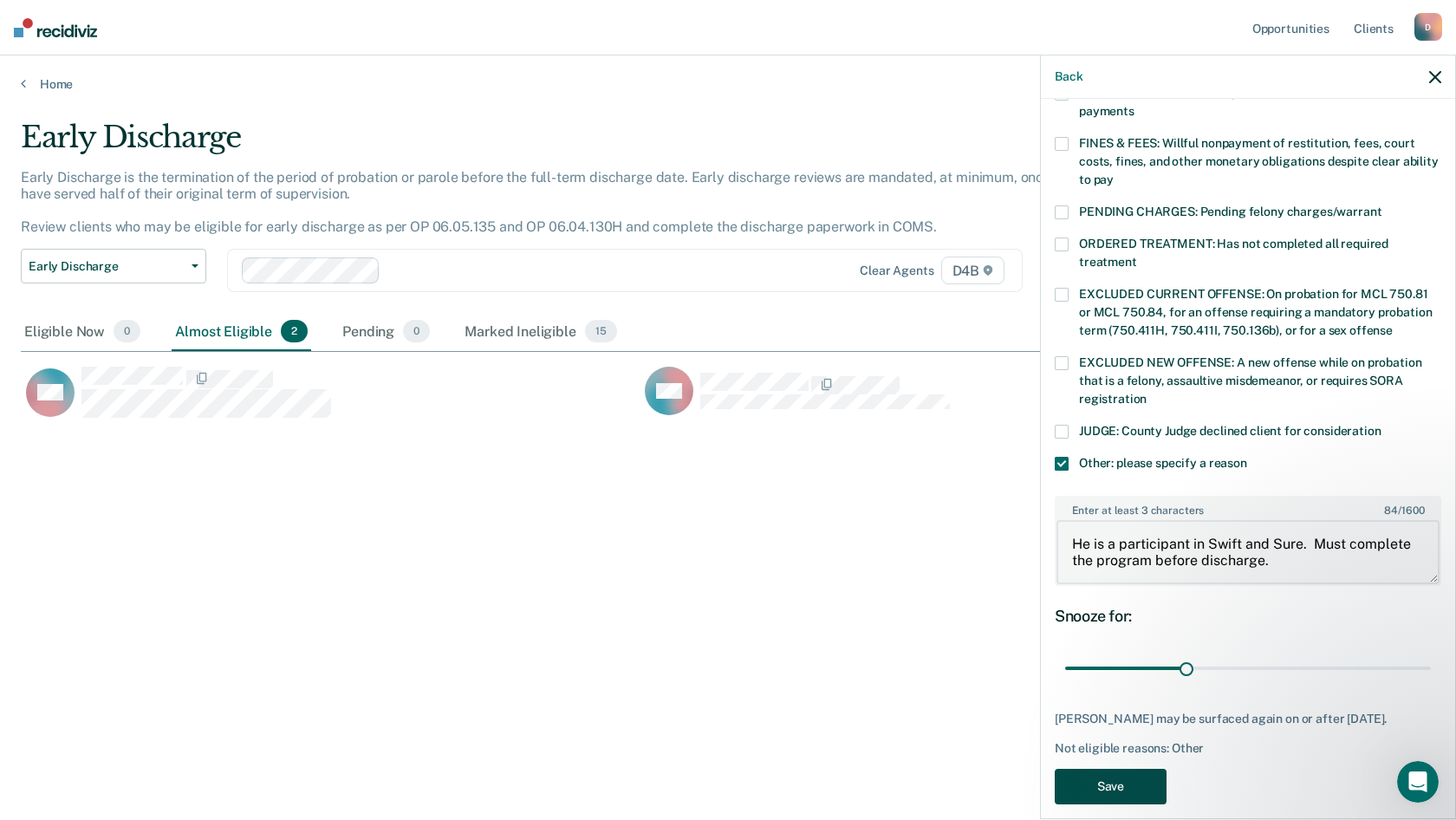 type on "He is a participant in Swift and Sure.  Must complete the program before discharge." 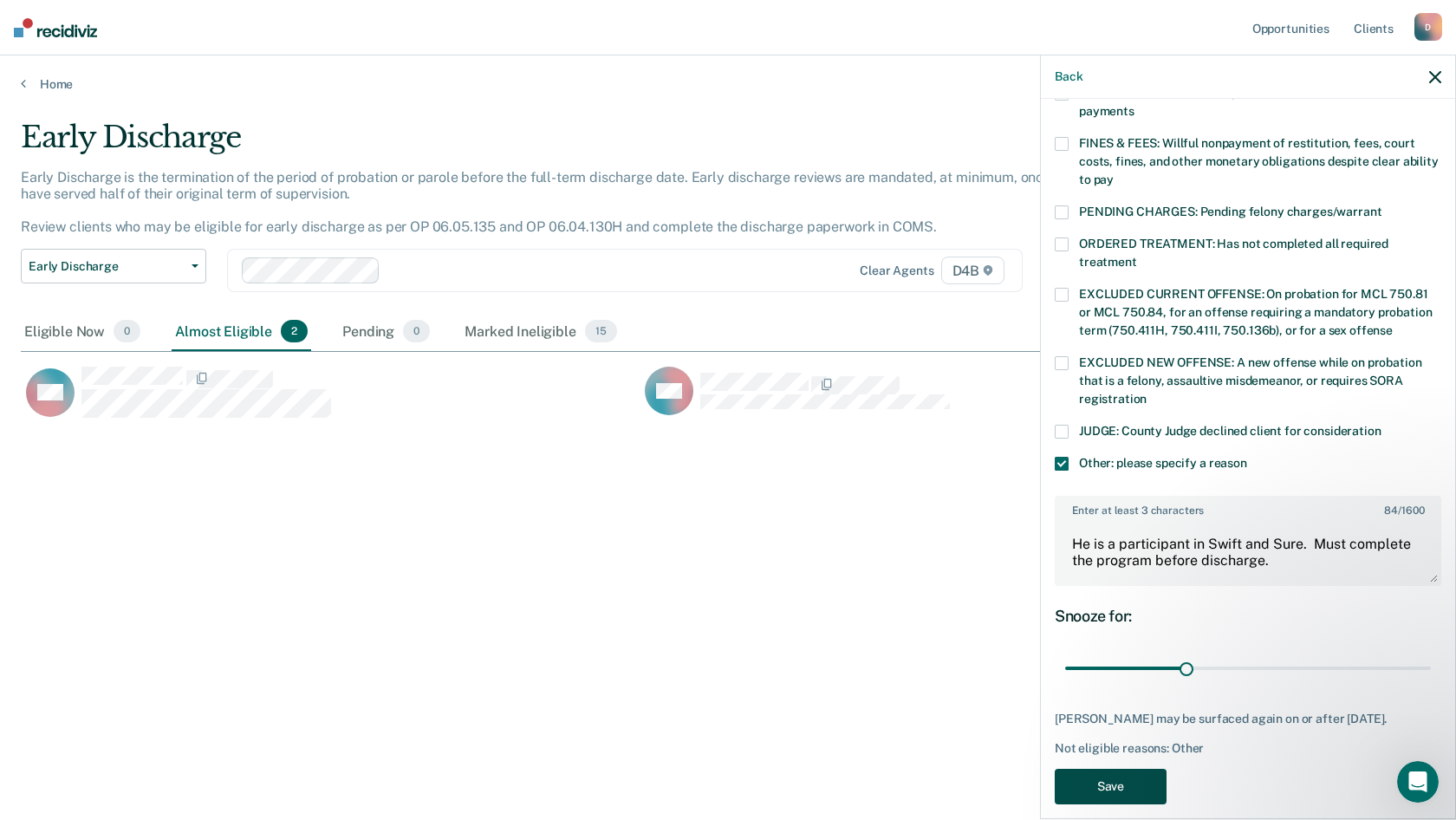 click on "Save" at bounding box center (1110, 786) 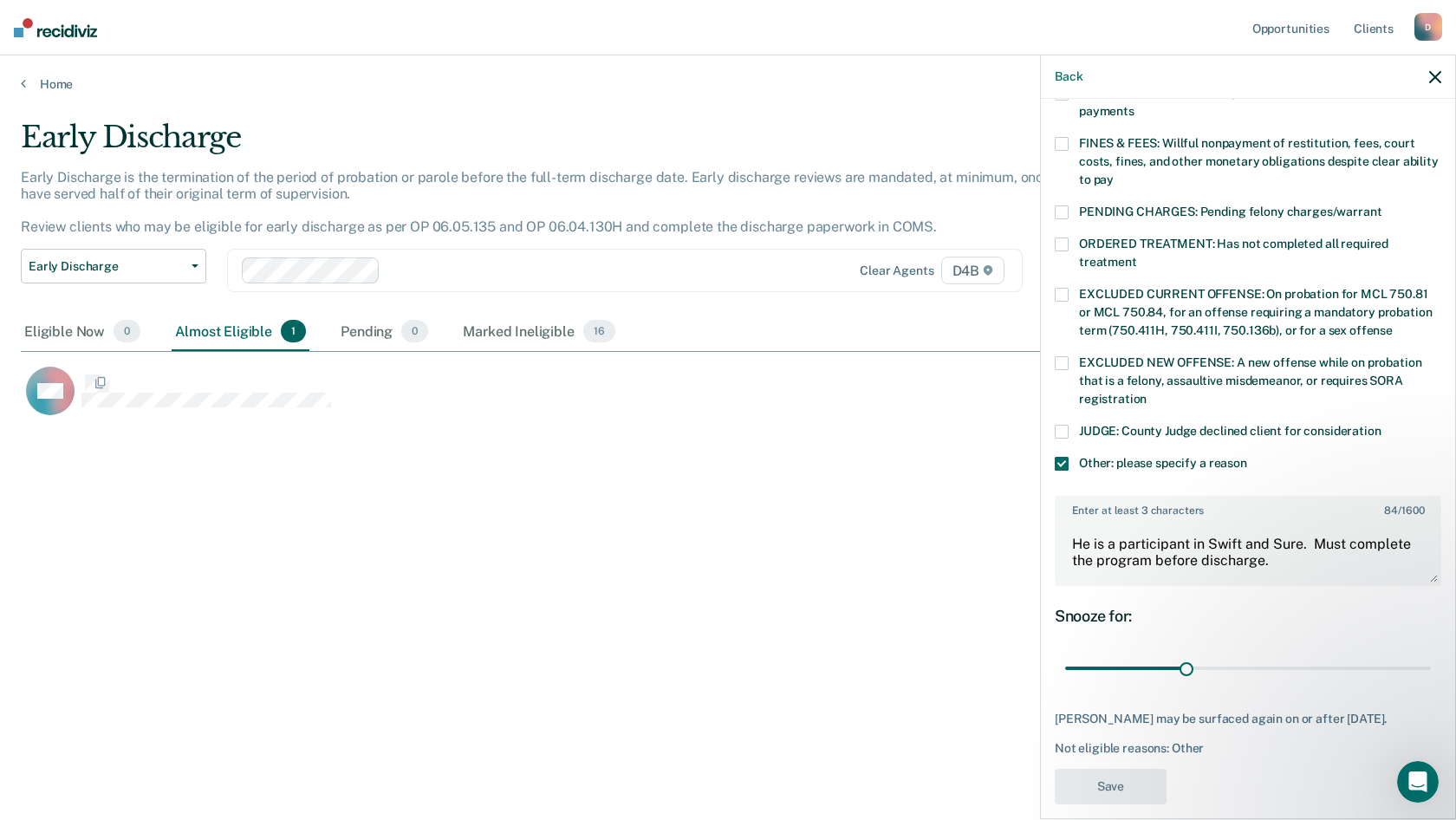 scroll, scrollTop: 325, scrollLeft: 0, axis: vertical 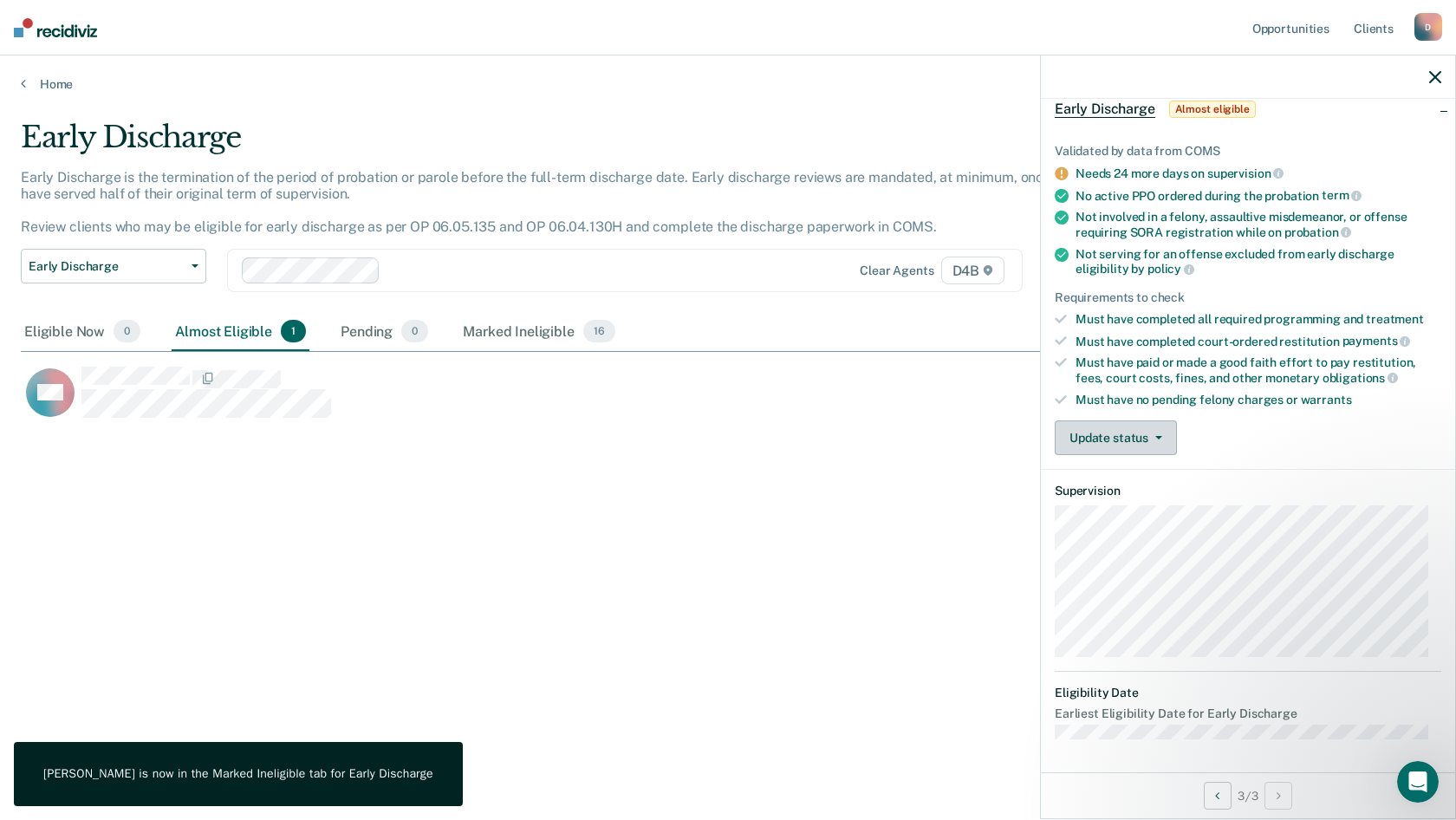 click on "Update status" at bounding box center (1115, 438) 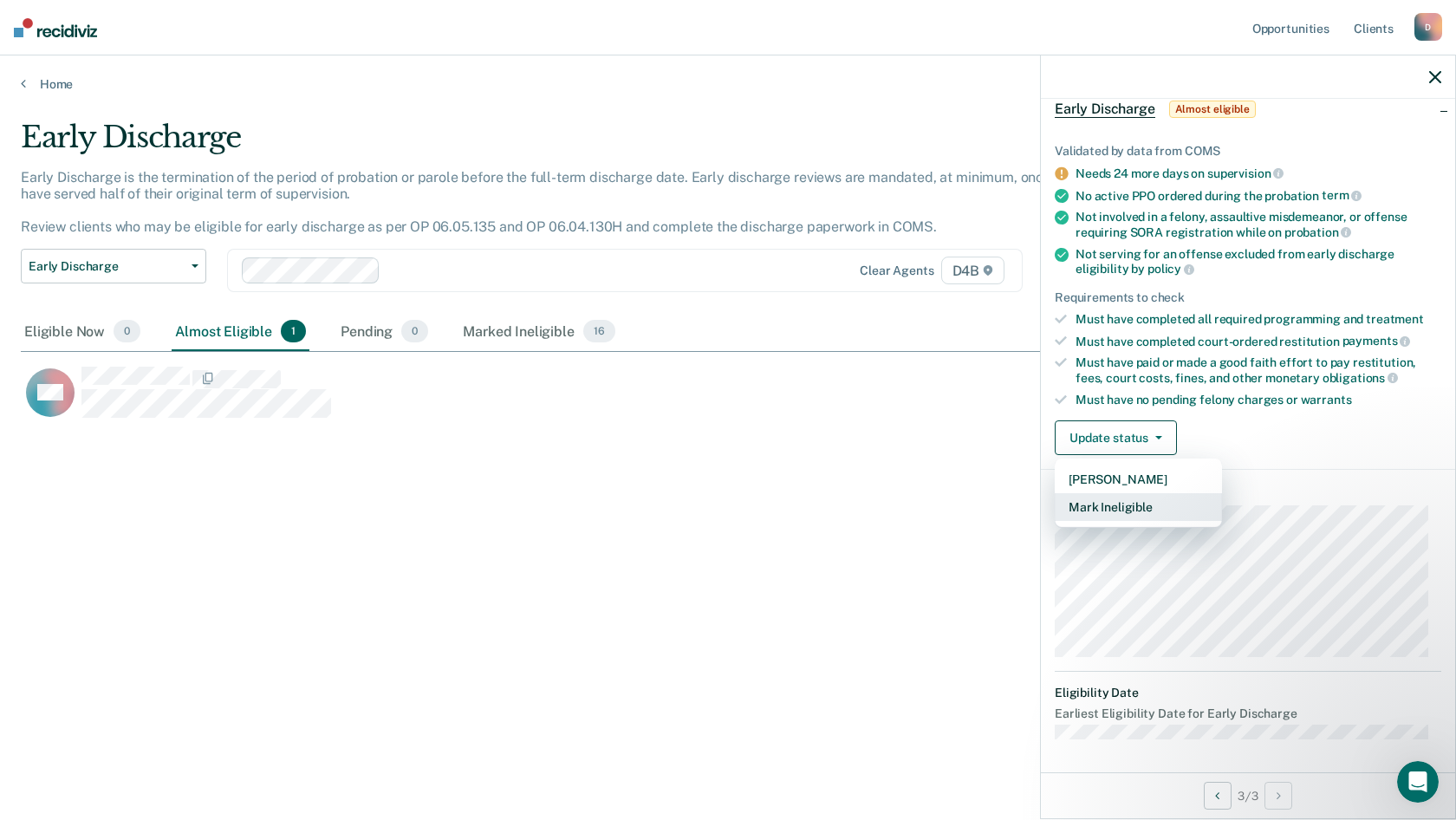 click on "Mark Ineligible" at bounding box center (1138, 507) 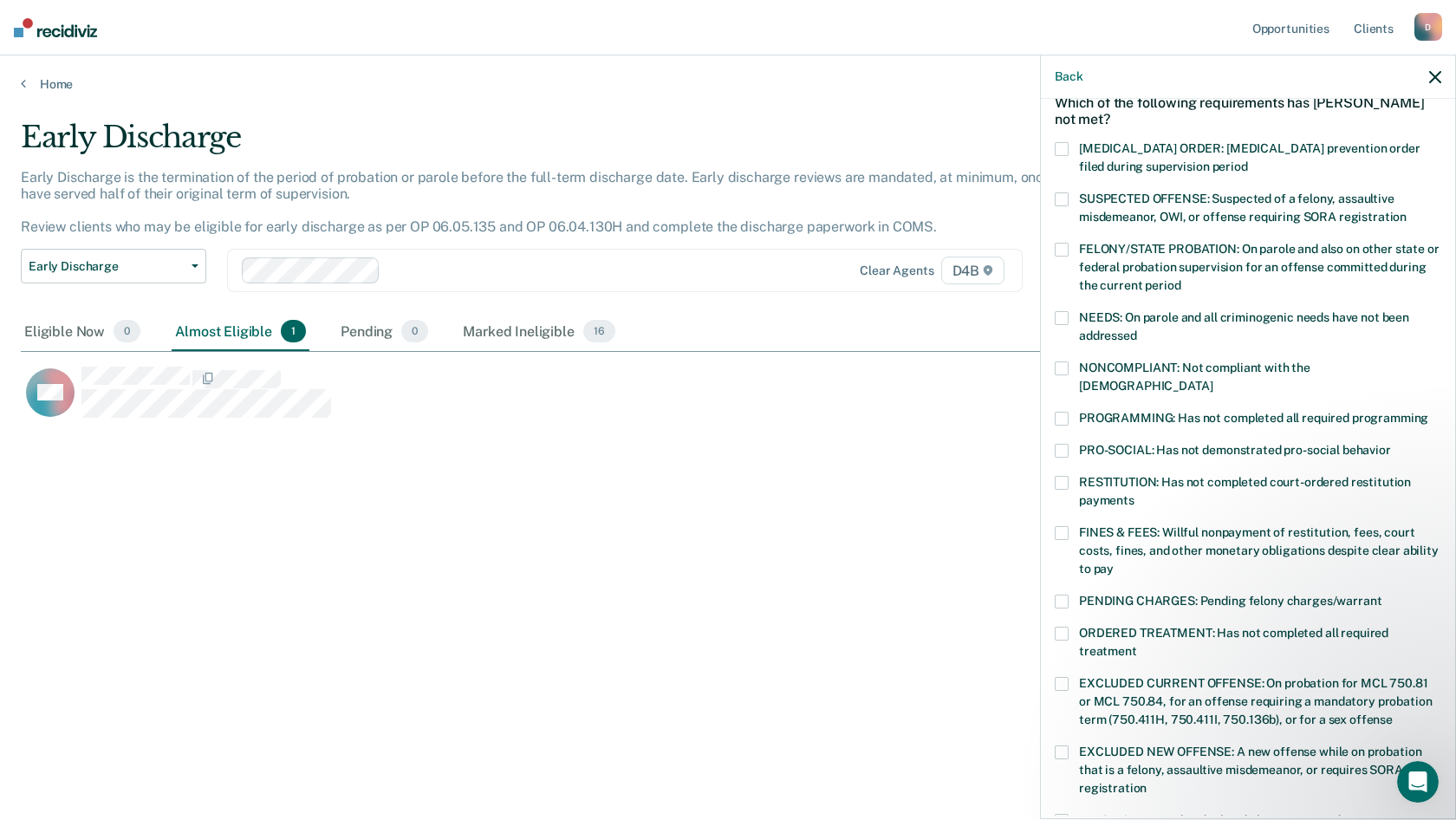 click at bounding box center (1062, 483) 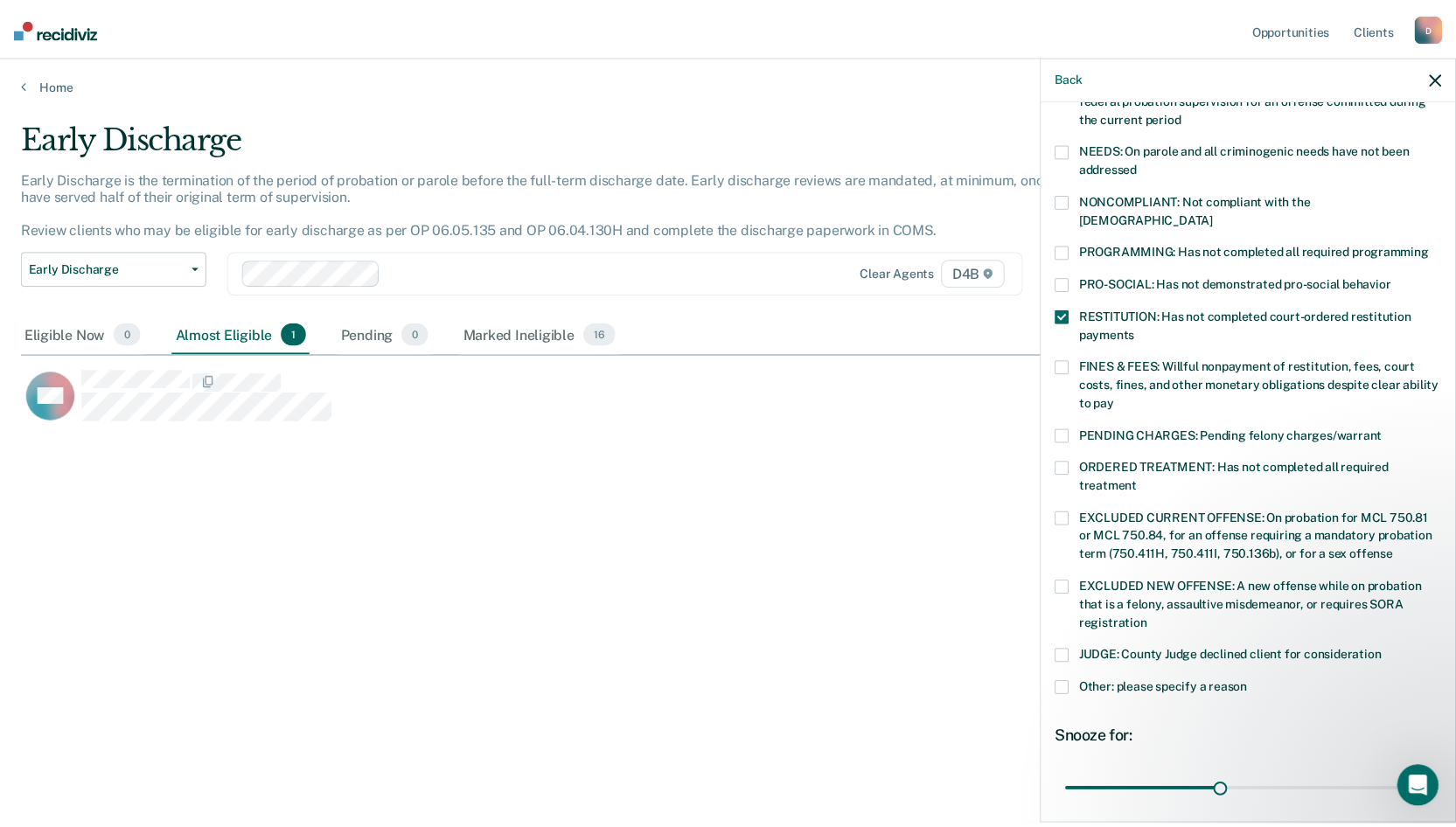 scroll, scrollTop: 377, scrollLeft: 0, axis: vertical 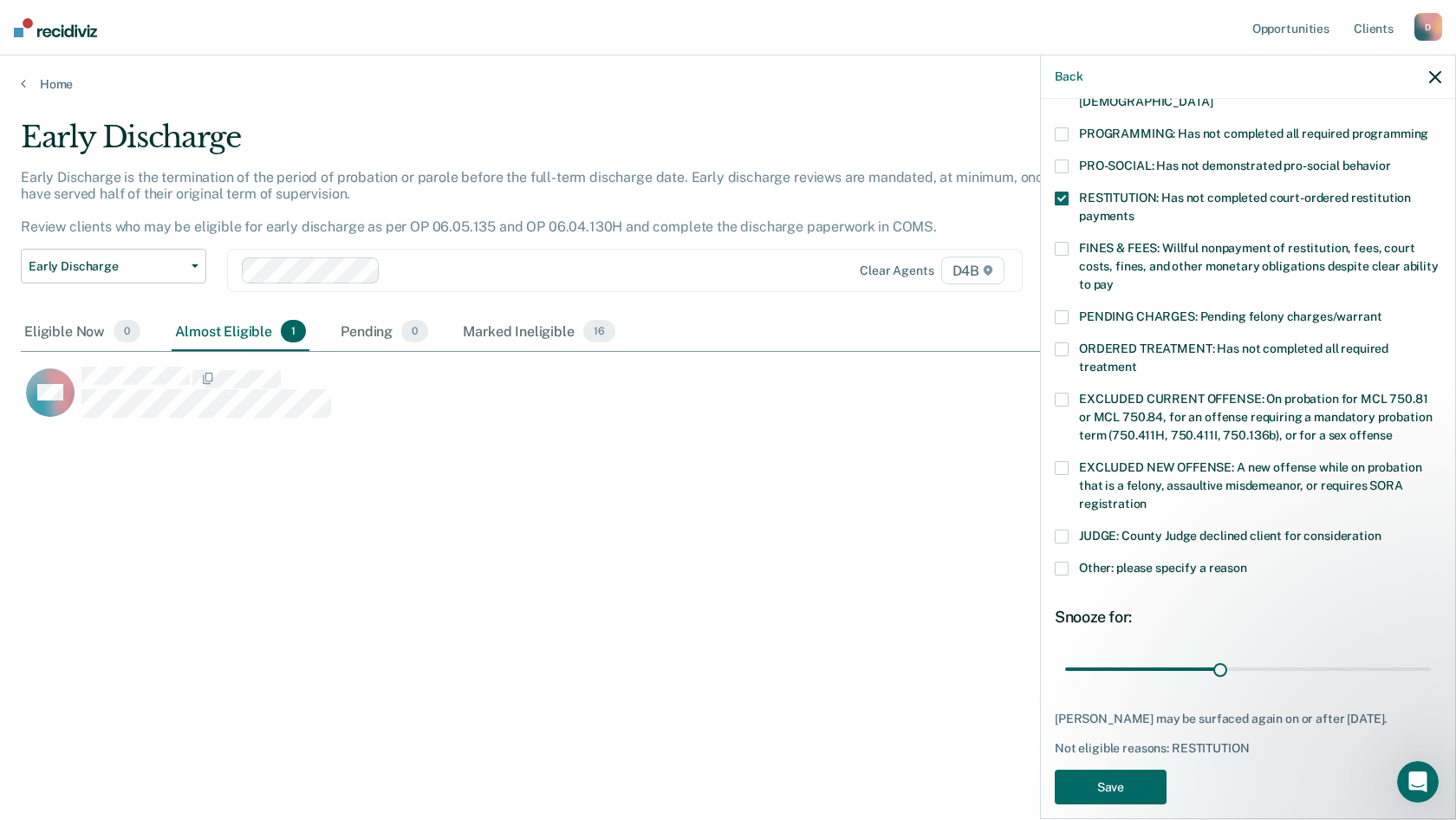 click at bounding box center [1062, 249] 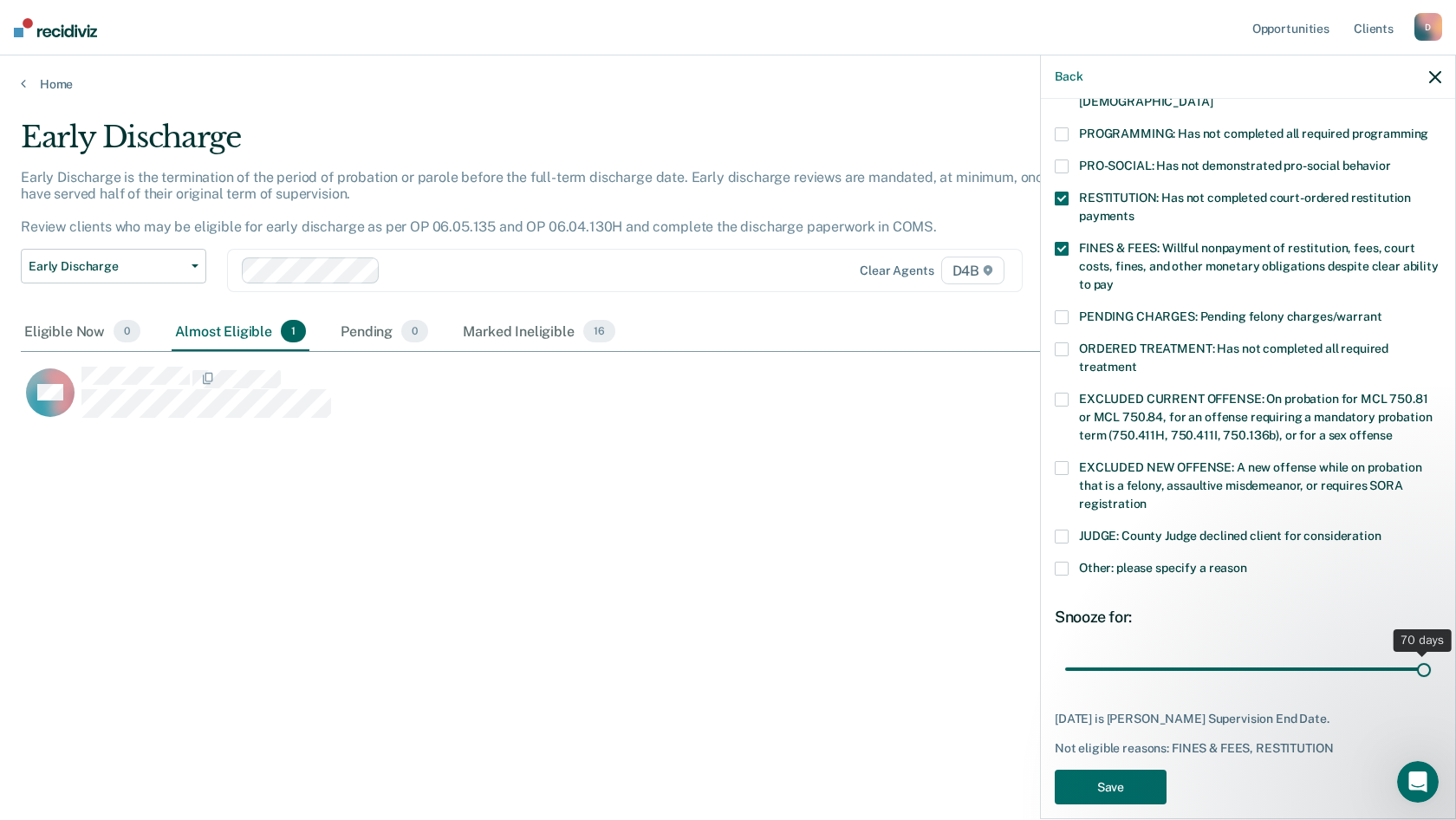 drag, startPoint x: 1212, startPoint y: 649, endPoint x: 1453, endPoint y: 661, distance: 241.2986 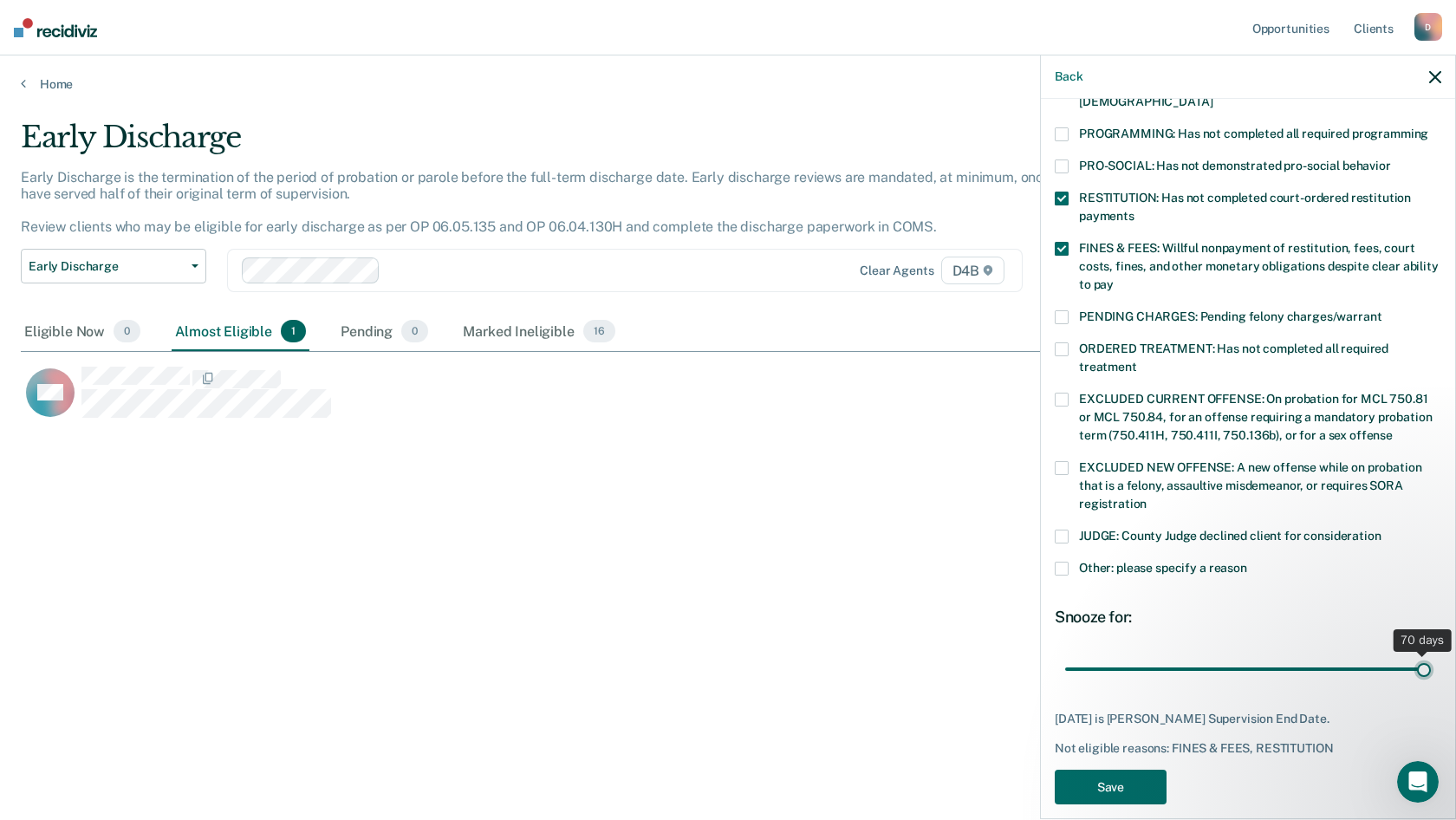 type on "70" 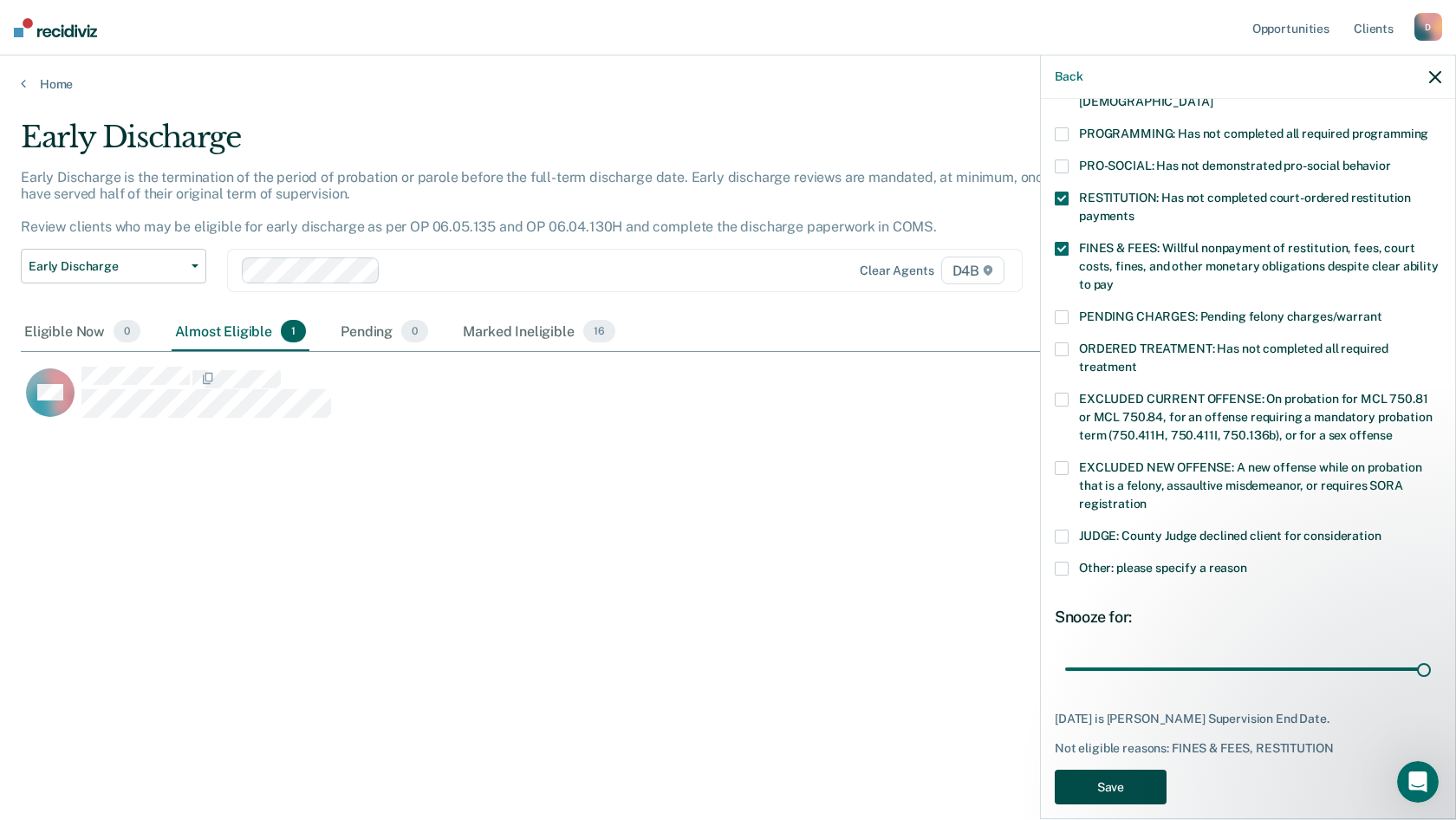 click on "Save" at bounding box center (1110, 787) 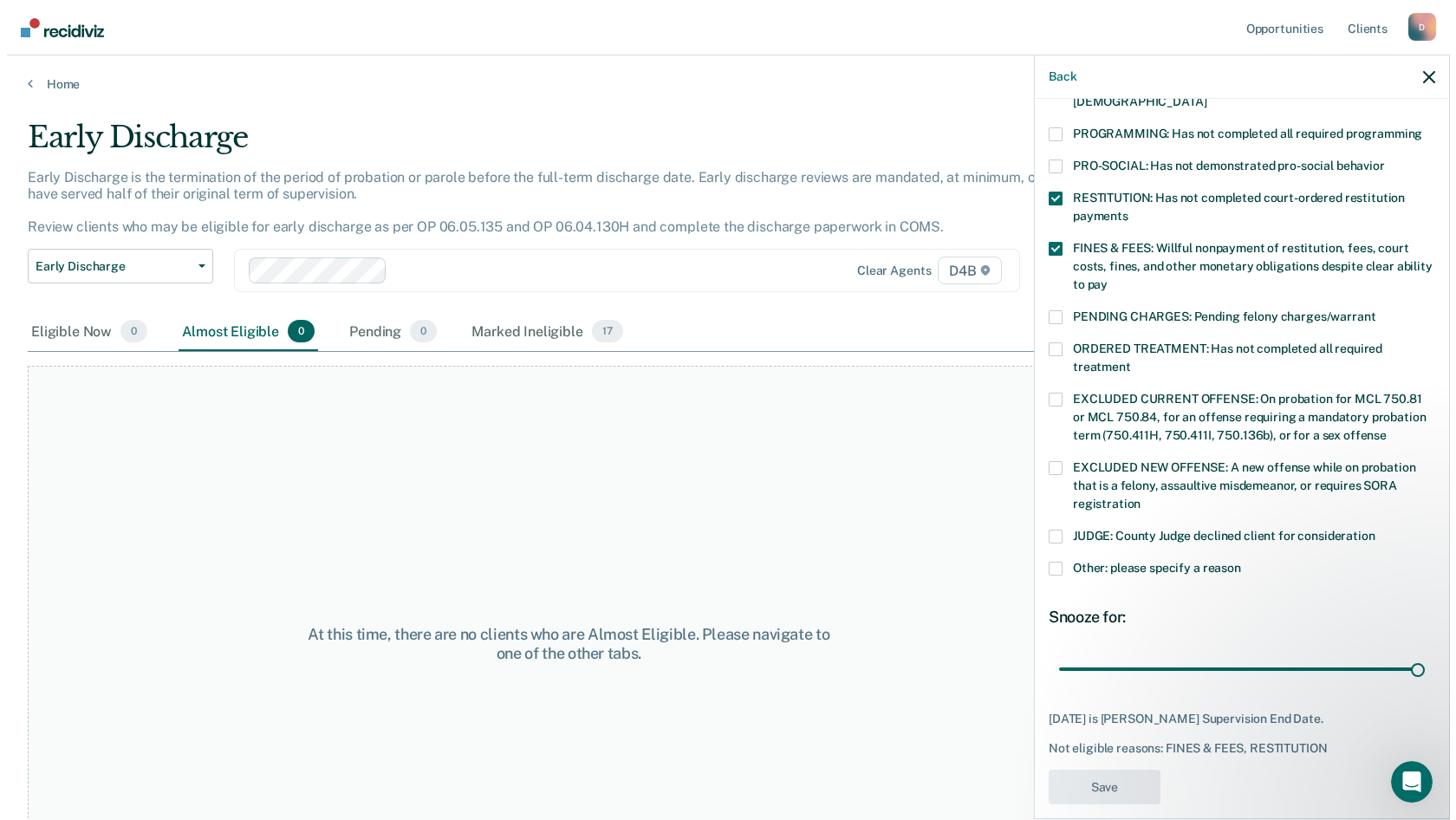scroll, scrollTop: 218, scrollLeft: 0, axis: vertical 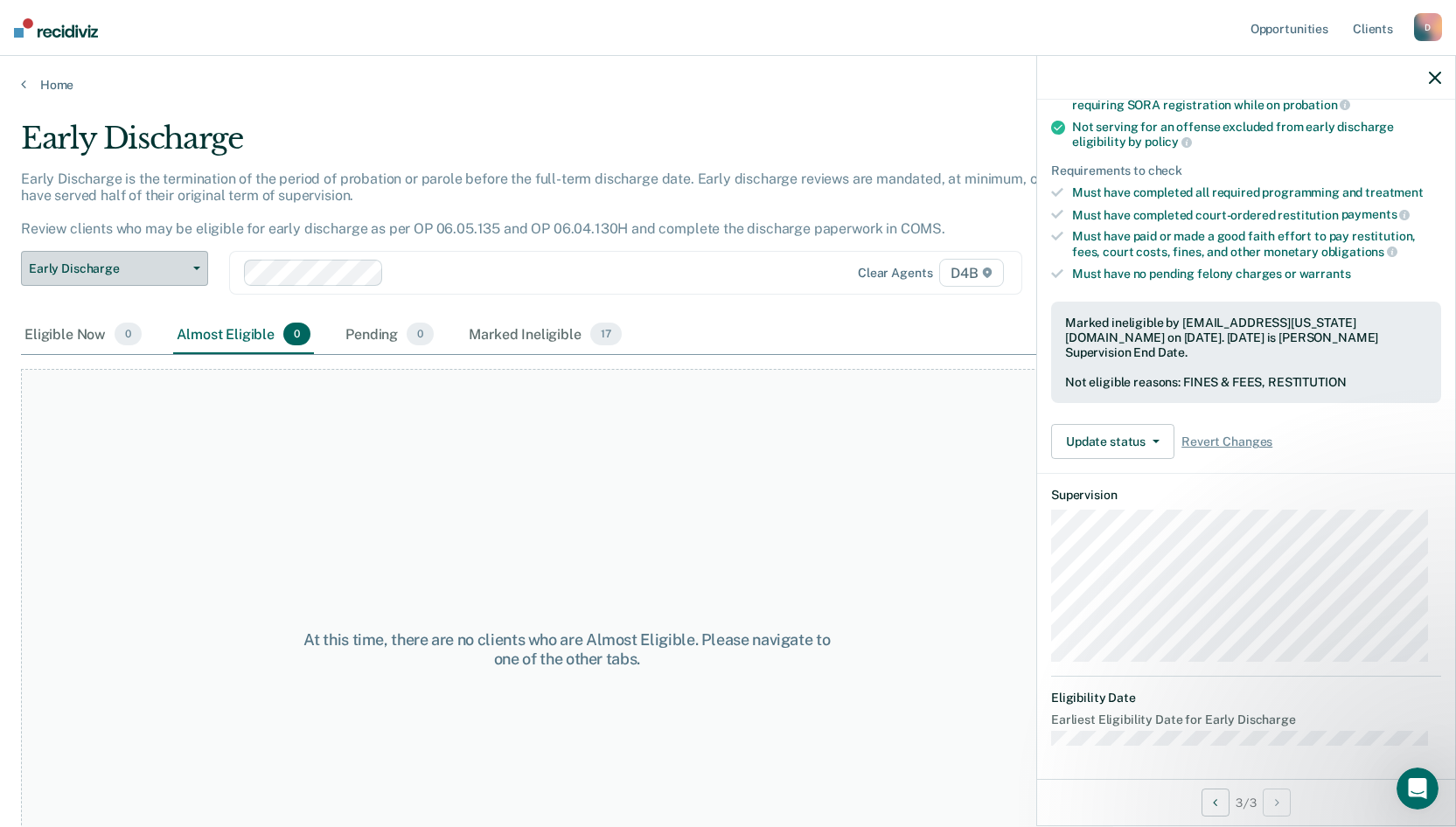 click on "Early Discharge" at bounding box center [115, 268] 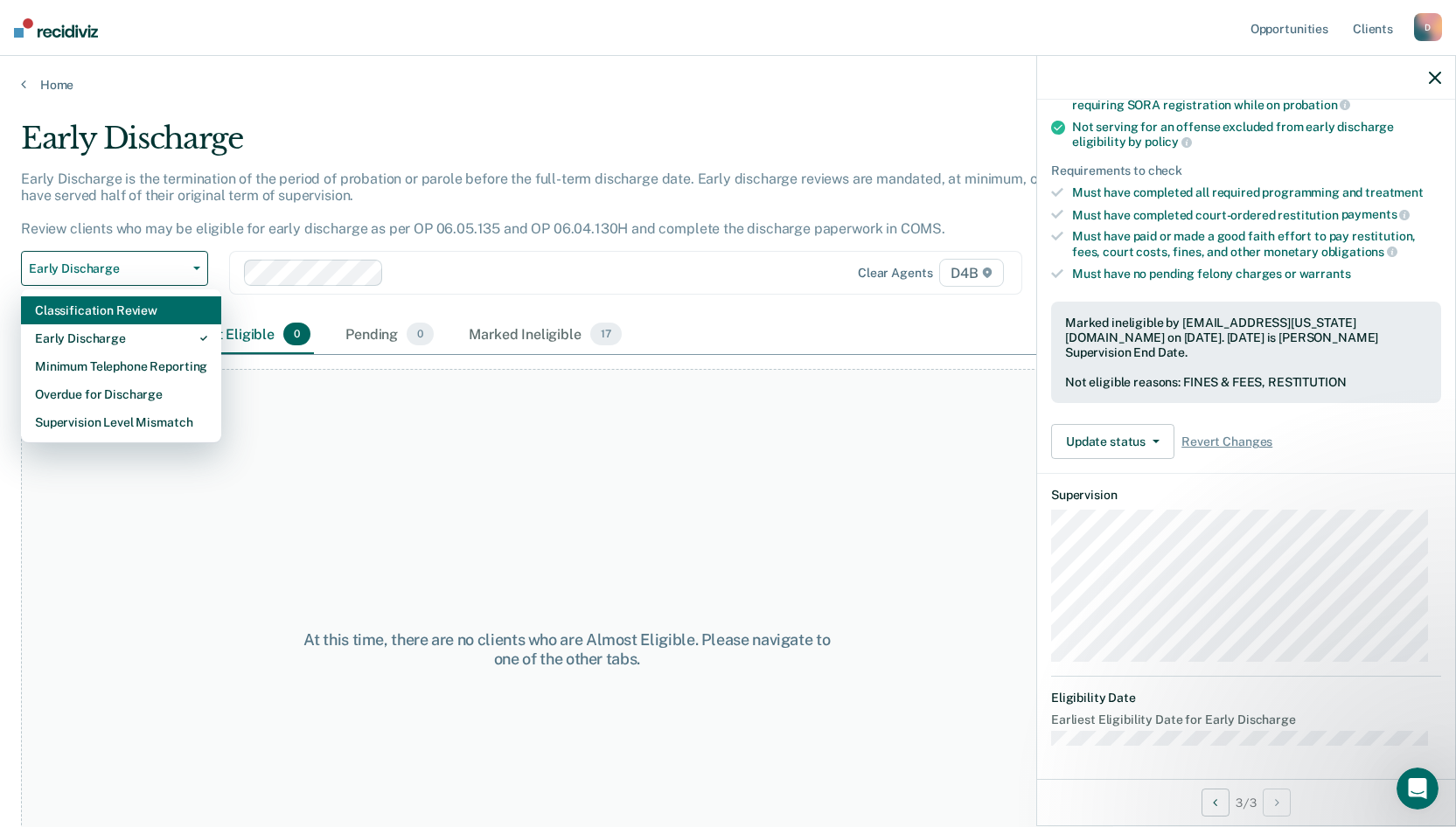 click on "Classification Review" at bounding box center [121, 310] 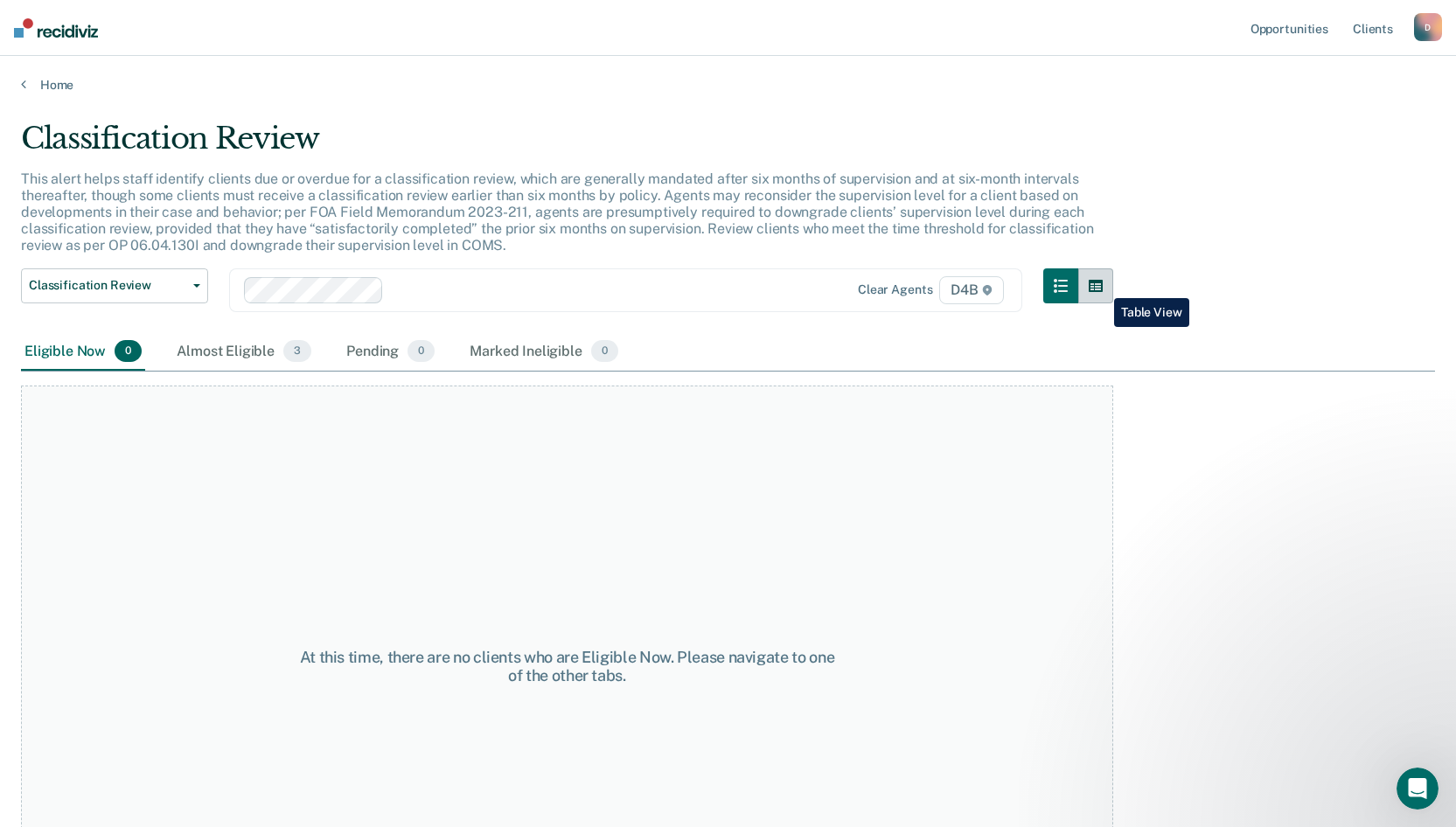 click 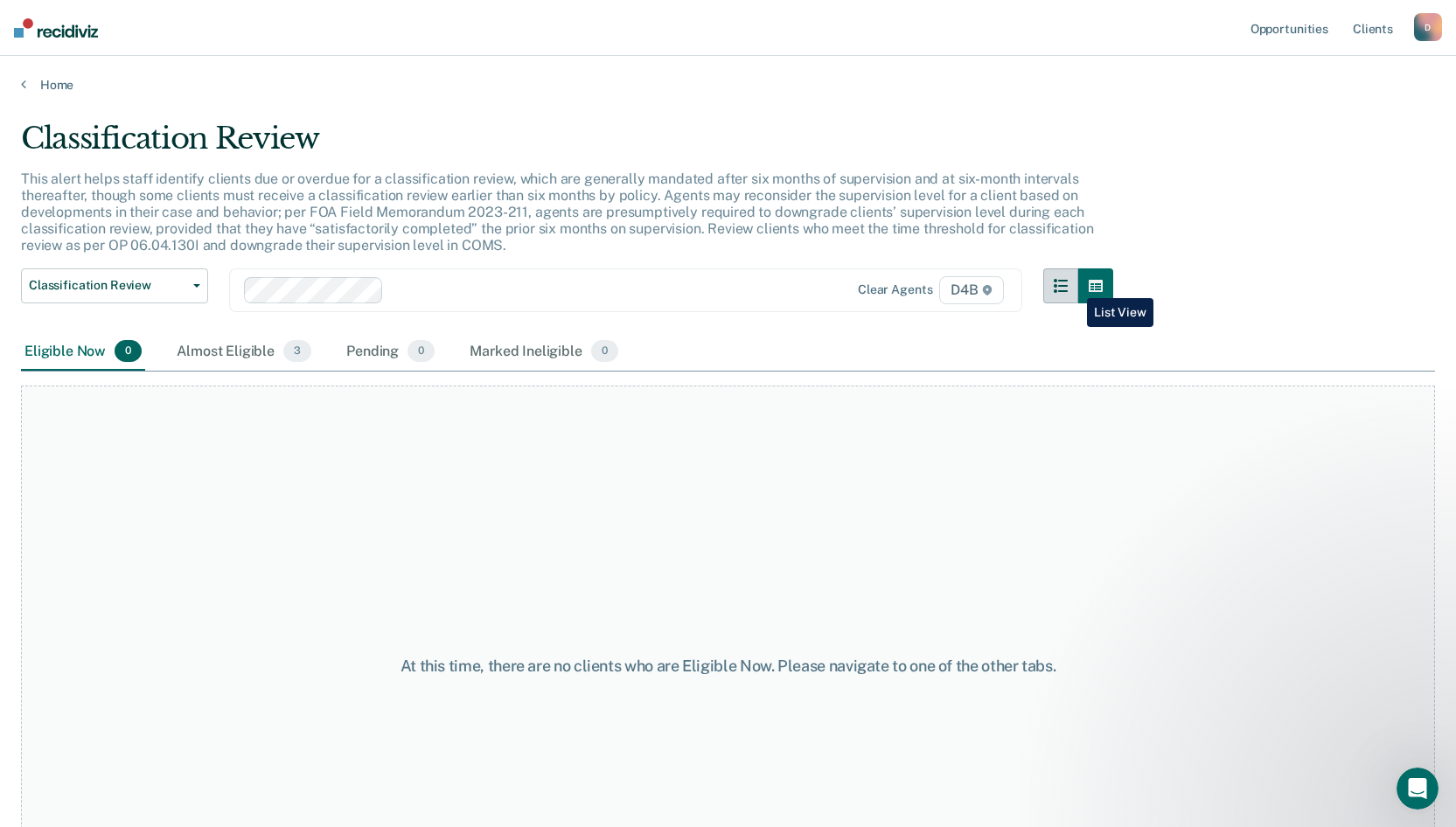 click 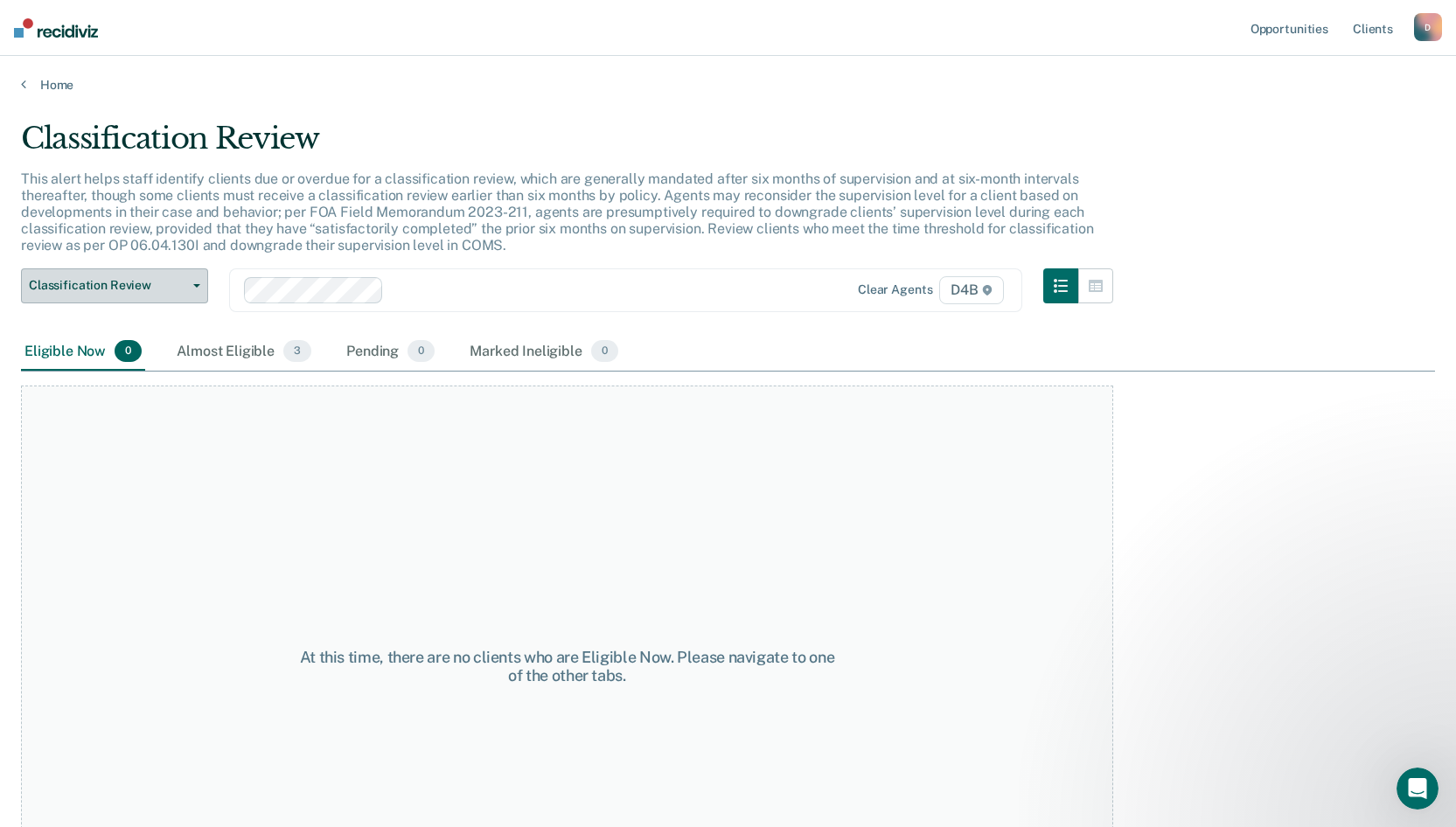 click on "Classification Review" at bounding box center (115, 286) 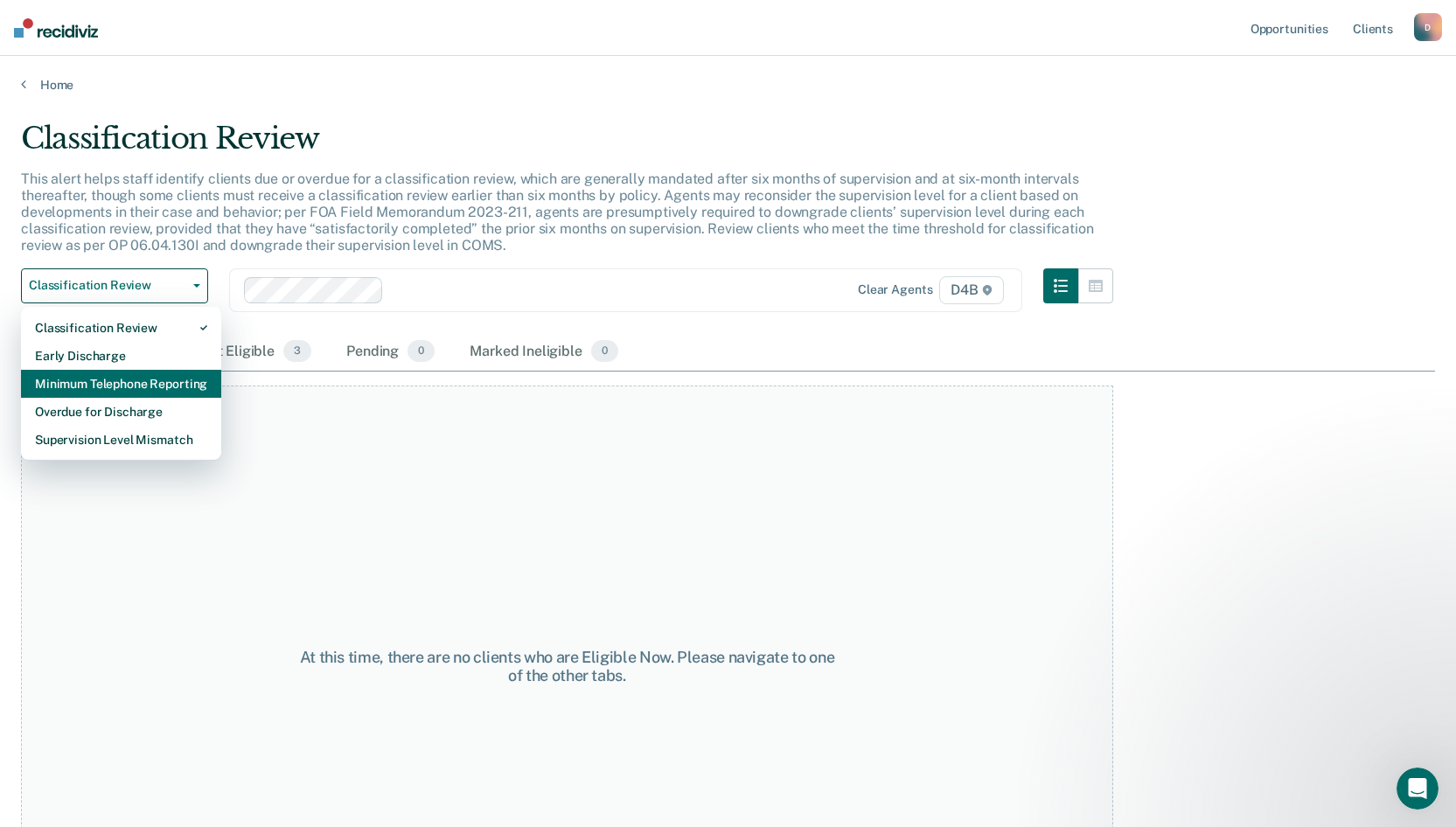 click on "Minimum Telephone Reporting" at bounding box center (121, 384) 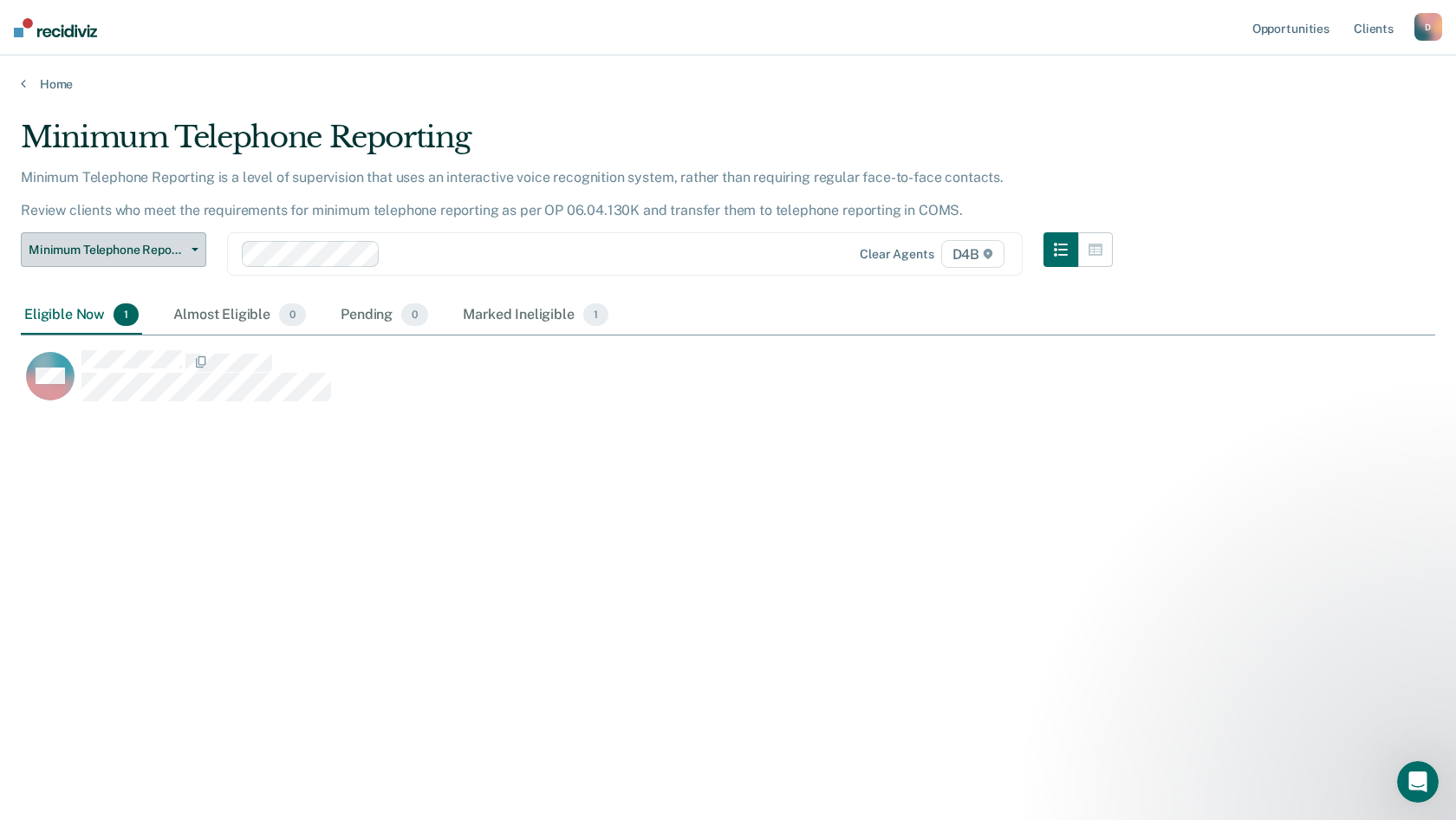 scroll, scrollTop: 14, scrollLeft: 14, axis: both 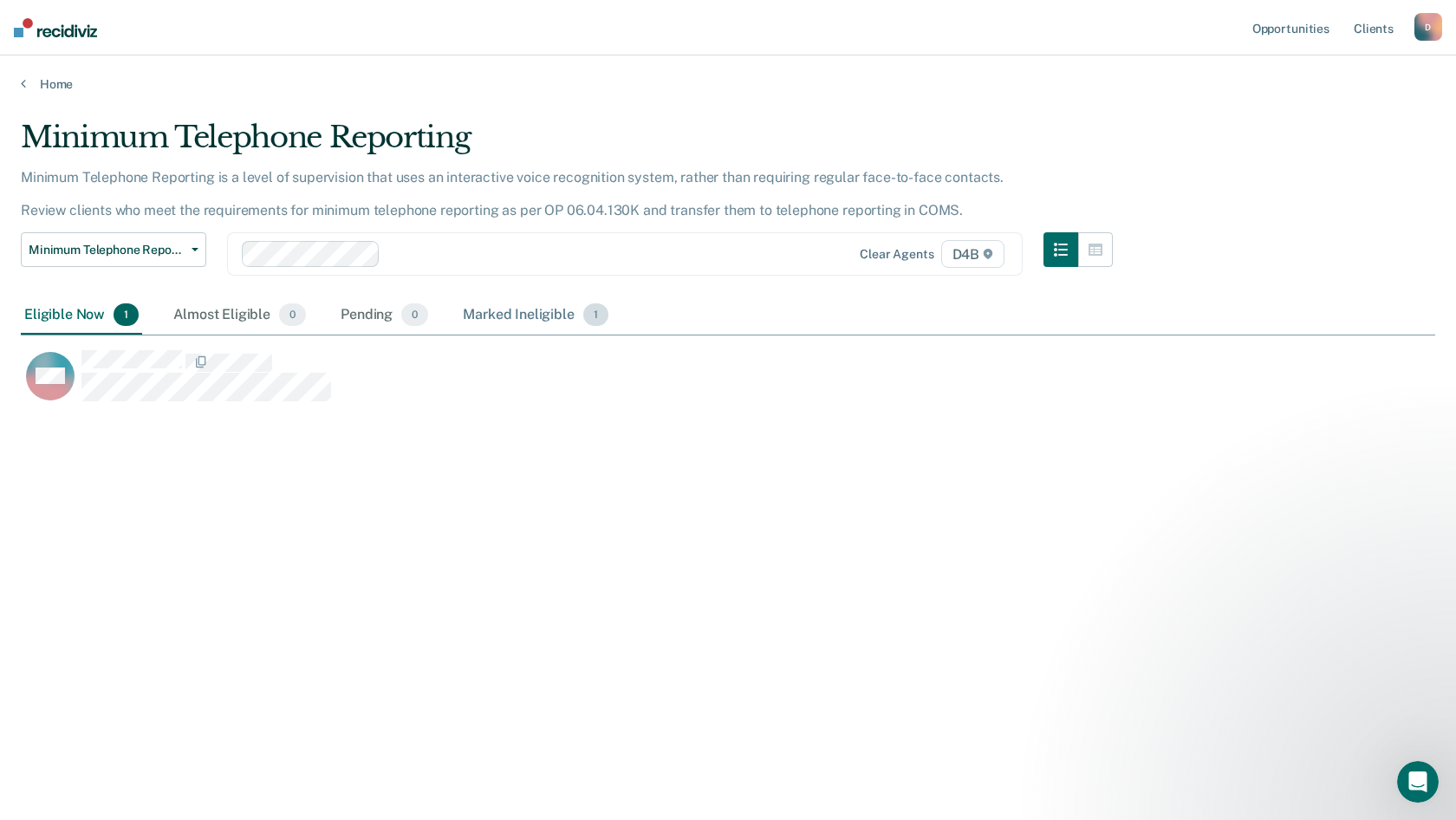 click on "Marked Ineligible 1" at bounding box center (536, 316) 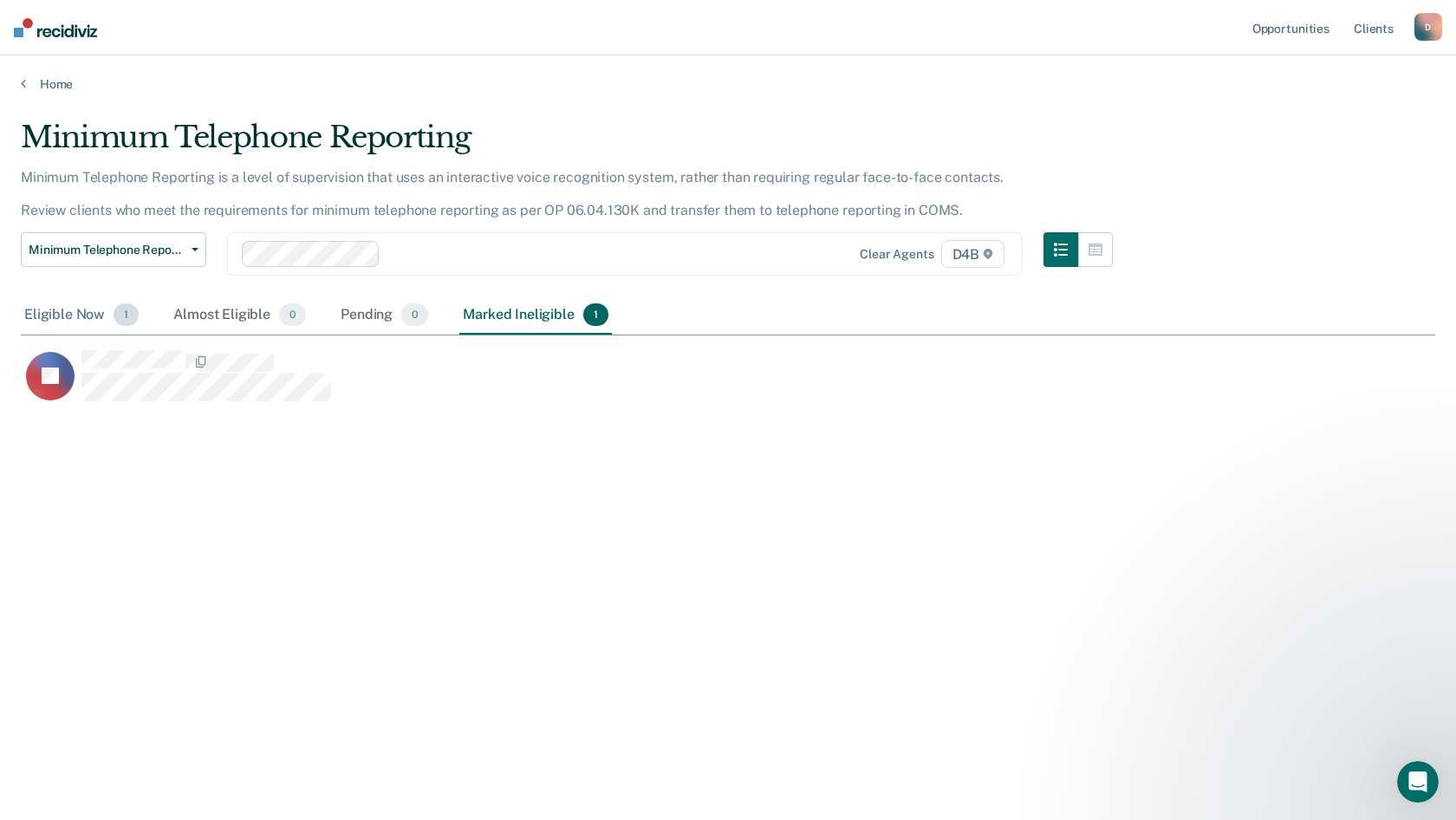 click on "Eligible Now 1" at bounding box center [81, 316] 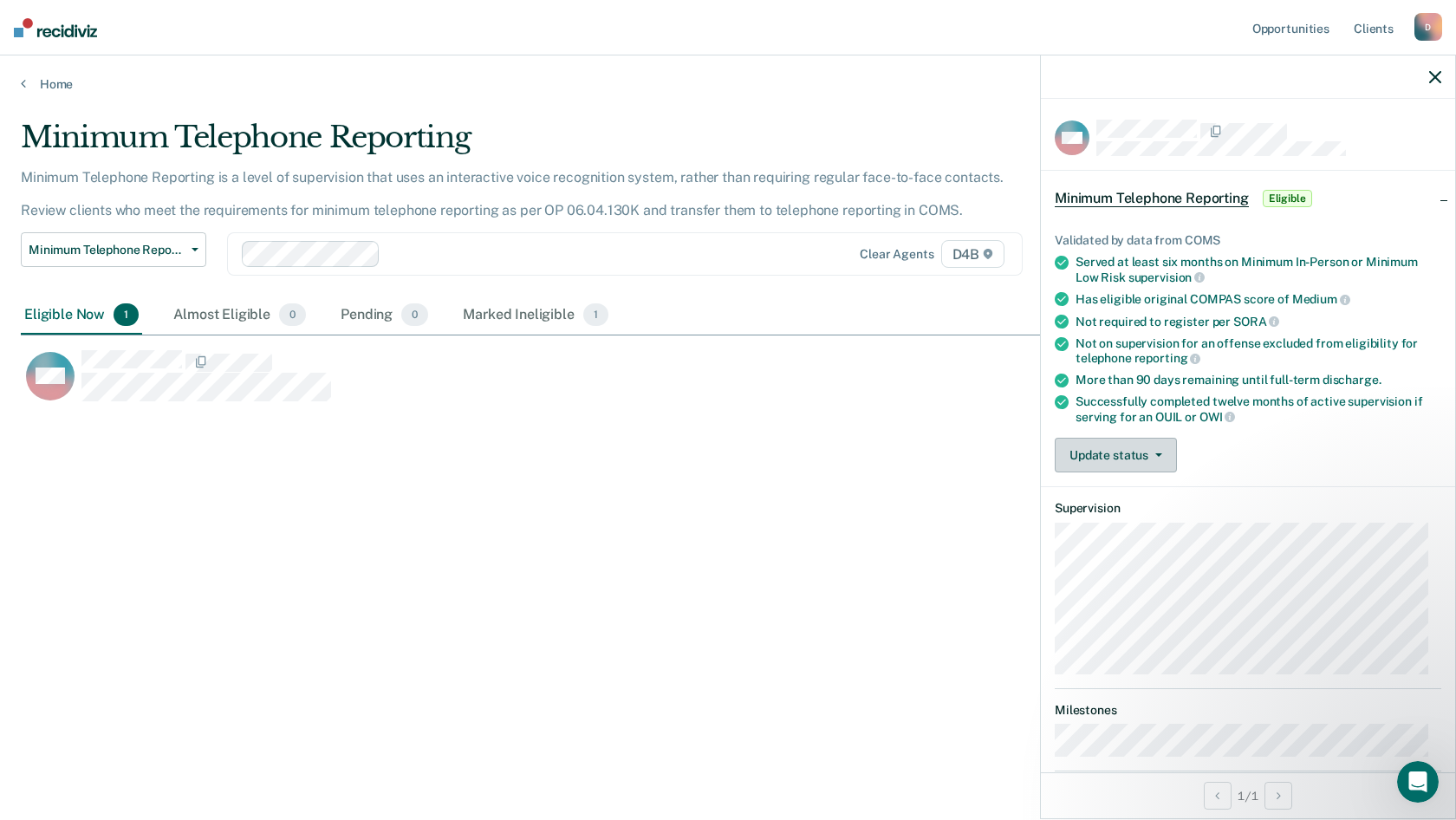 click on "Update status" at bounding box center (1115, 455) 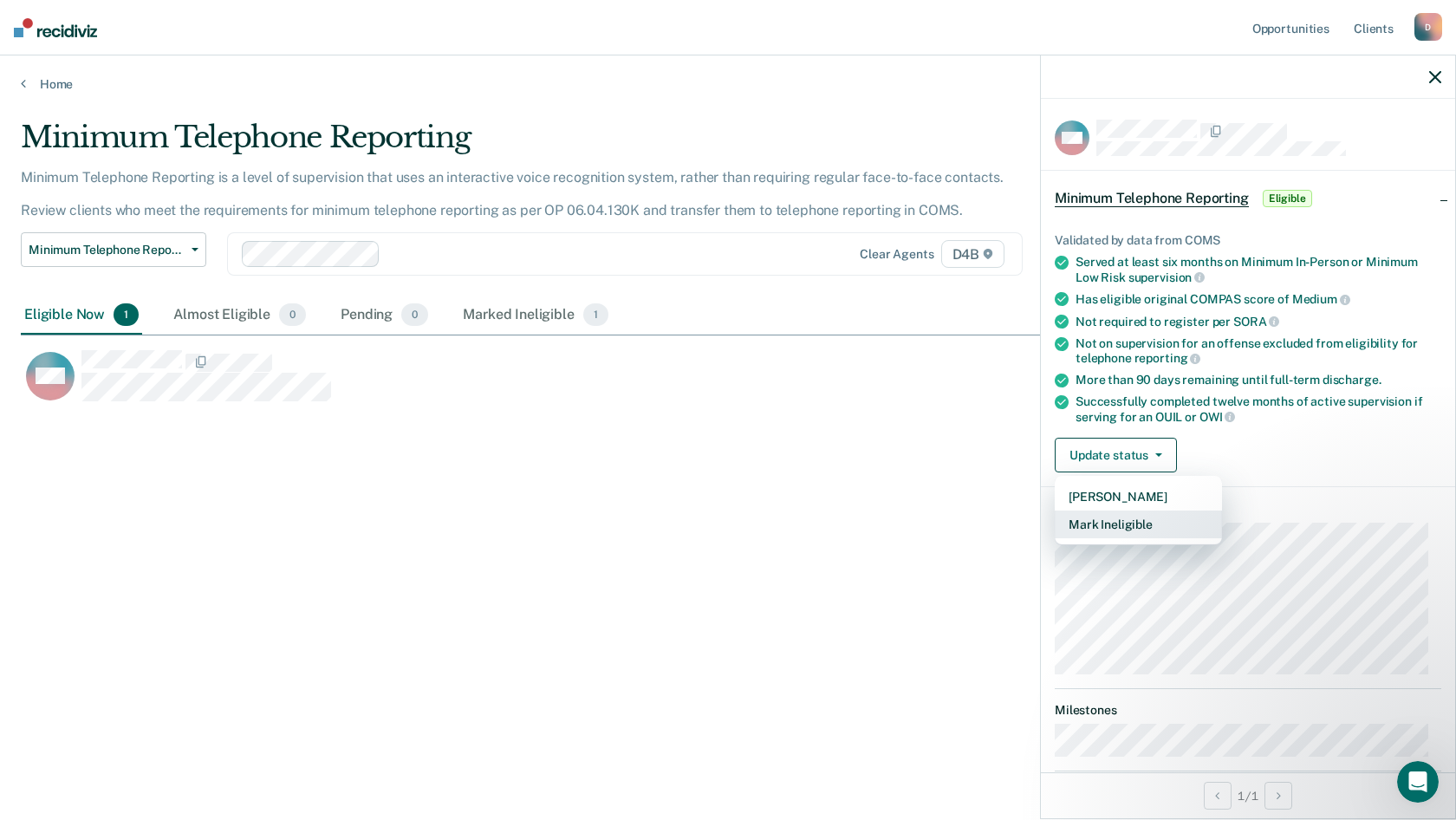 click on "Mark Ineligible" at bounding box center (1138, 524) 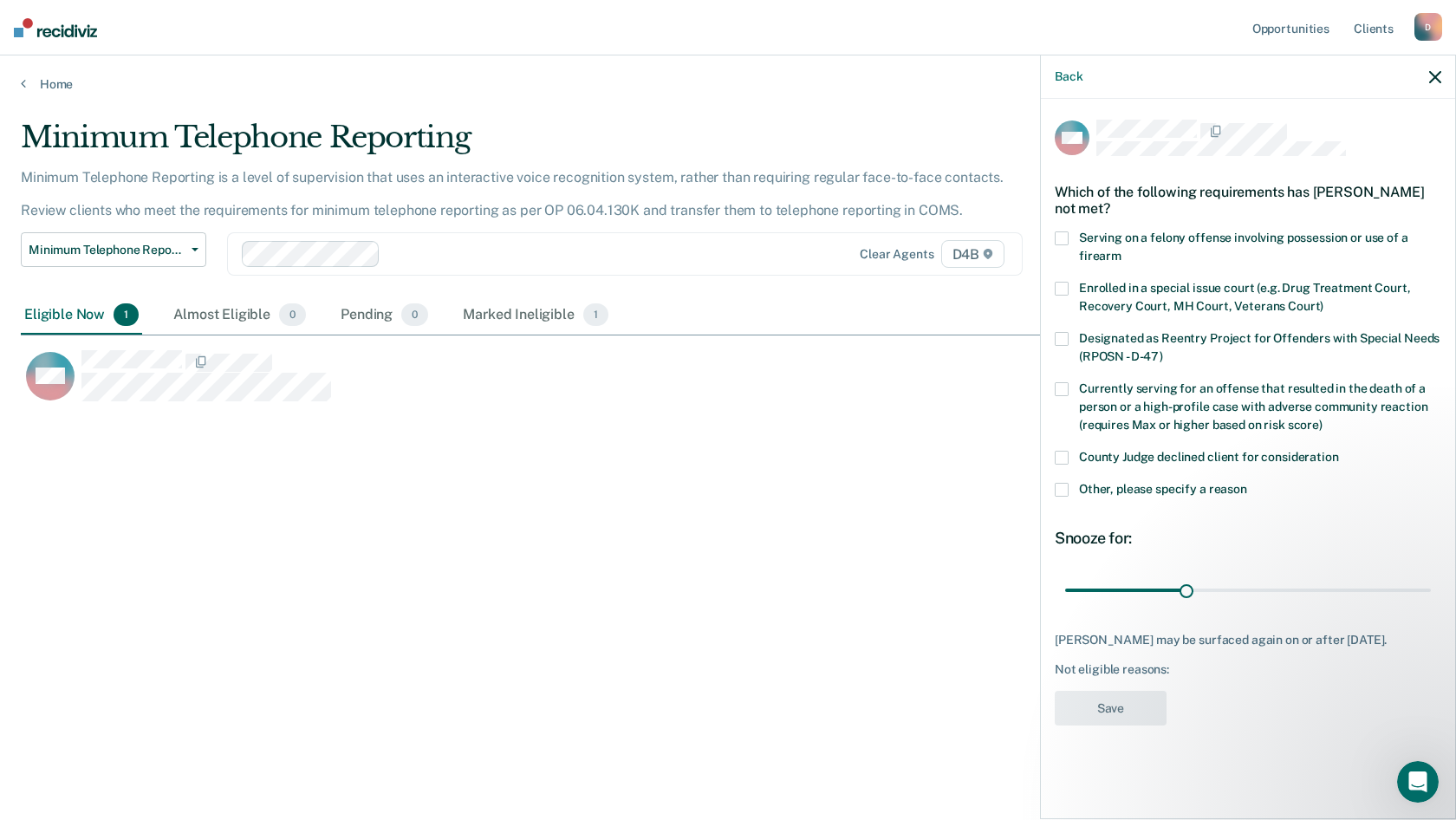 click at bounding box center (1062, 490) 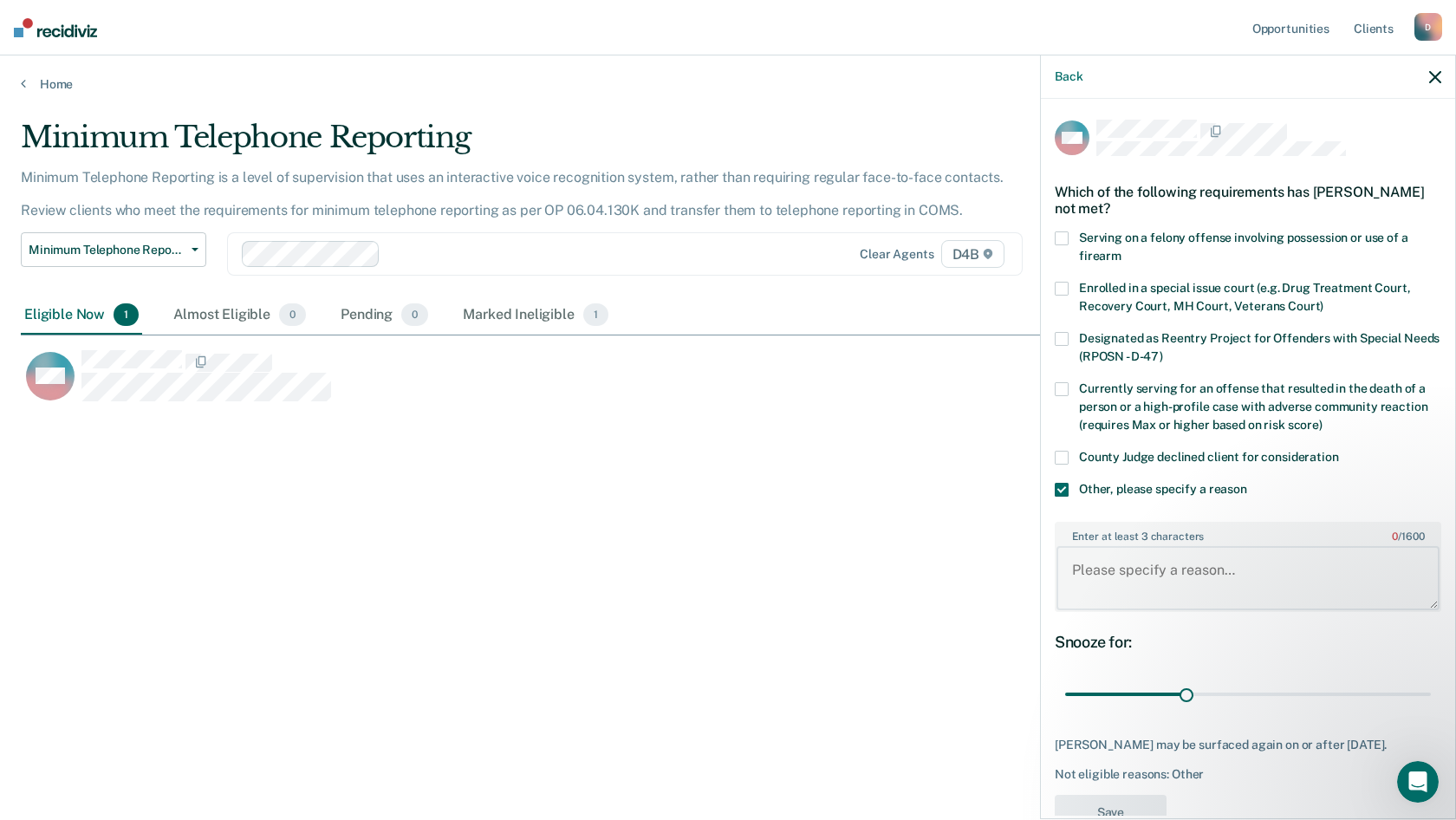 click on "Enter at least 3 characters 0  /  1600" at bounding box center [1248, 578] 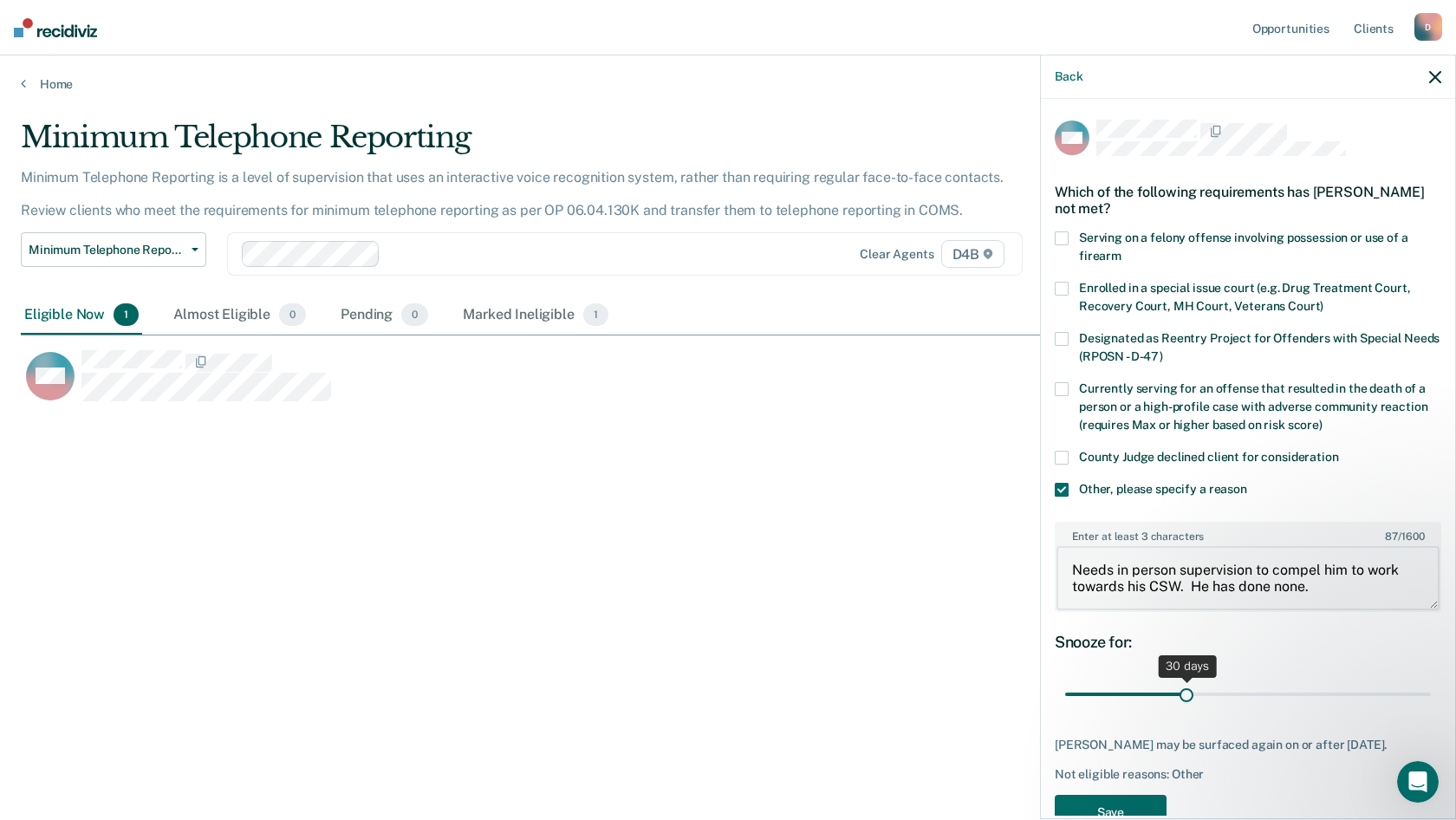 type on "Needs in person supervision to compel him to work towards his CSW.  He has done none." 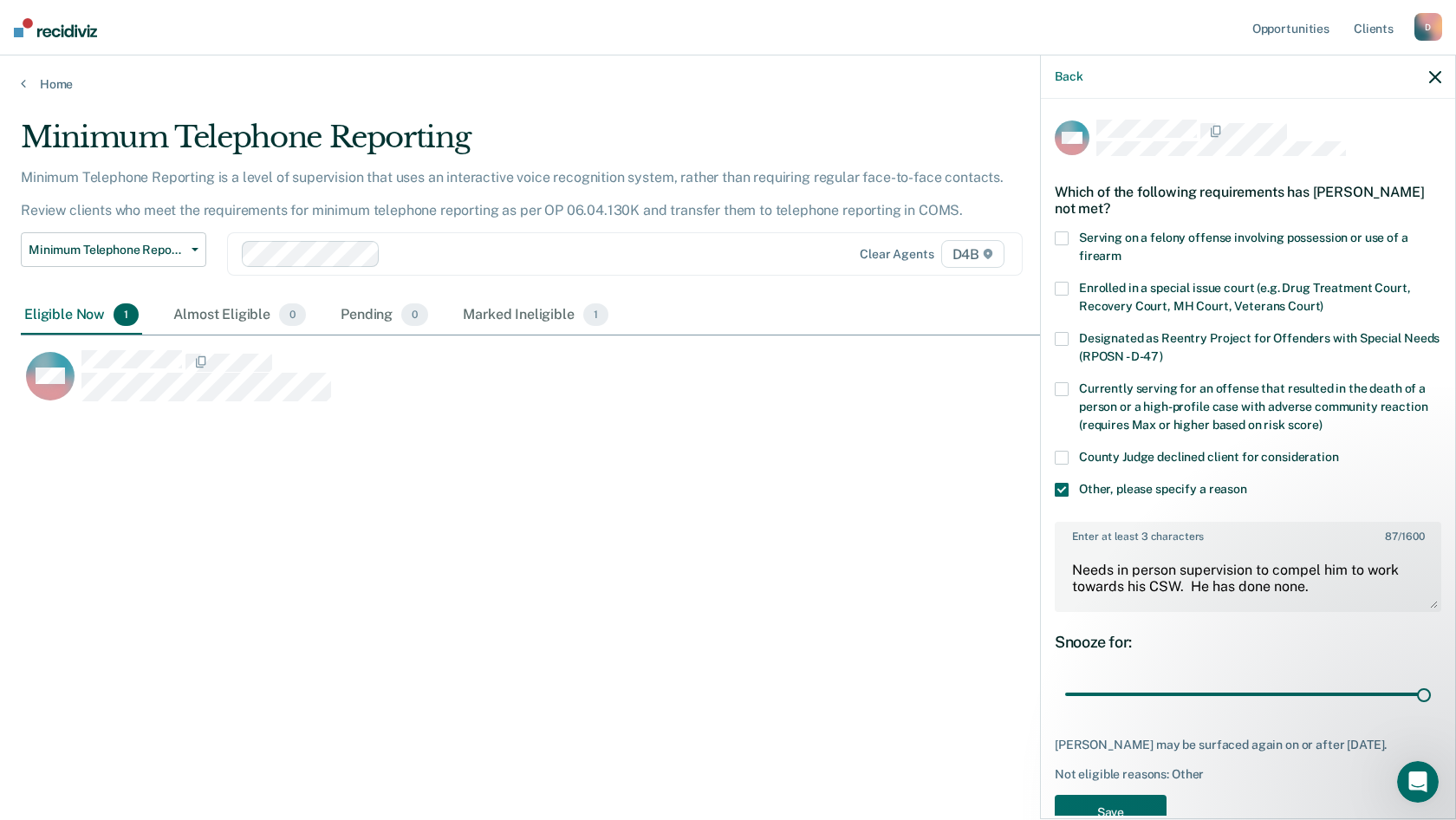 drag, startPoint x: 1181, startPoint y: 697, endPoint x: 1423, endPoint y: 711, distance: 242.4046 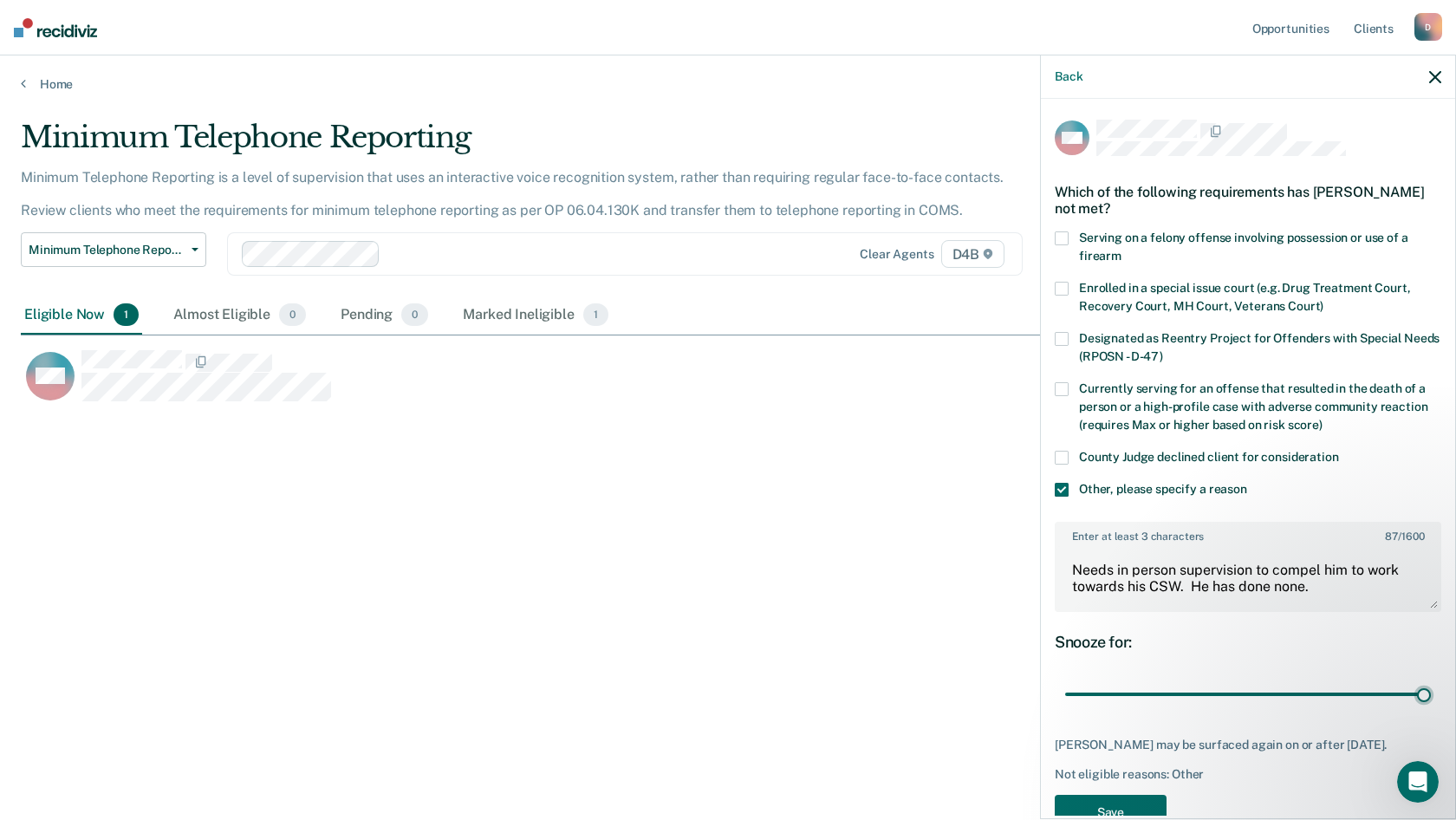 type on "90" 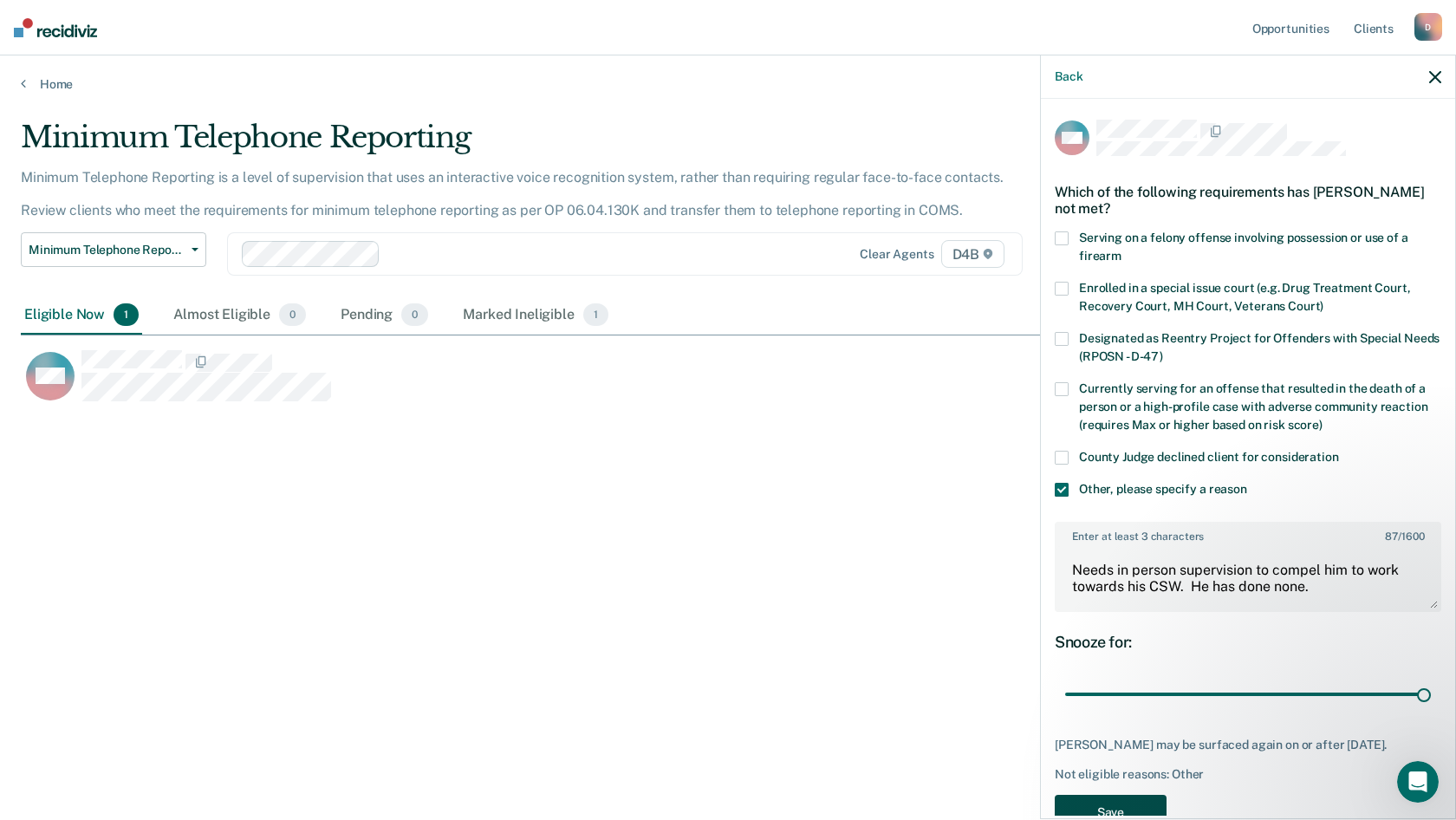 click on "Save" at bounding box center (1110, 812) 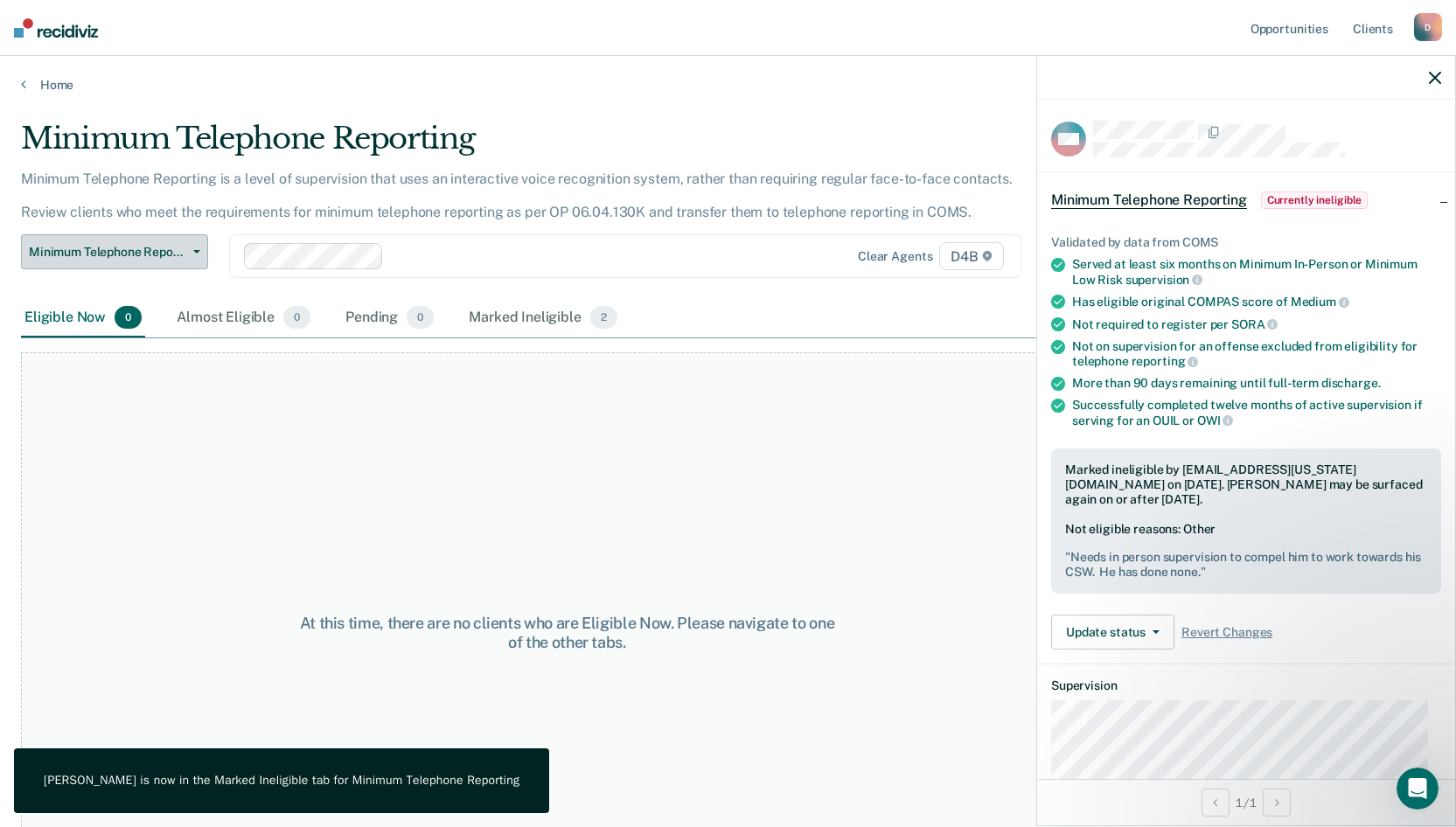 click on "Minimum Telephone Reporting" at bounding box center [108, 252] 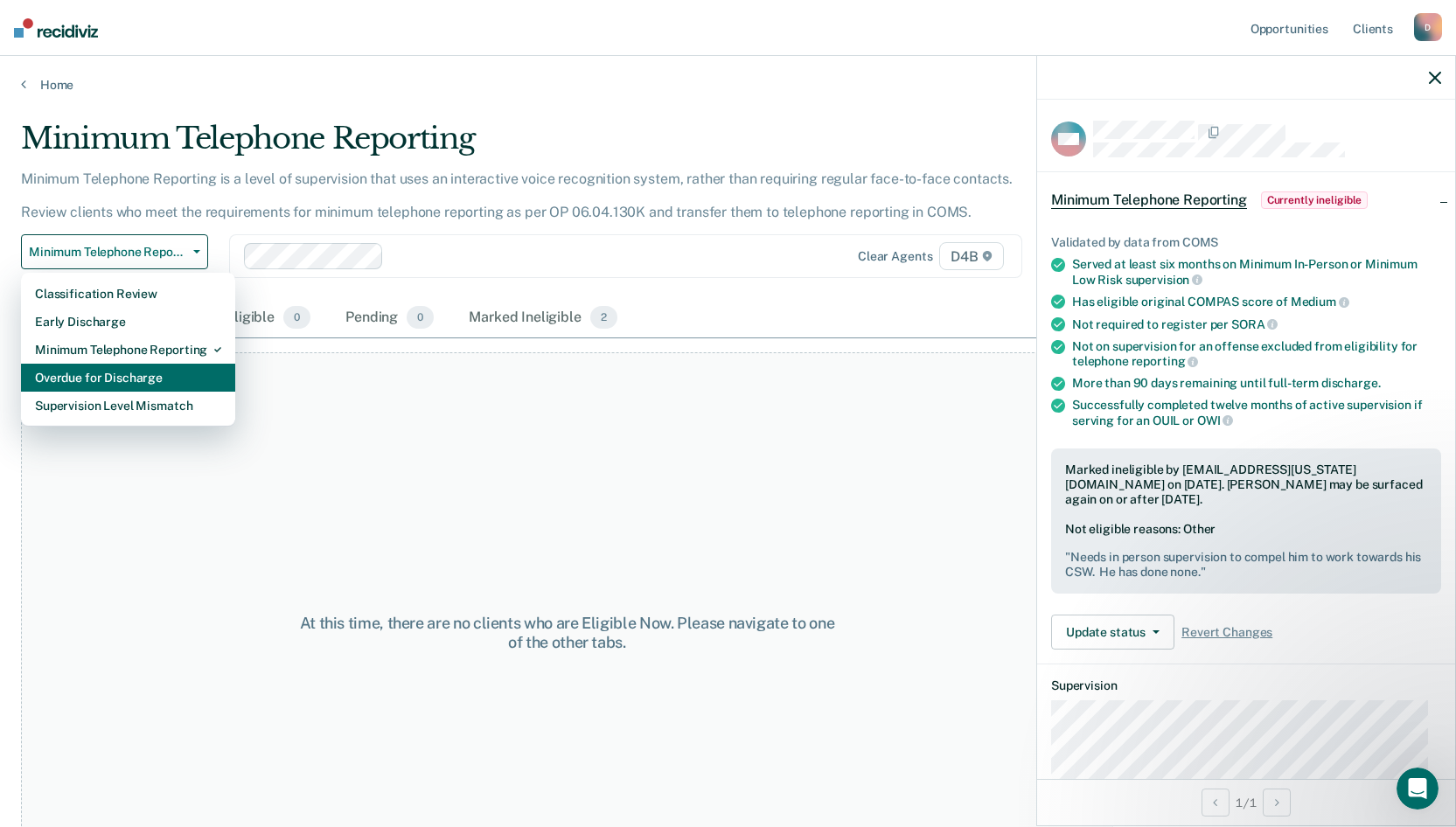 click on "Overdue for Discharge" at bounding box center (128, 378) 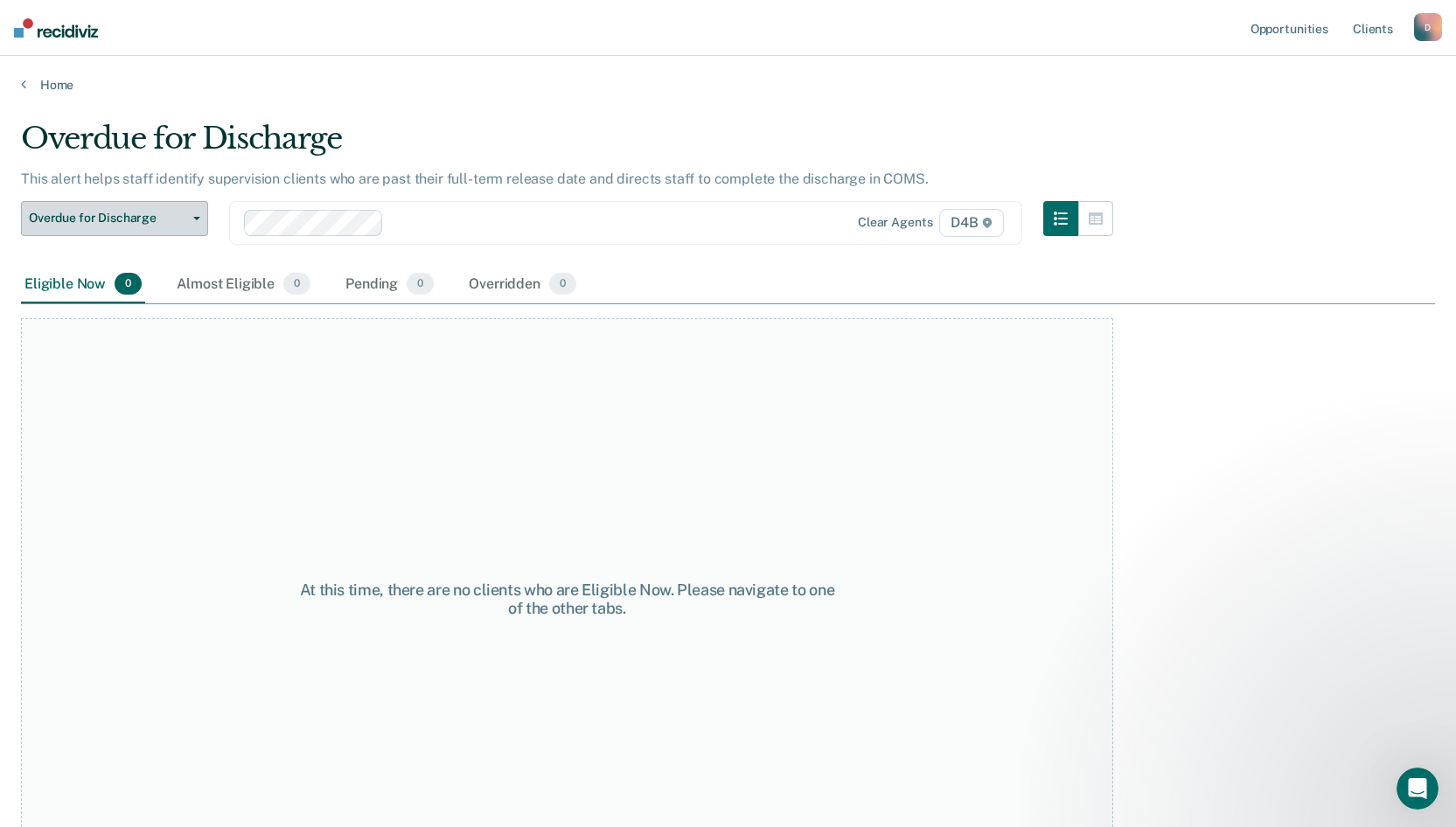 click on "Overdue for Discharge" at bounding box center (108, 218) 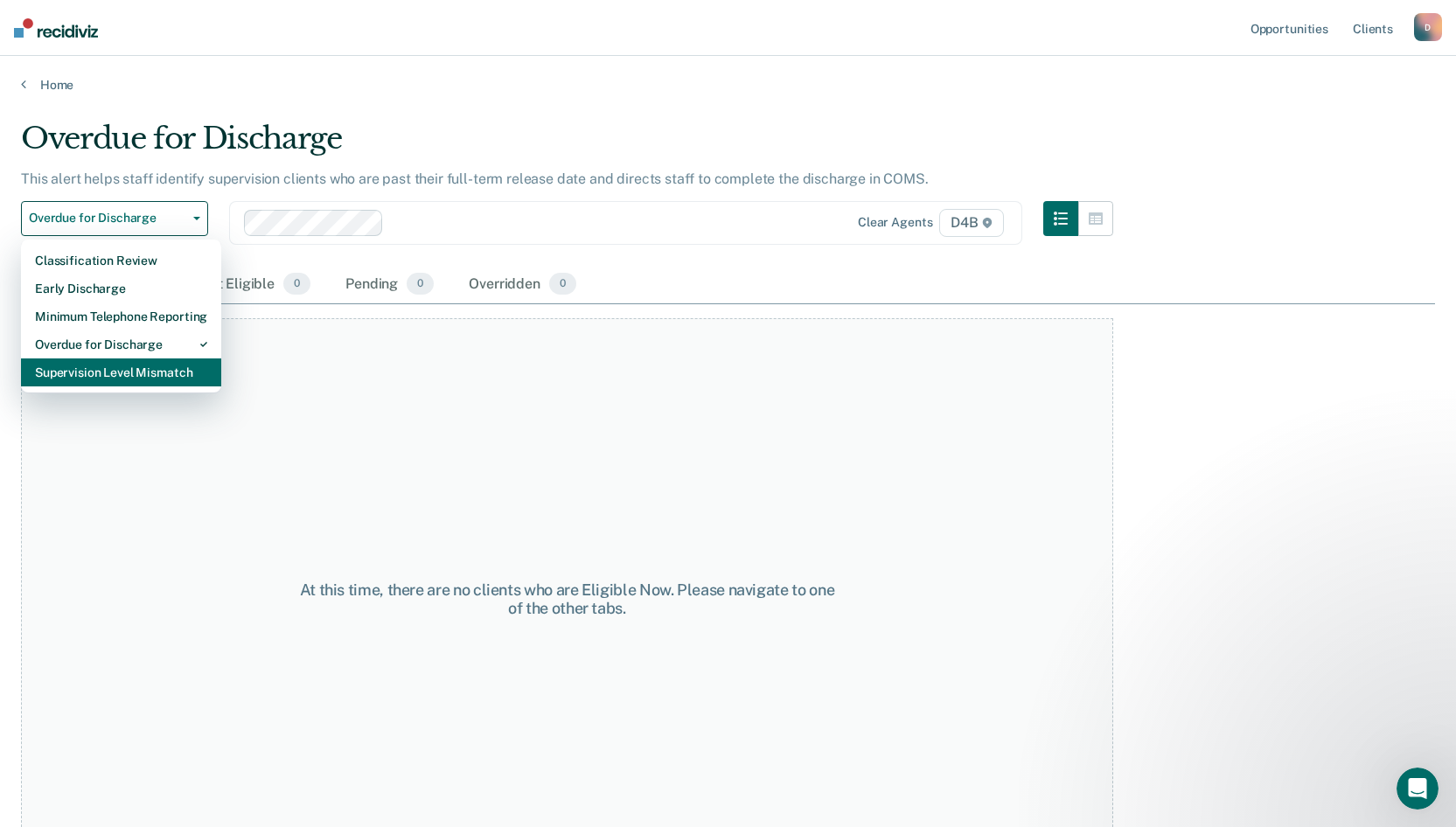 click on "Supervision Level Mismatch" at bounding box center [121, 372] 